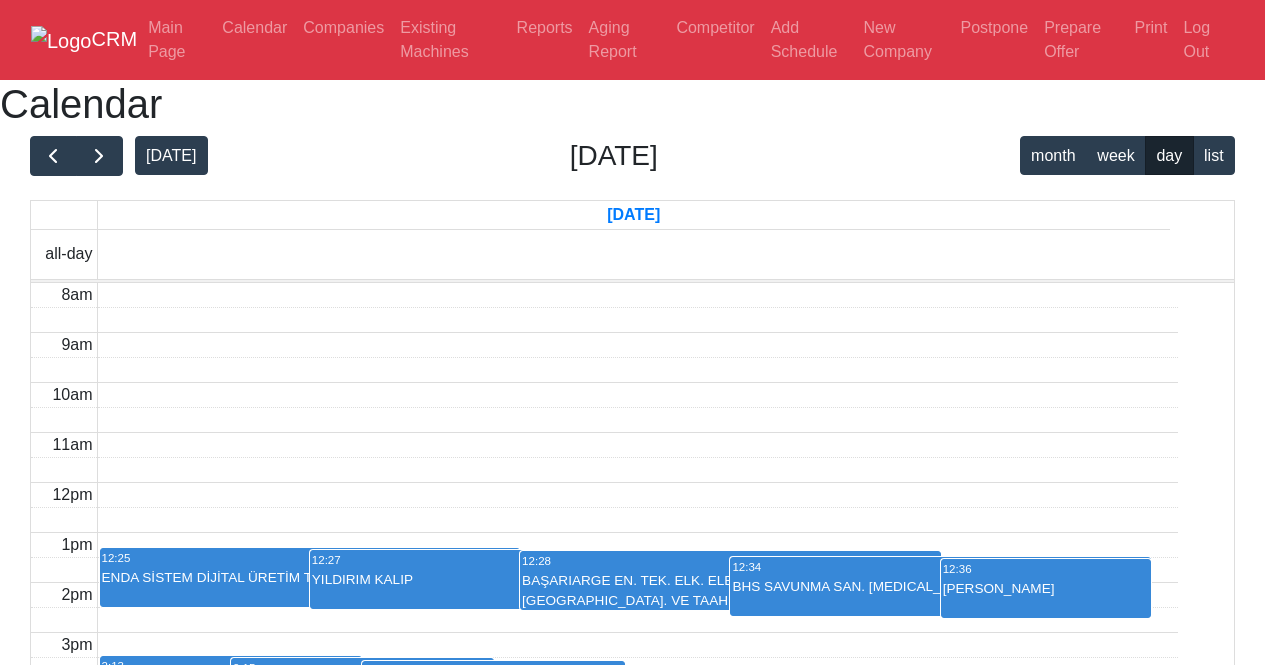 scroll, scrollTop: 440, scrollLeft: 0, axis: vertical 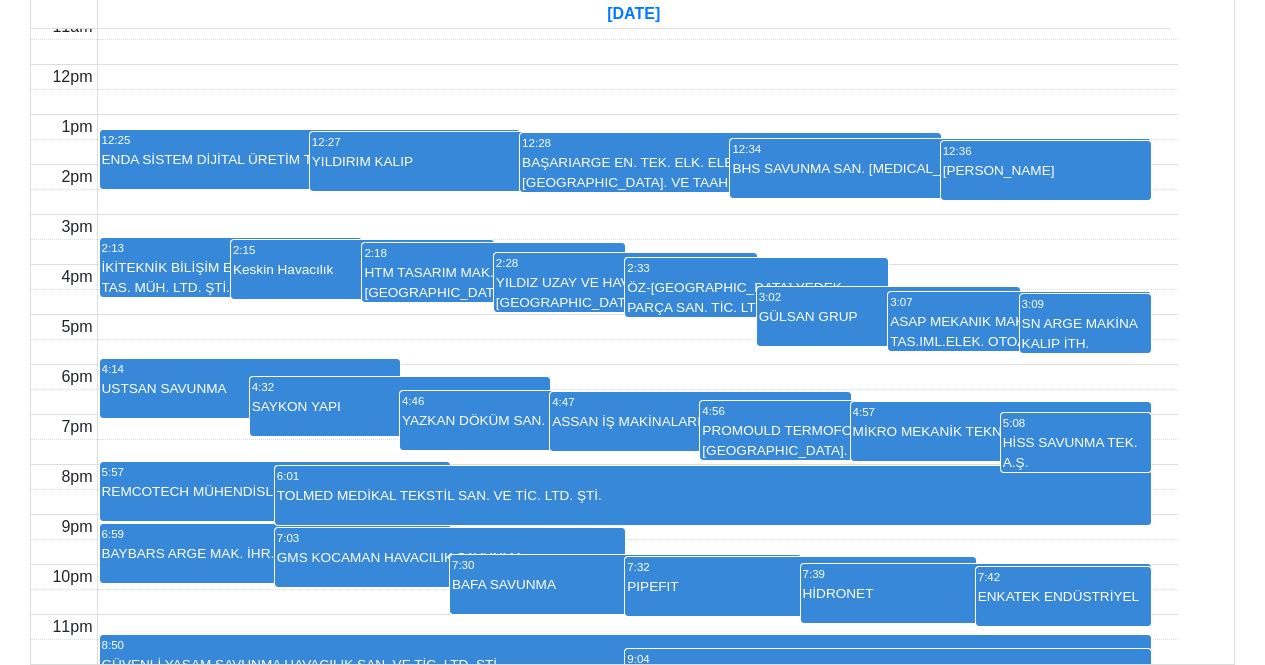 click on "ENDA SİSTEM DİJİTAL ÜRETİM TEK. A.Ş." at bounding box center [310, 169] 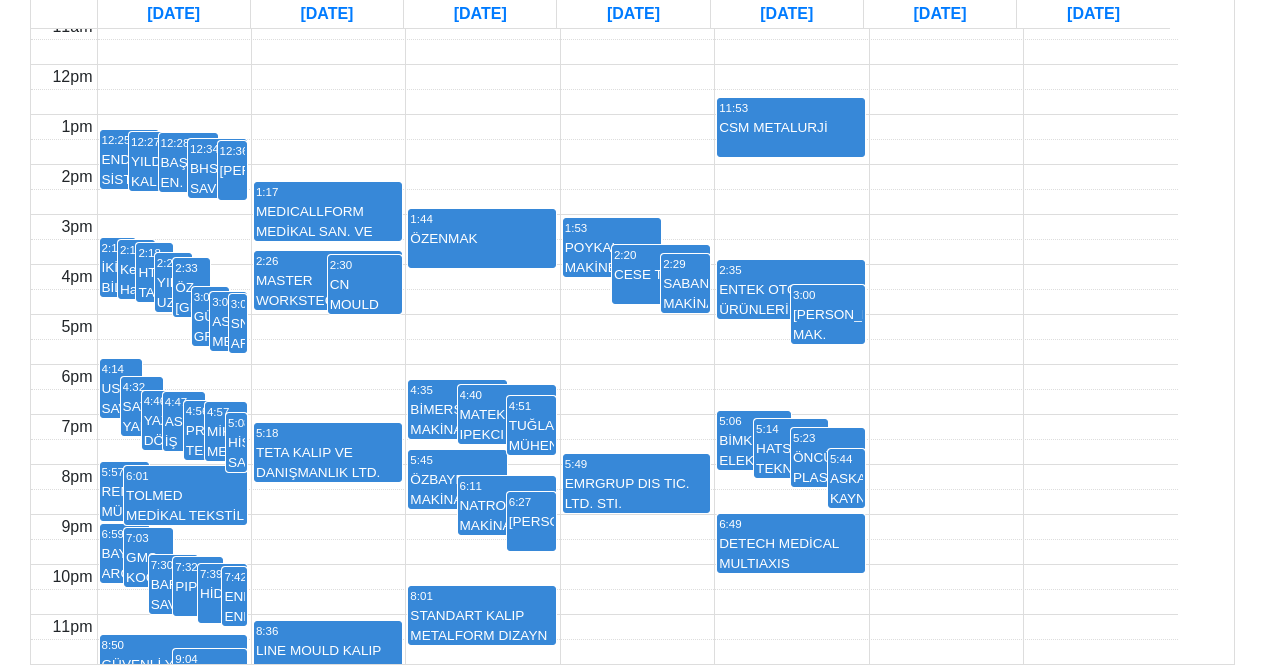 scroll, scrollTop: 965, scrollLeft: 0, axis: vertical 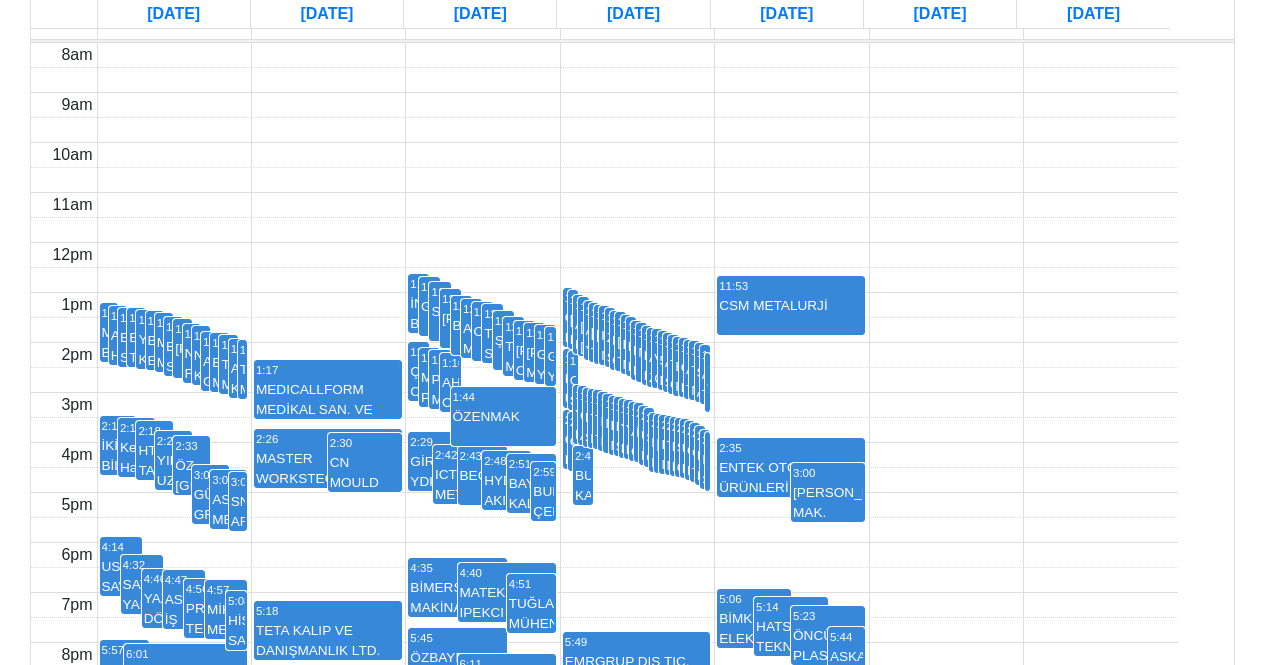 click on "12:19 OSMAŞ" at bounding box center [482, 331] 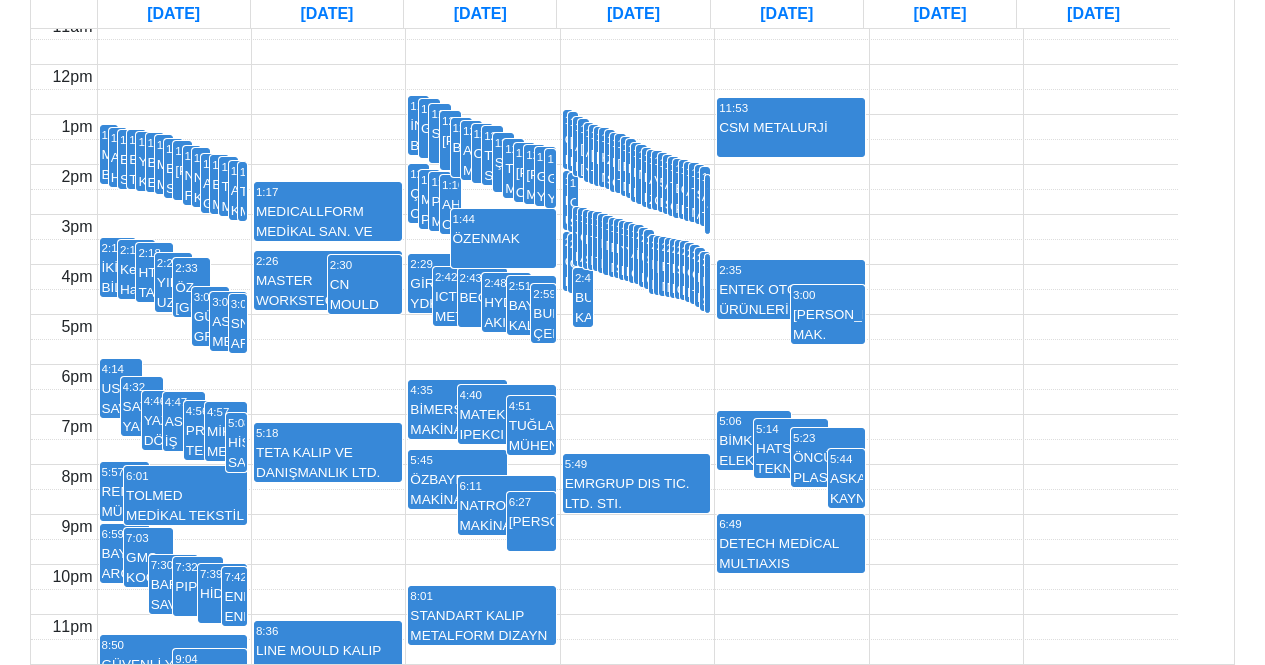 scroll, scrollTop: 440, scrollLeft: 0, axis: vertical 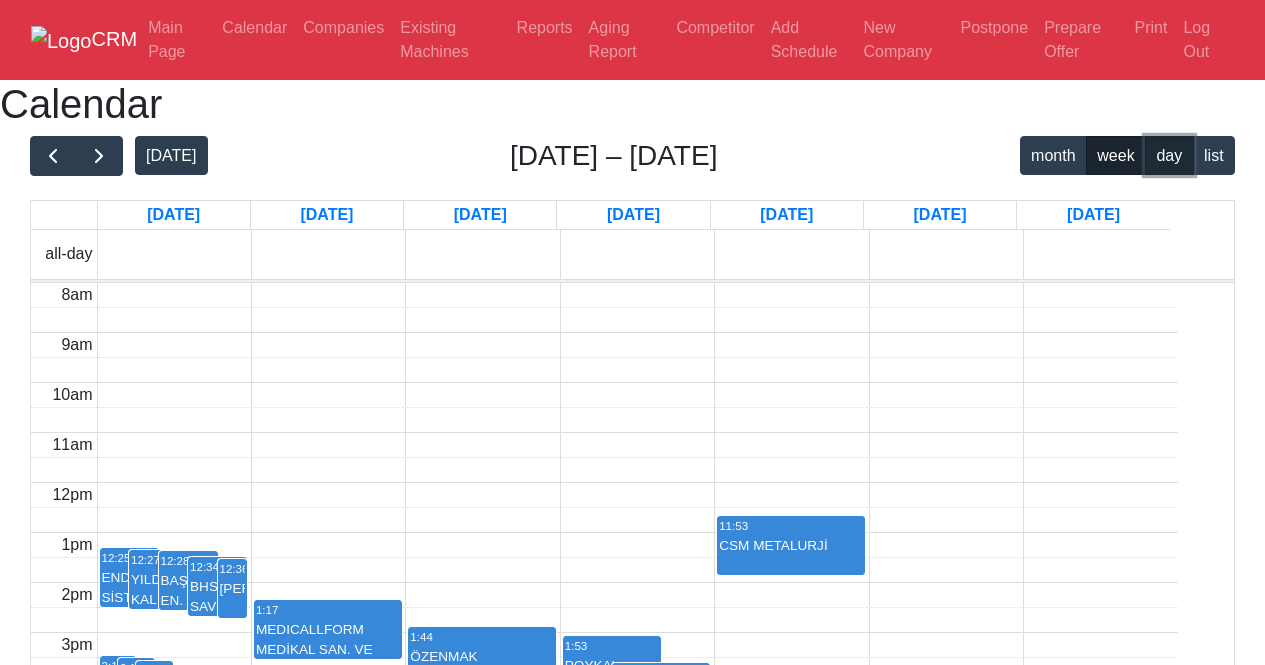 click on "day" at bounding box center (1169, 155) 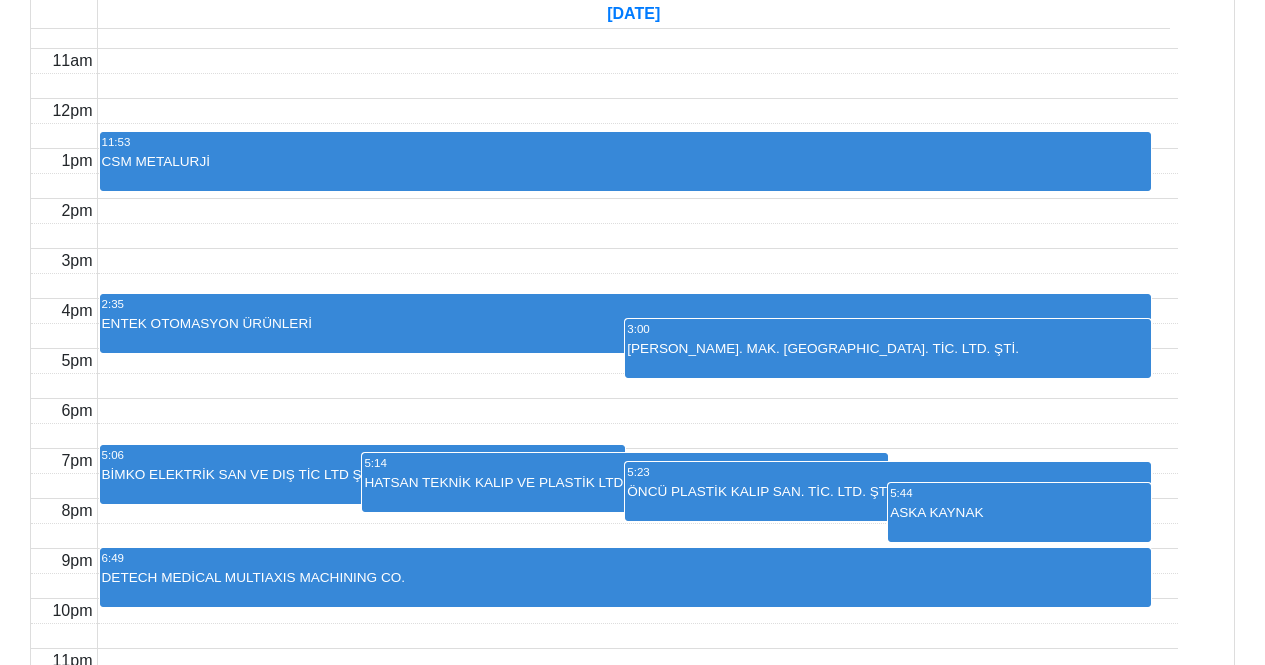 scroll, scrollTop: 0, scrollLeft: 0, axis: both 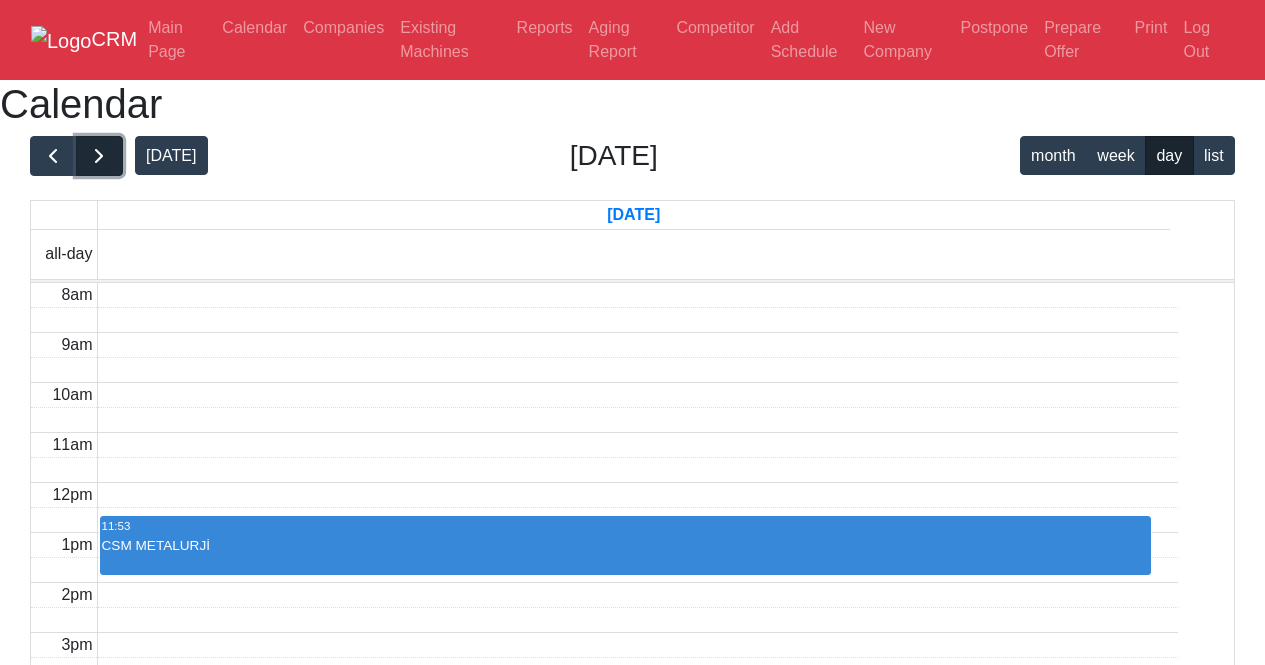 click at bounding box center (99, 156) 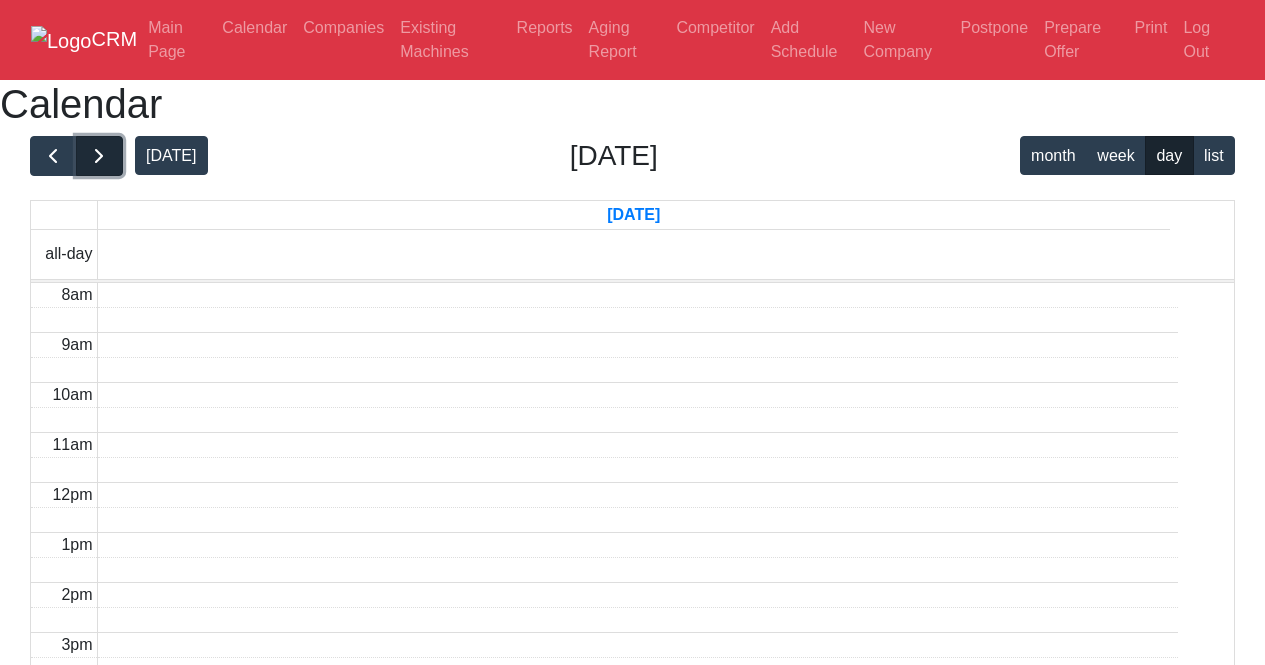 click at bounding box center [99, 156] 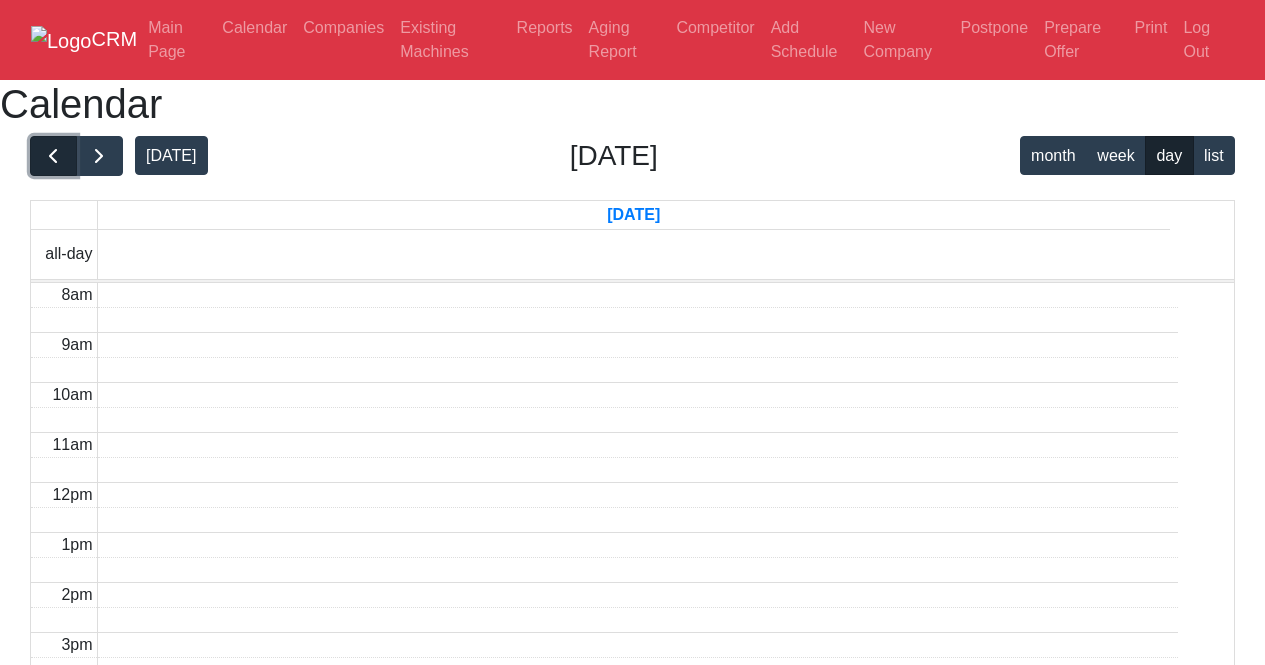 click at bounding box center (53, 156) 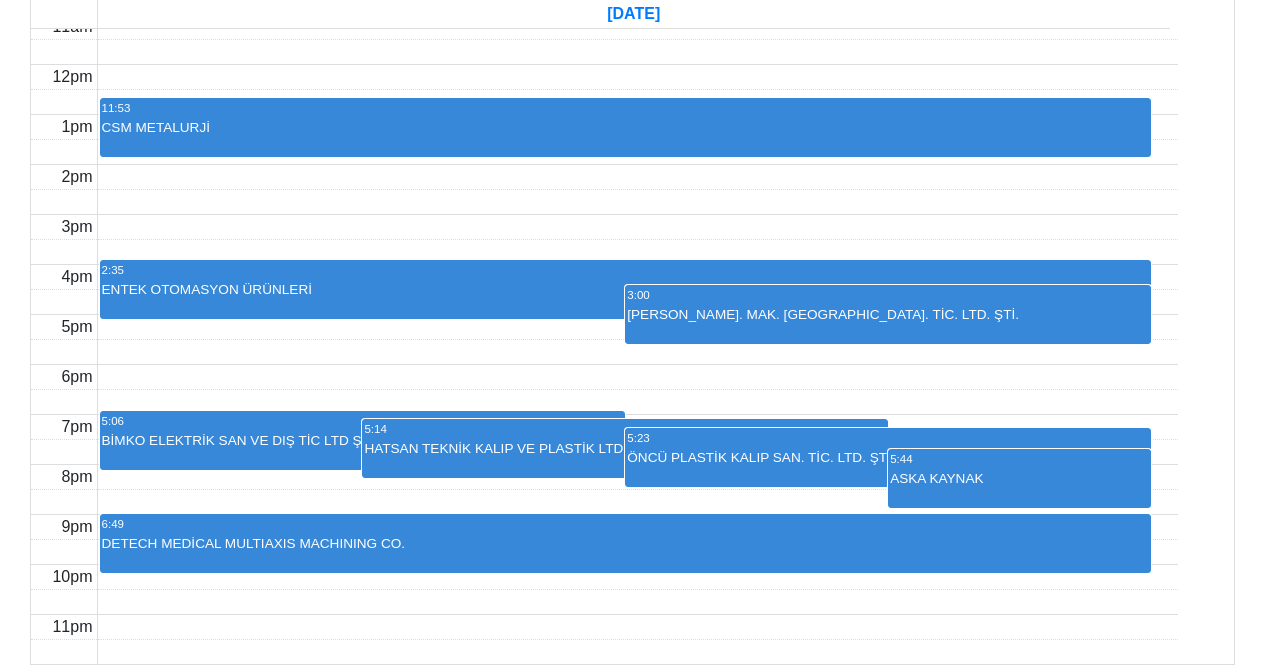 scroll, scrollTop: 640, scrollLeft: 0, axis: vertical 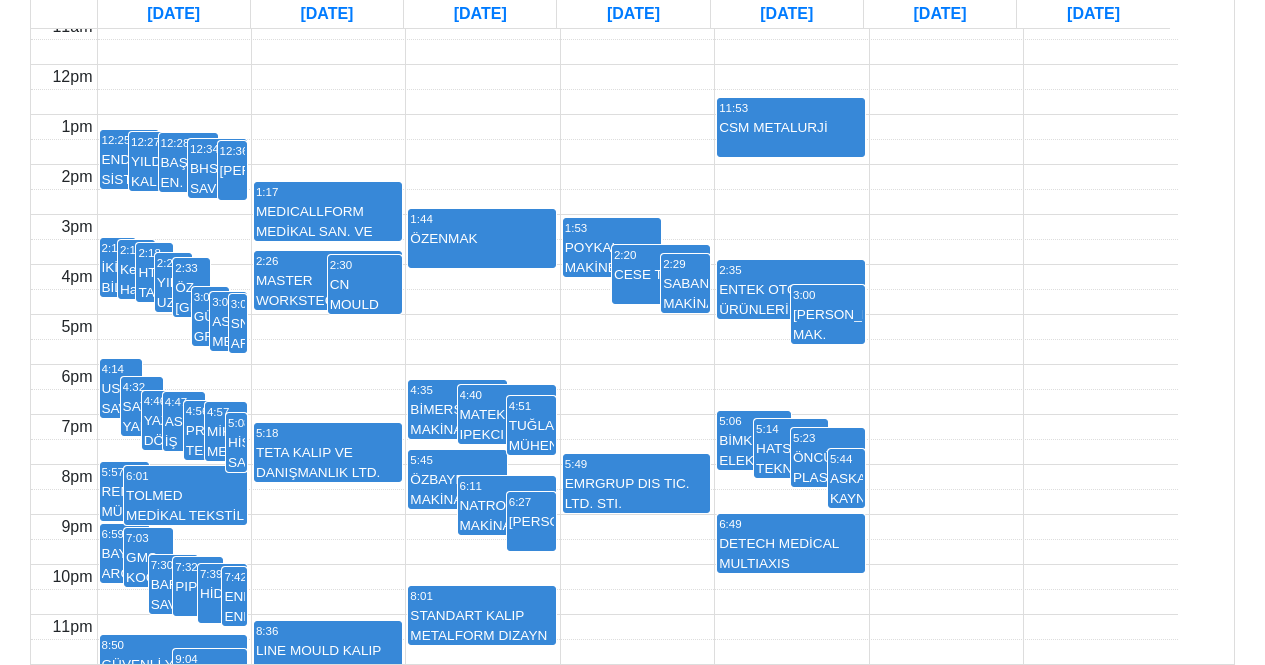 click on "DETECH MEDİCAL MULTIAXIS MACHINING CO." at bounding box center [791, 553] 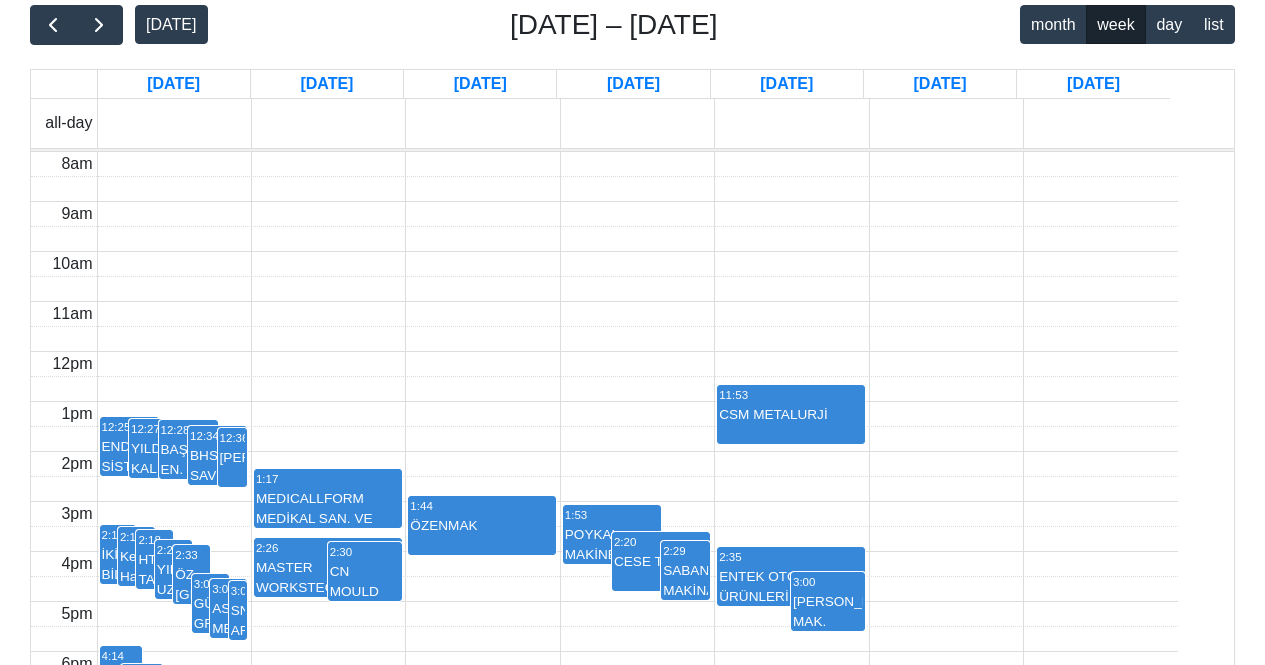 scroll, scrollTop: 252, scrollLeft: 0, axis: vertical 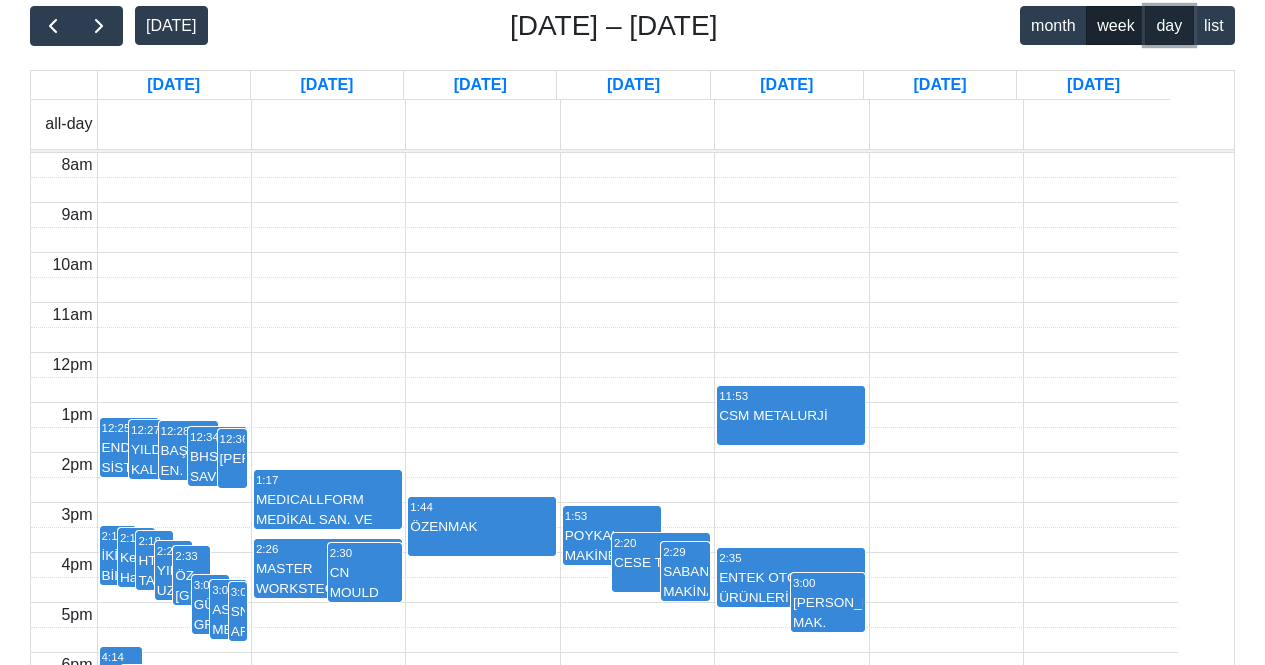 click on "day" at bounding box center (1169, 25) 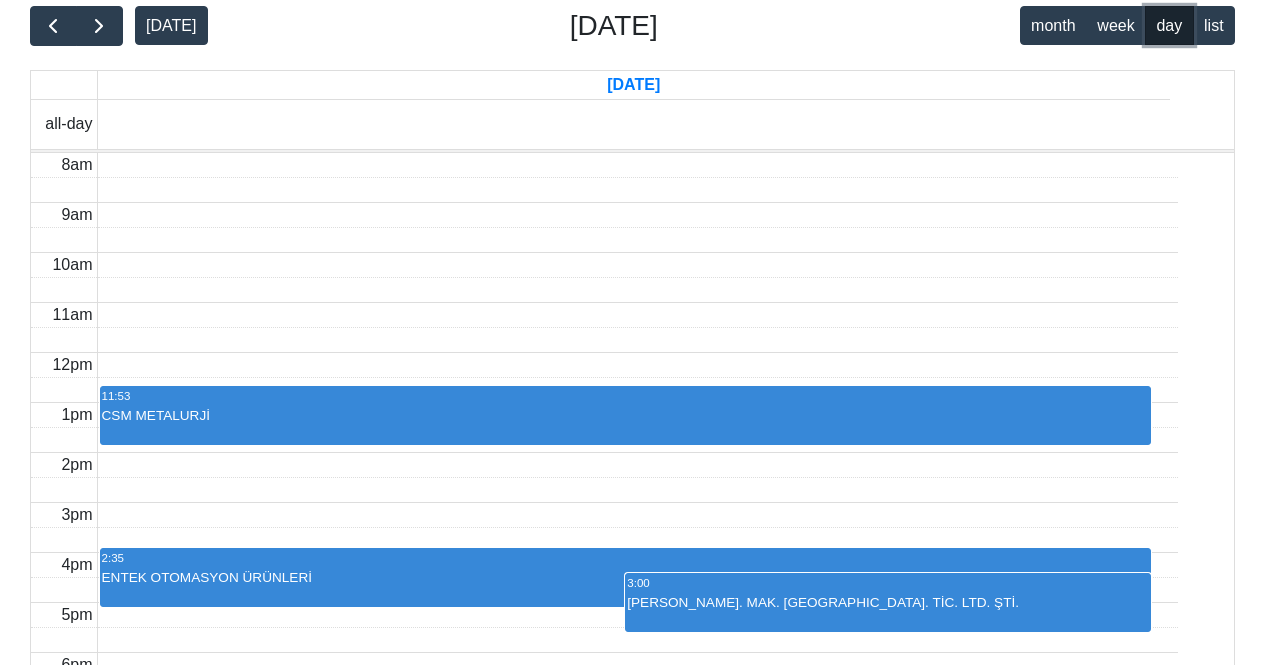 scroll, scrollTop: 852, scrollLeft: 0, axis: vertical 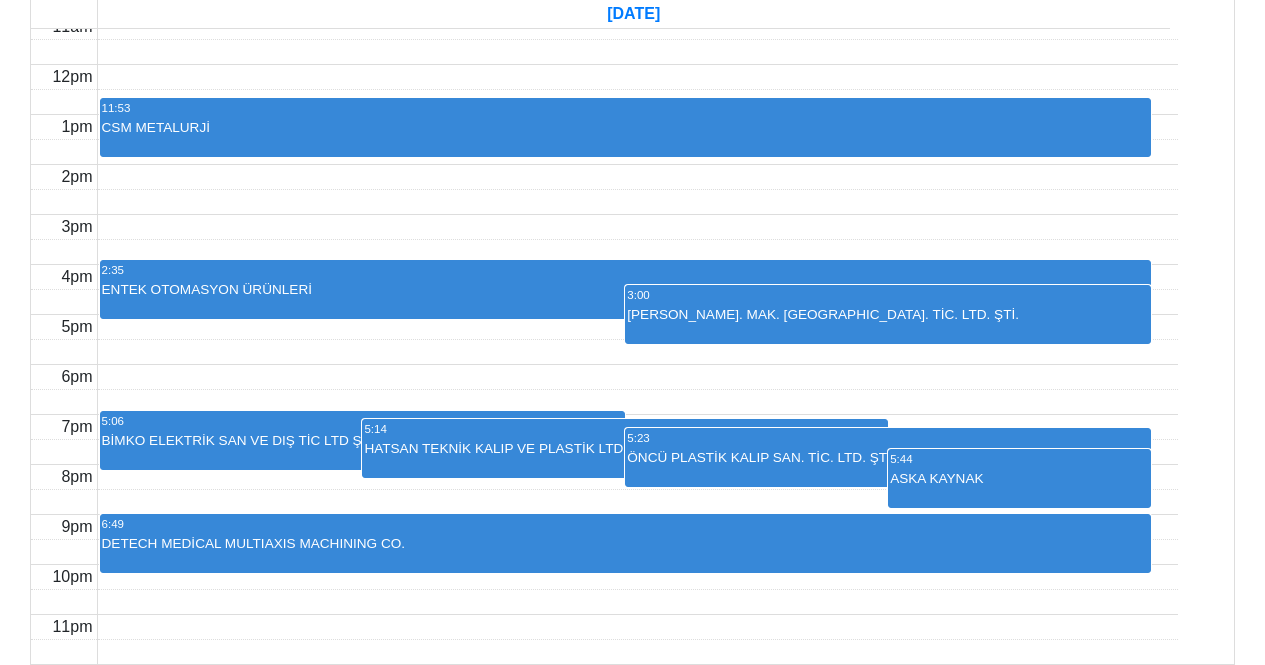 click on "5:23 ÖNCÜ PLASTİK KALIP SAN. TİC. LTD. ŞTİ." at bounding box center [888, 457] 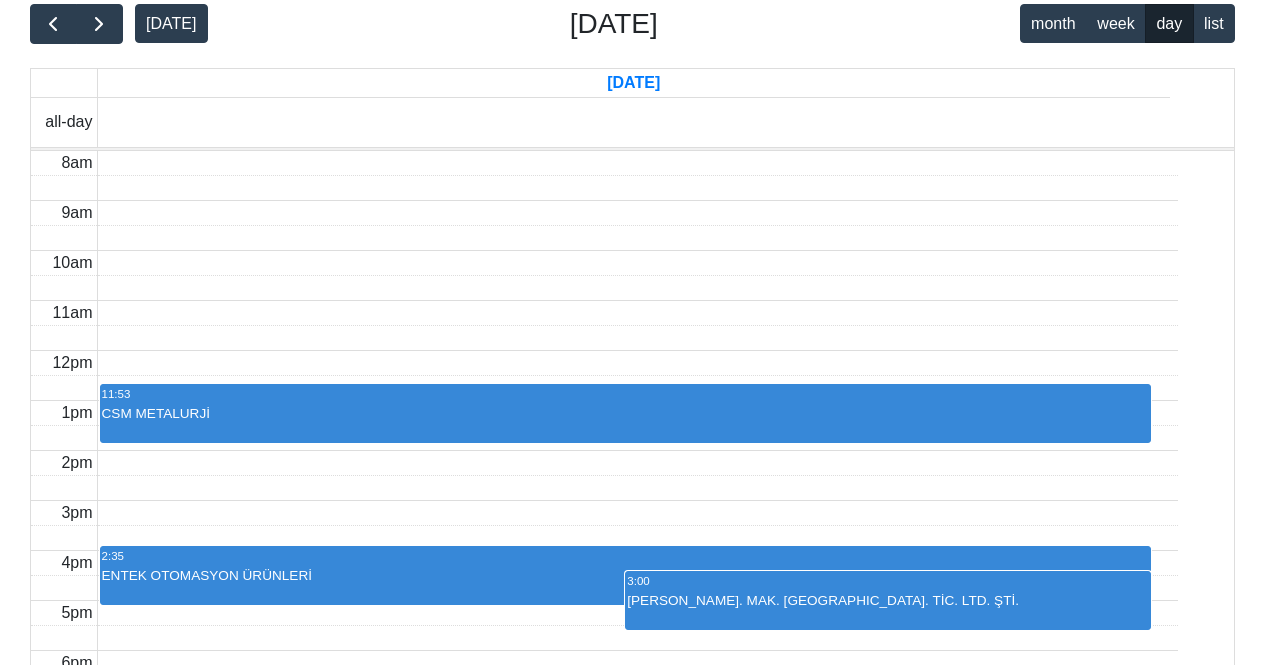 scroll, scrollTop: 252, scrollLeft: 0, axis: vertical 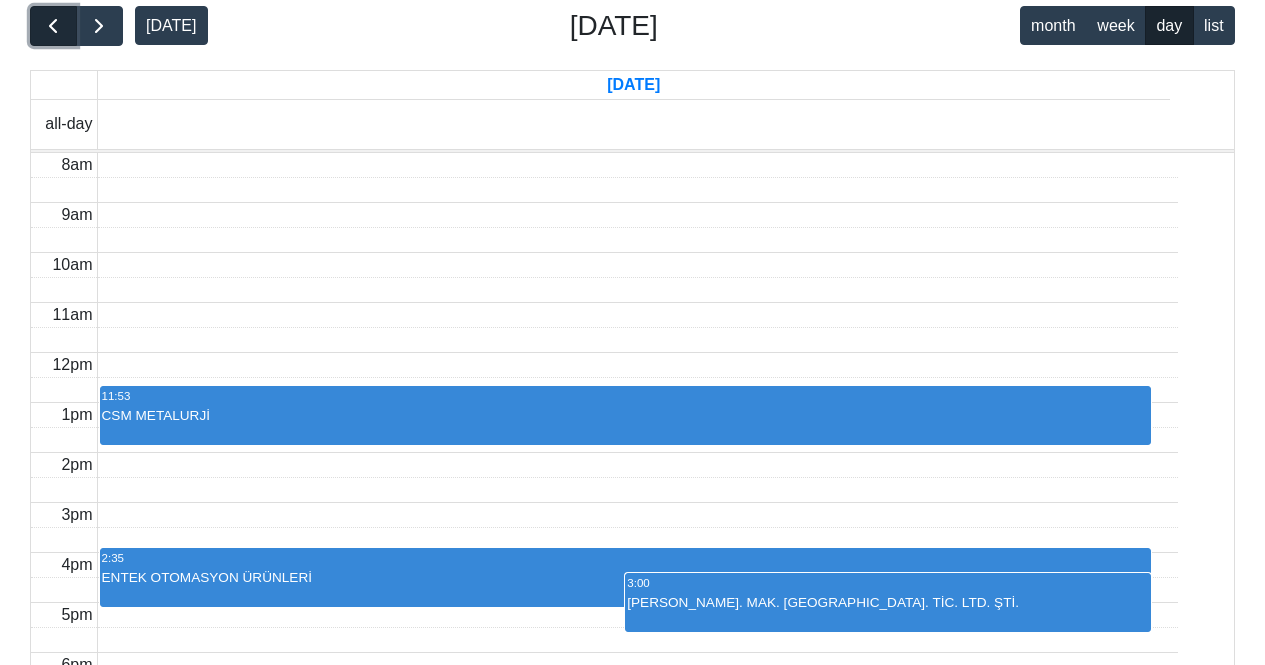 click at bounding box center [53, 26] 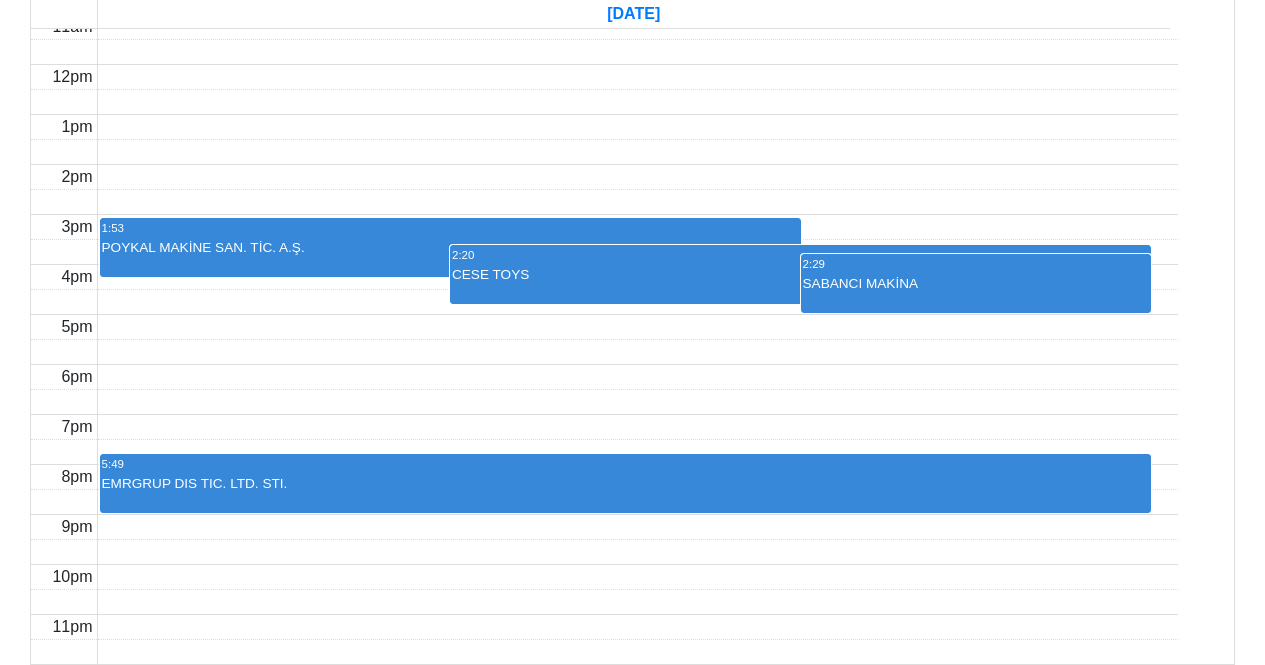 scroll, scrollTop: 752, scrollLeft: 0, axis: vertical 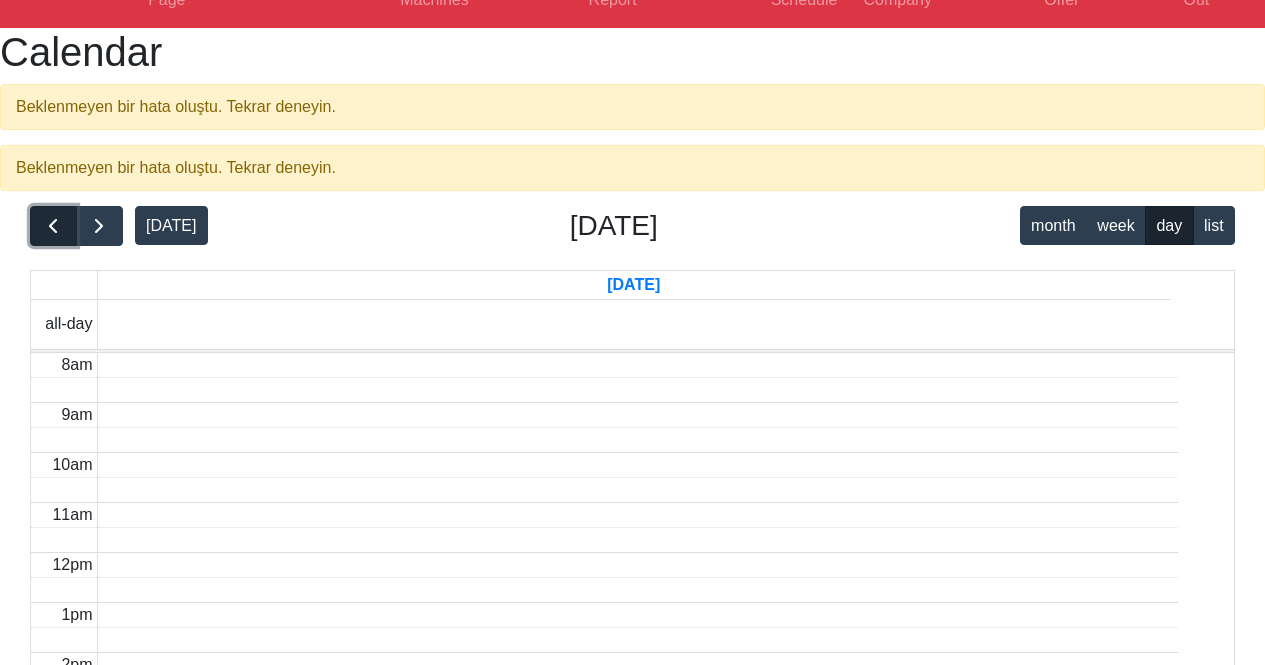 click at bounding box center [53, 226] 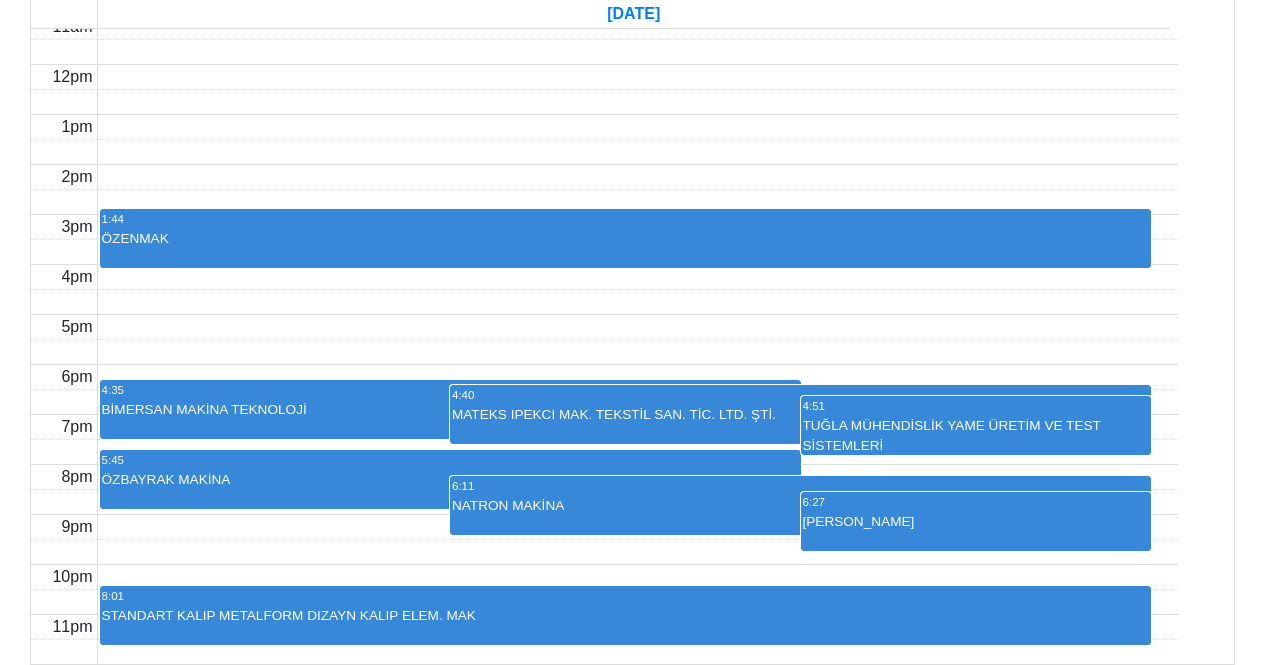 scroll, scrollTop: 852, scrollLeft: 0, axis: vertical 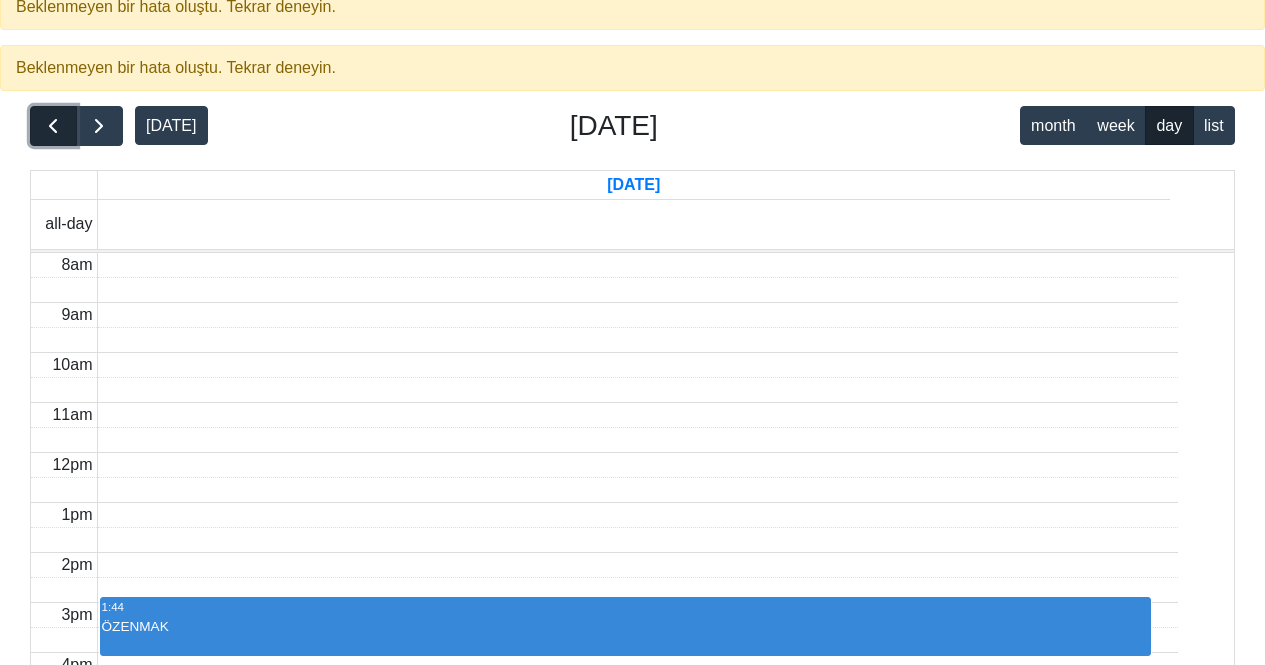 click at bounding box center [53, 126] 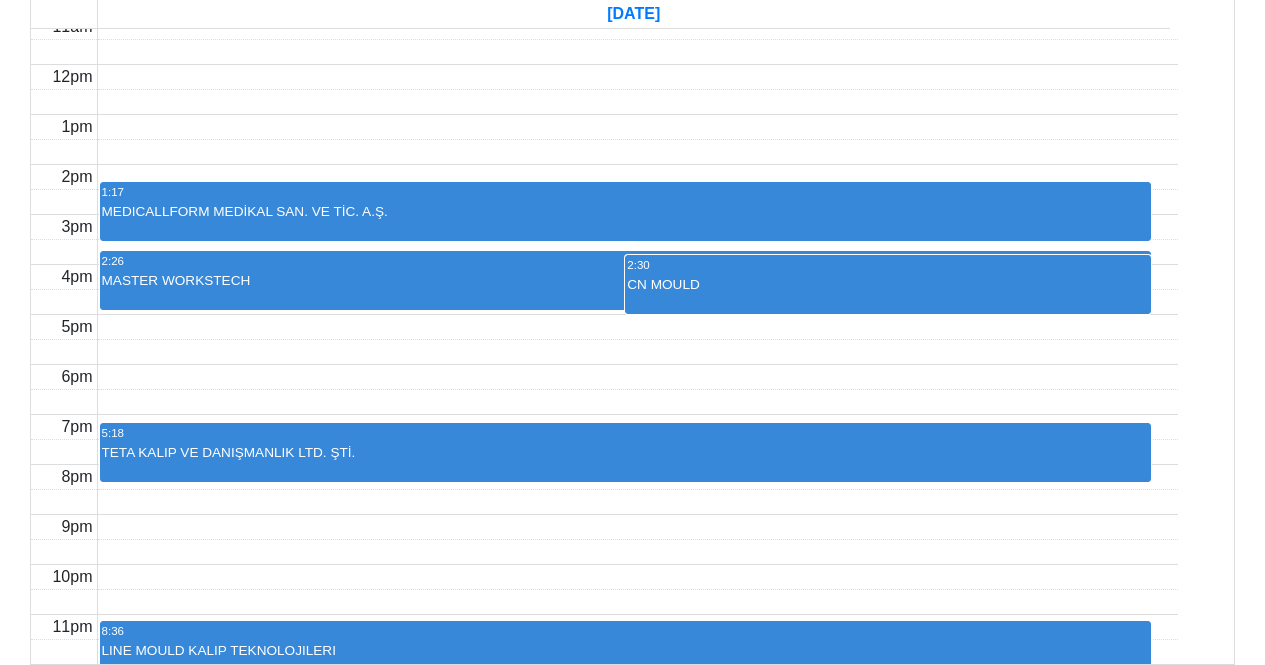 scroll, scrollTop: 852, scrollLeft: 0, axis: vertical 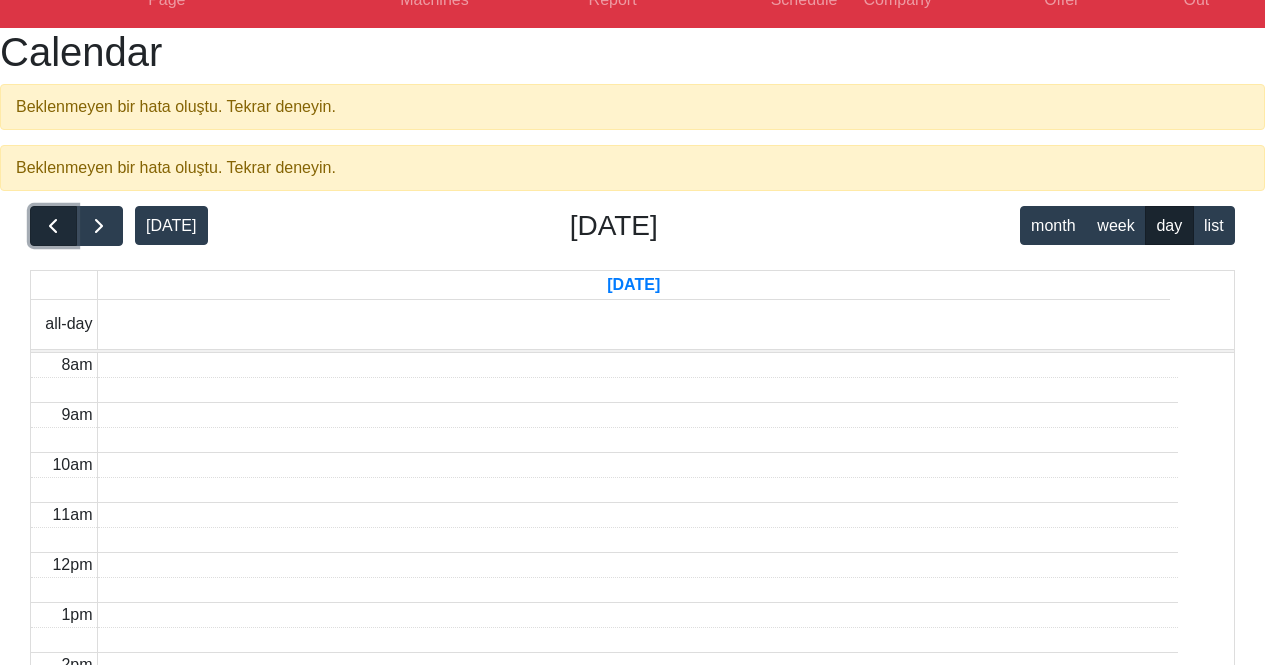 click at bounding box center (53, 226) 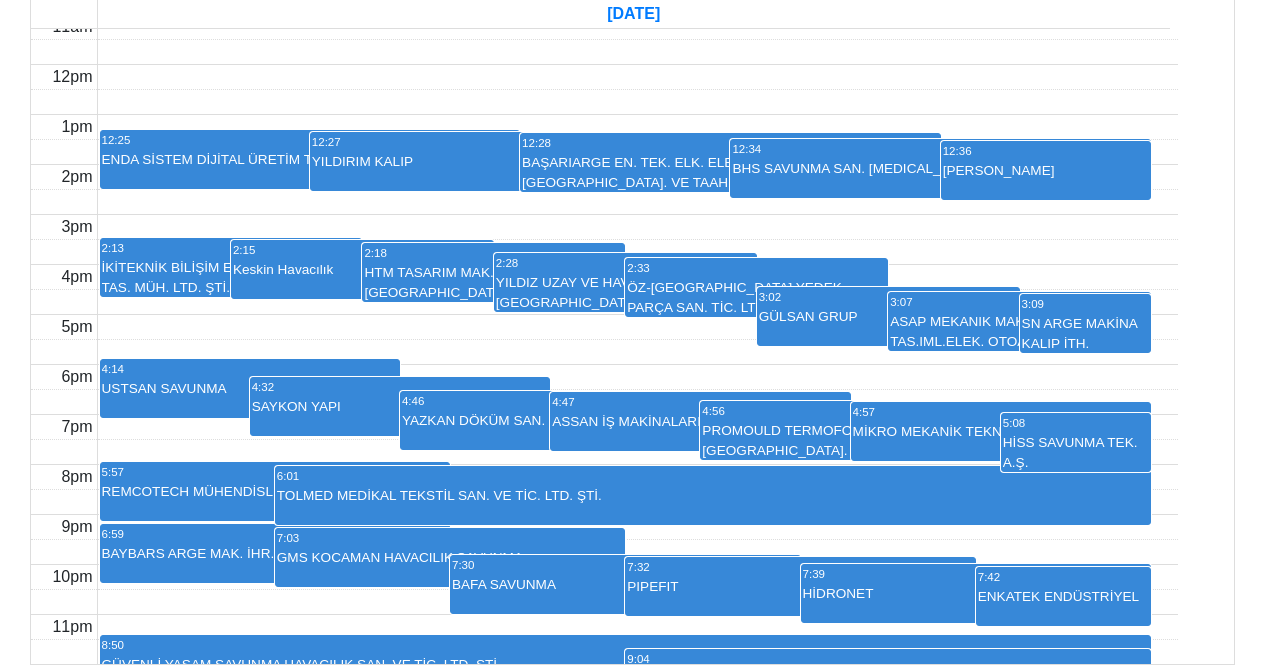 scroll, scrollTop: 852, scrollLeft: 0, axis: vertical 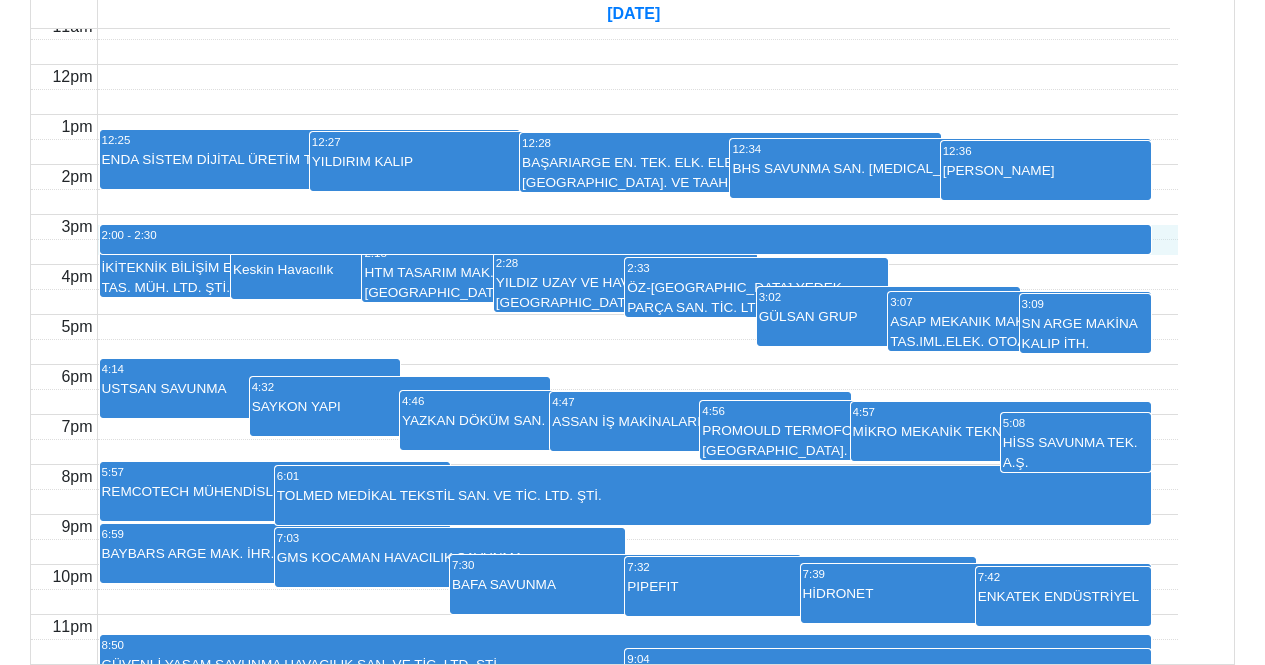 click on "2:13" at bounding box center (231, 248) 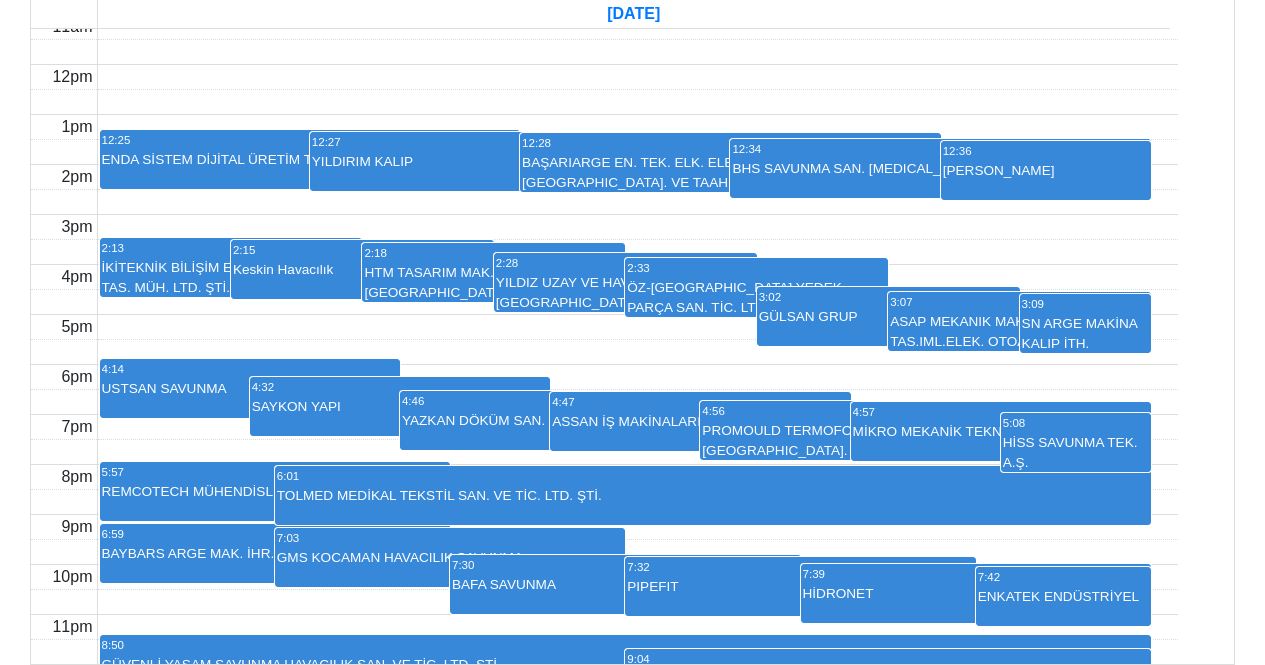 click on "ZENA ENERJİ" at bounding box center (1046, 180) 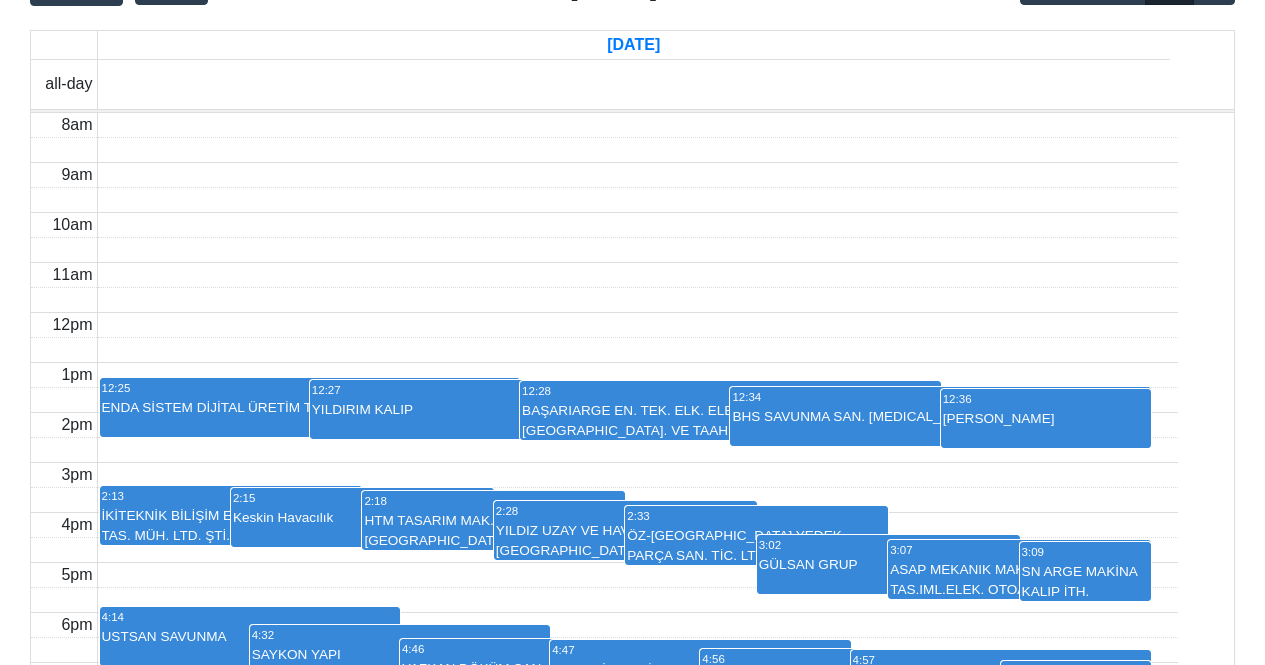 scroll, scrollTop: 252, scrollLeft: 0, axis: vertical 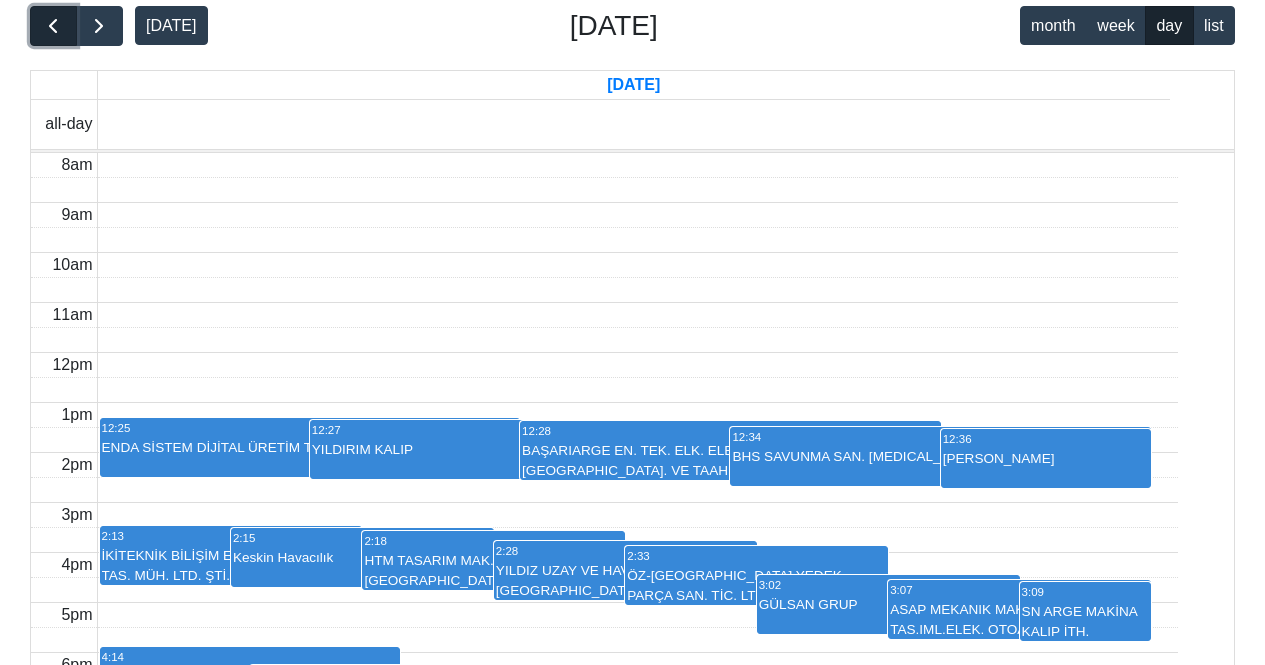 click at bounding box center (53, 26) 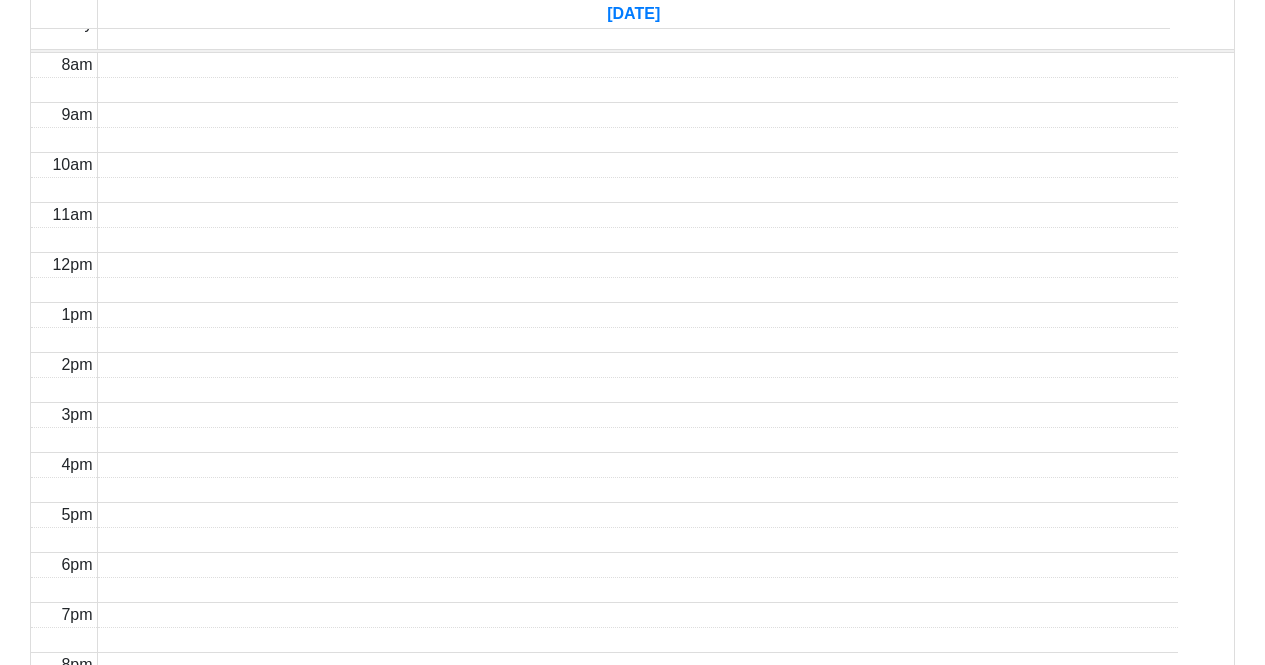 scroll, scrollTop: 252, scrollLeft: 0, axis: vertical 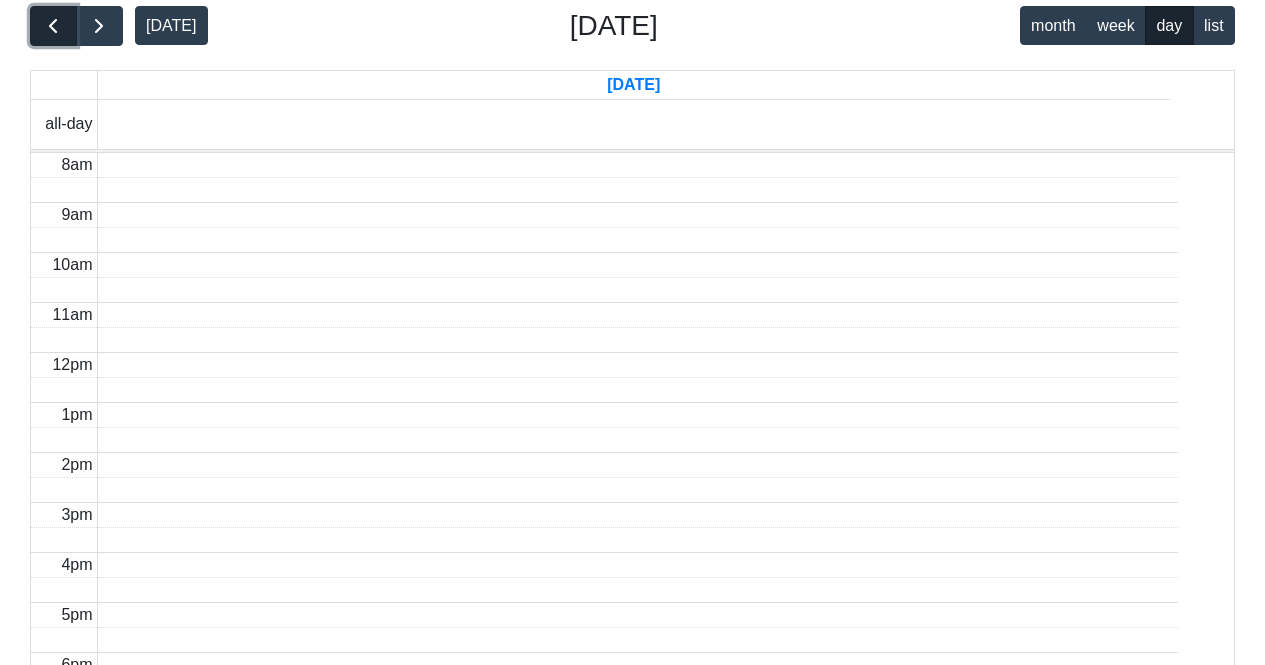 click at bounding box center (53, 26) 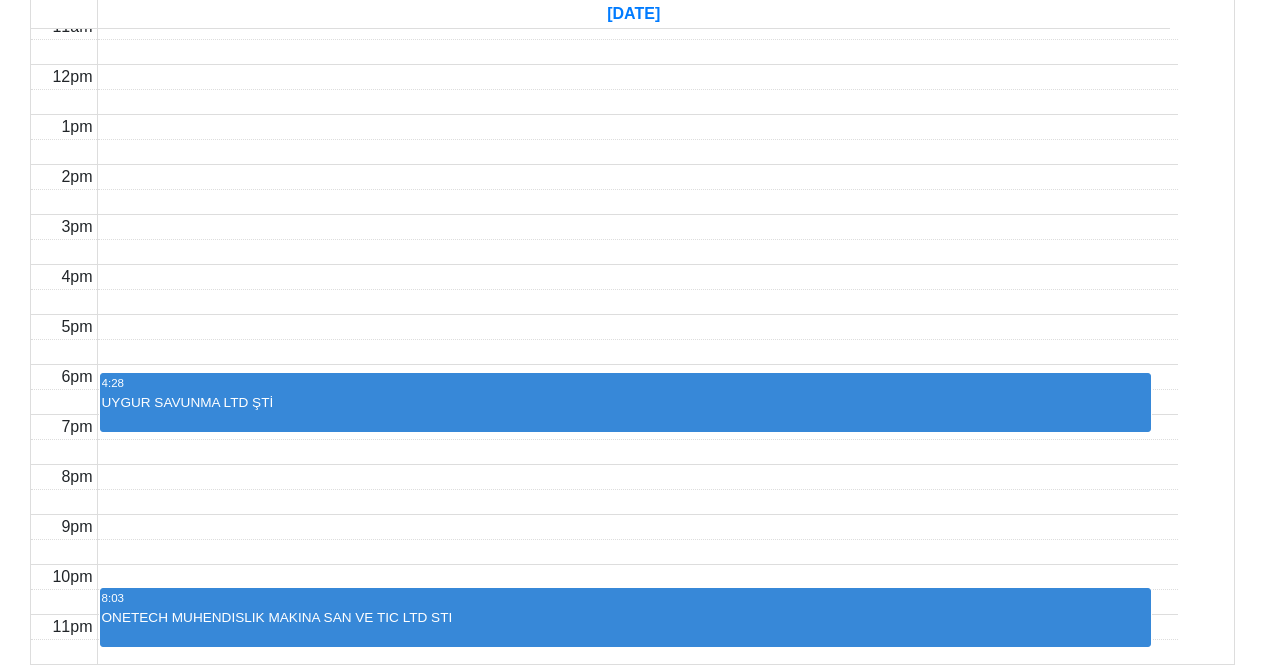 scroll, scrollTop: 852, scrollLeft: 0, axis: vertical 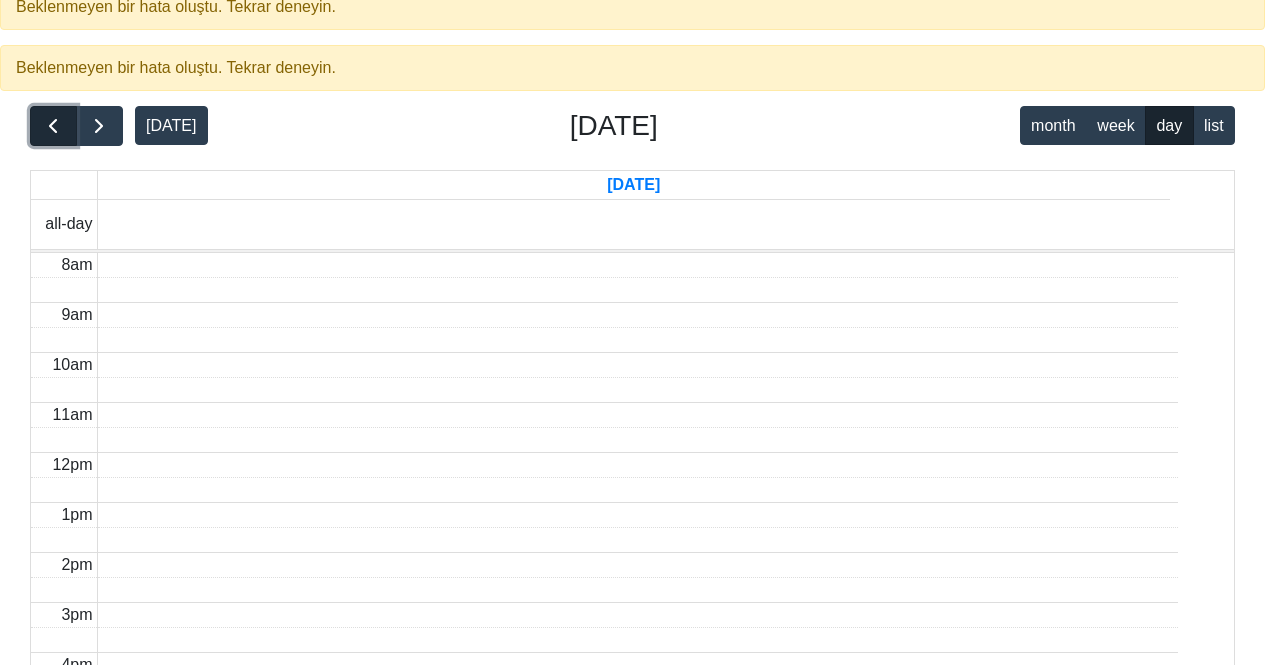 click at bounding box center (53, 126) 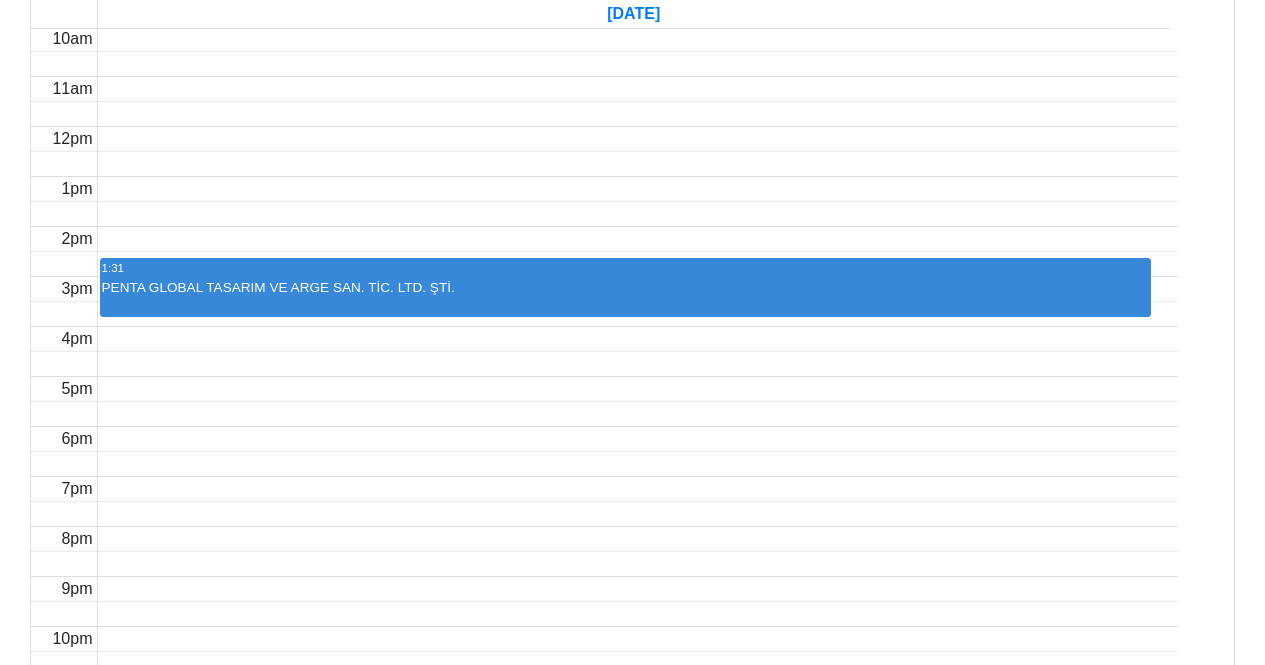 scroll, scrollTop: 852, scrollLeft: 0, axis: vertical 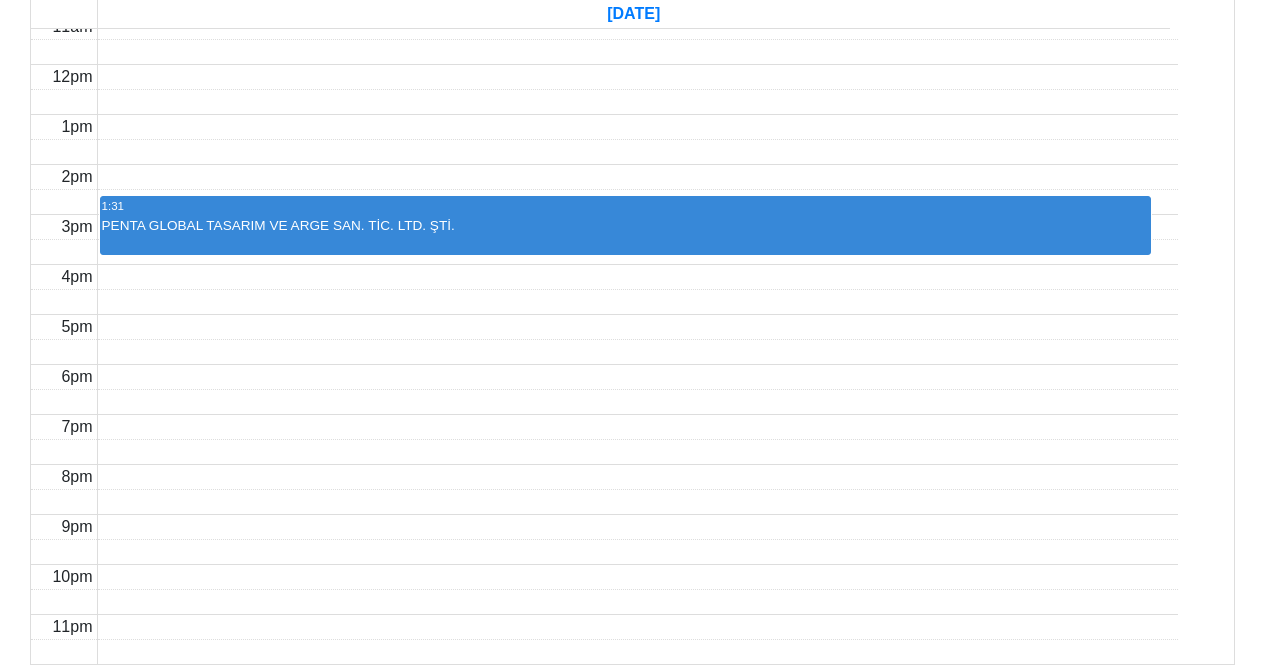 click on "9:32 SÜLEYMAN ERCAN YAMAN-YAMANZADE MÜHENDİSLİK" at bounding box center (626, 706) 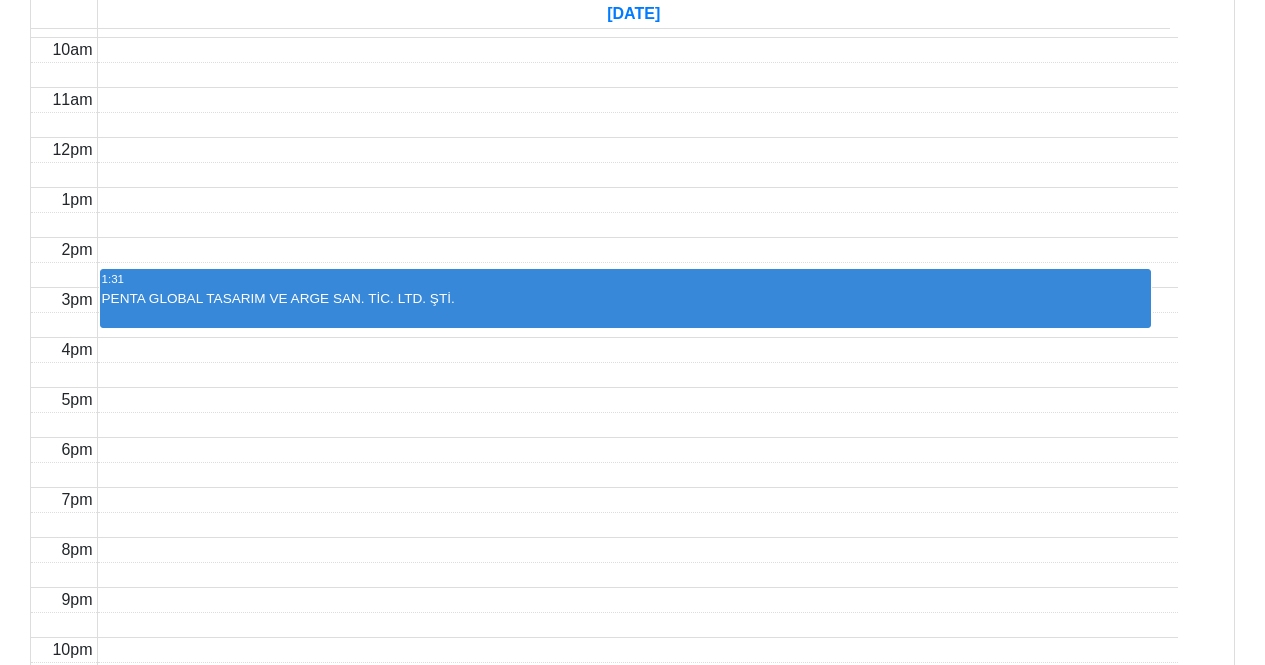 scroll, scrollTop: 700, scrollLeft: 0, axis: vertical 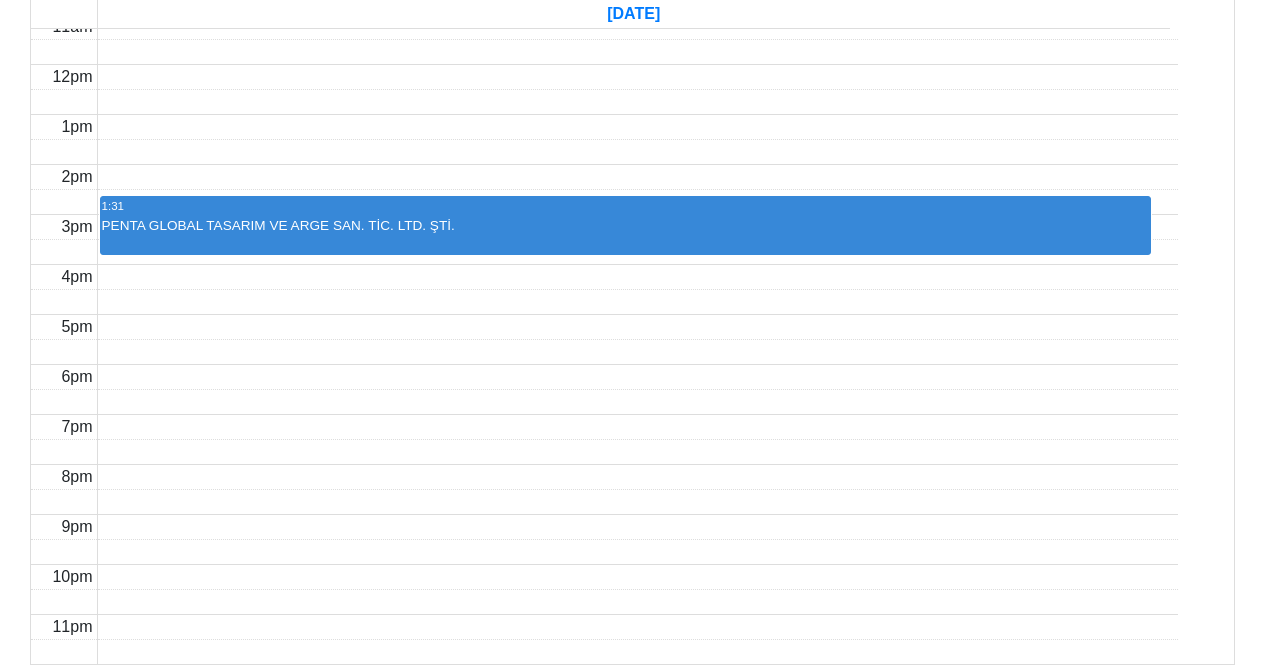 click on "PENTA GLOBAL TASARIM VE ARGE SAN. TİC. LTD. ŞTİ." at bounding box center (626, 235) 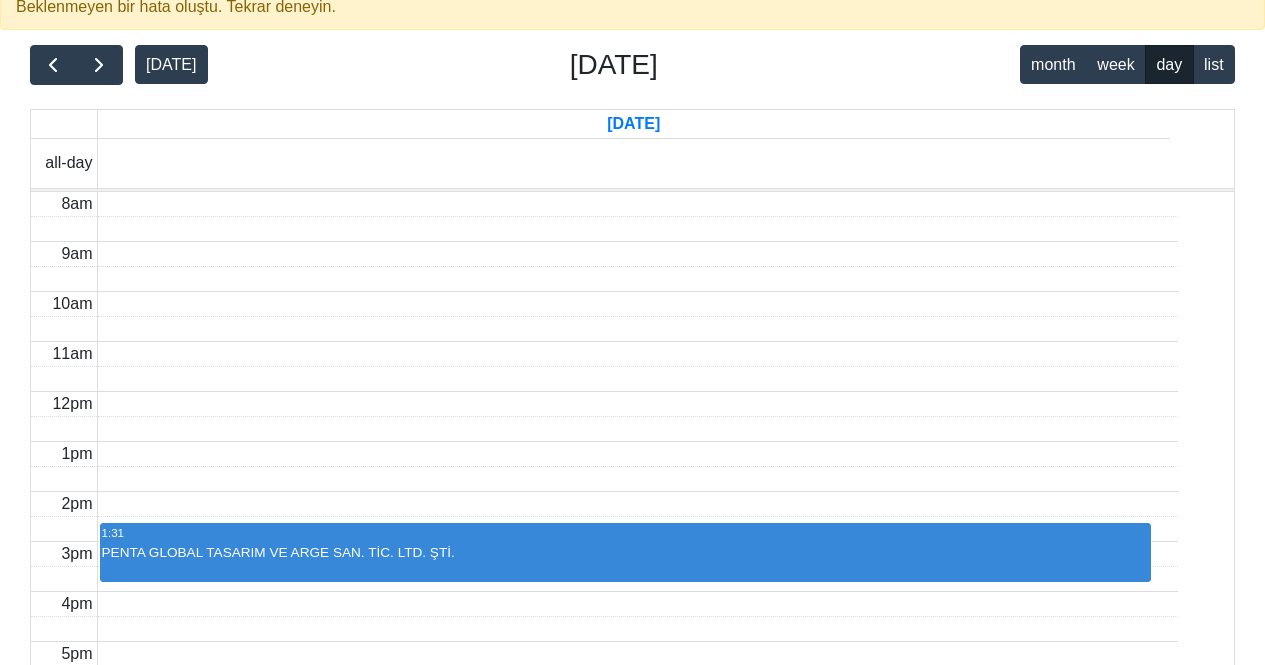scroll, scrollTop: 200, scrollLeft: 0, axis: vertical 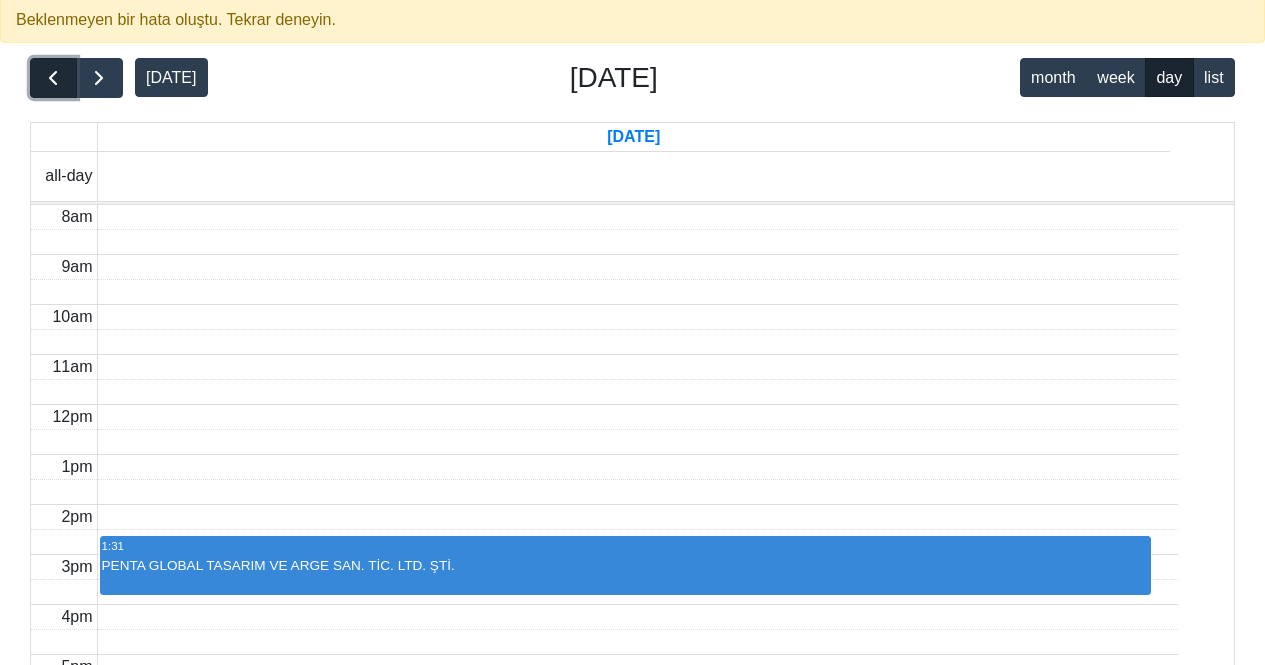 click at bounding box center (53, 78) 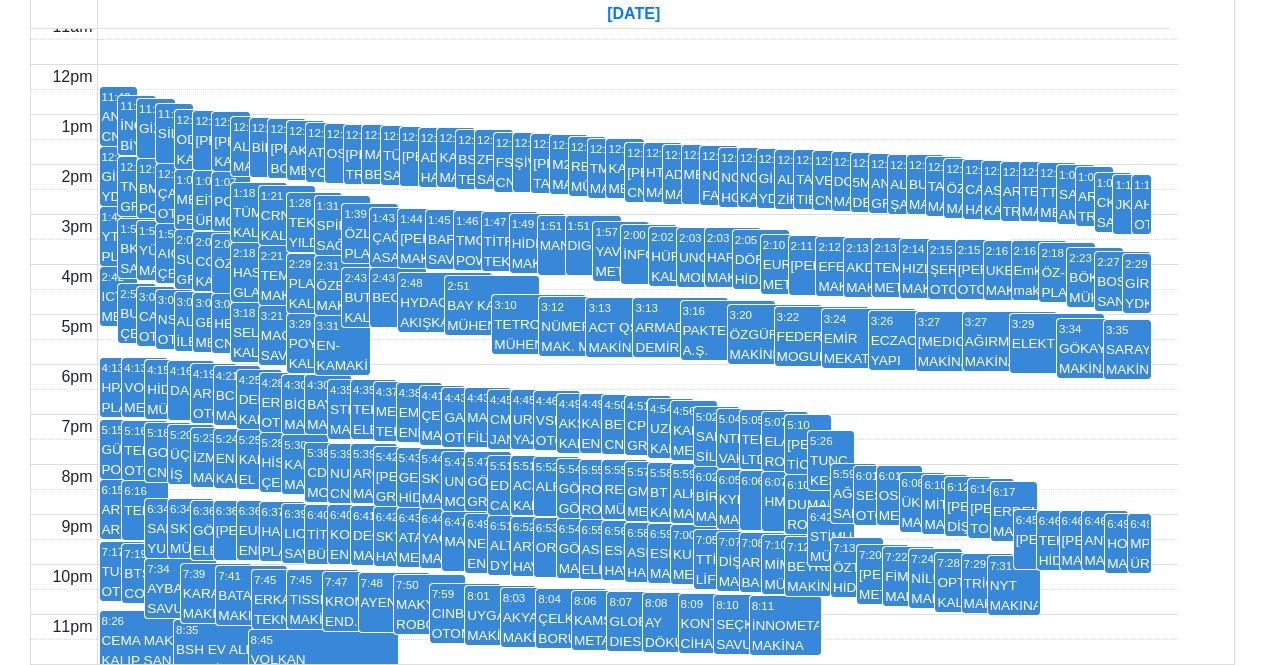 scroll, scrollTop: 852, scrollLeft: 0, axis: vertical 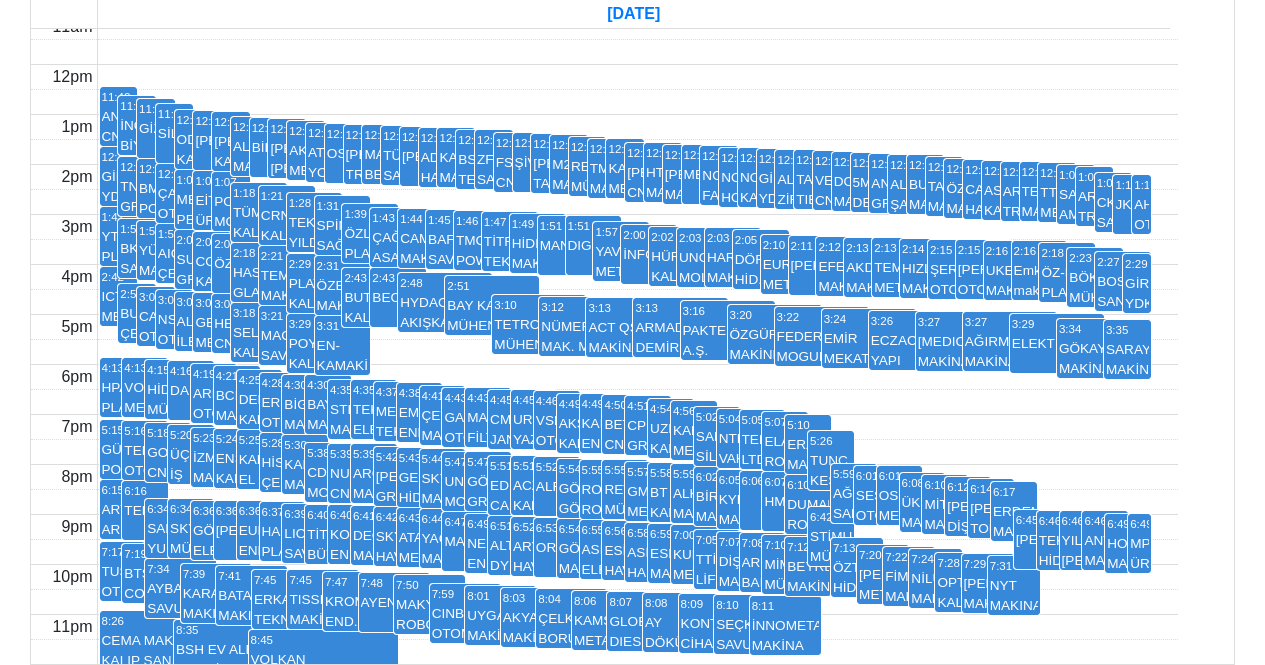 click on "8:11 İNNOMETAL MAKİNA SAN. TİC. AŞ." at bounding box center [785, 625] 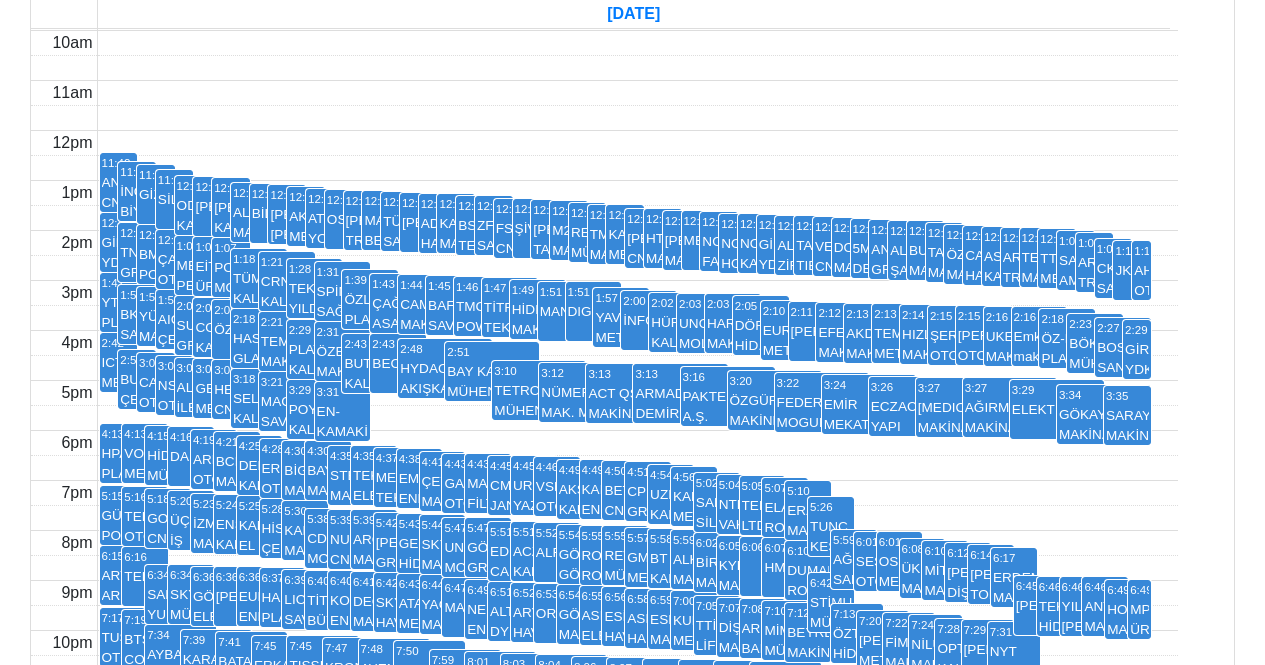 scroll, scrollTop: 452, scrollLeft: 0, axis: vertical 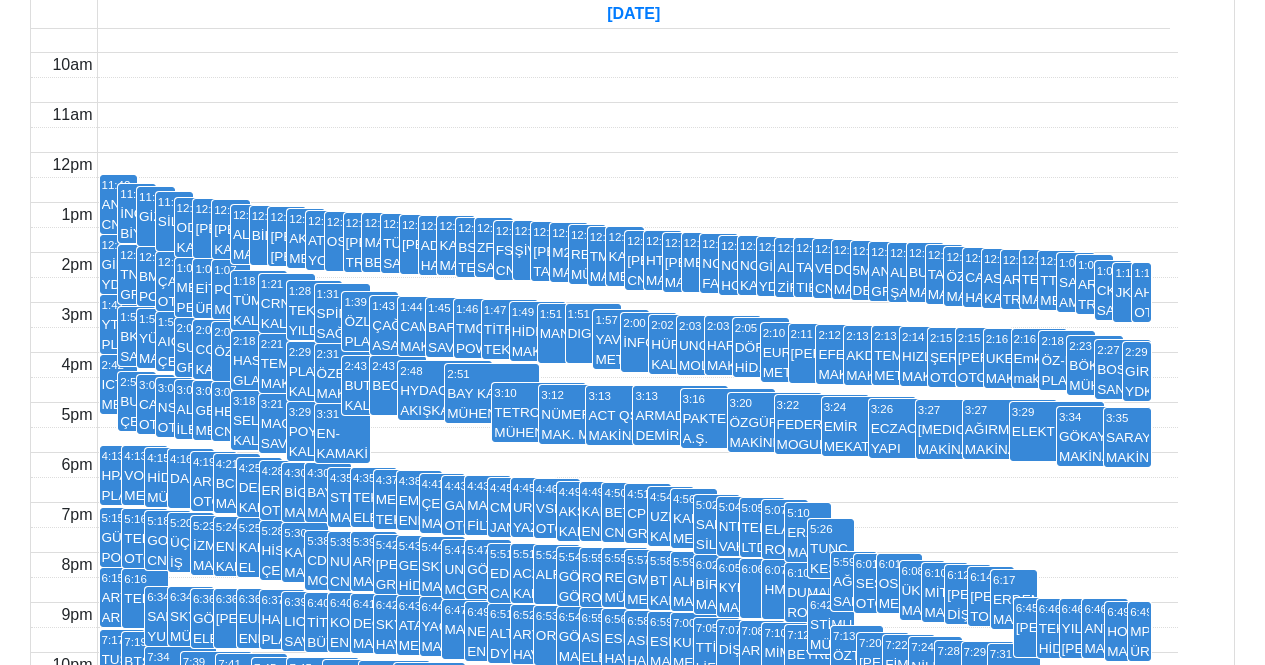 click on "11:42 ANKA CNC" at bounding box center [119, 204] 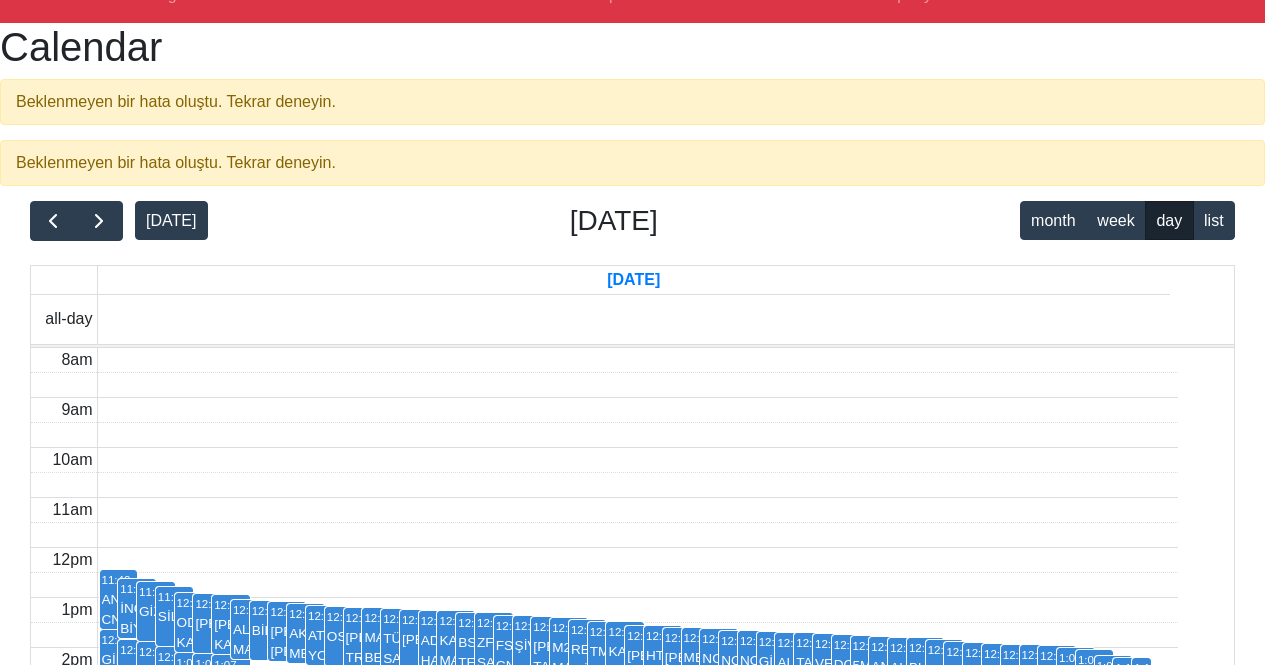 scroll, scrollTop: 52, scrollLeft: 0, axis: vertical 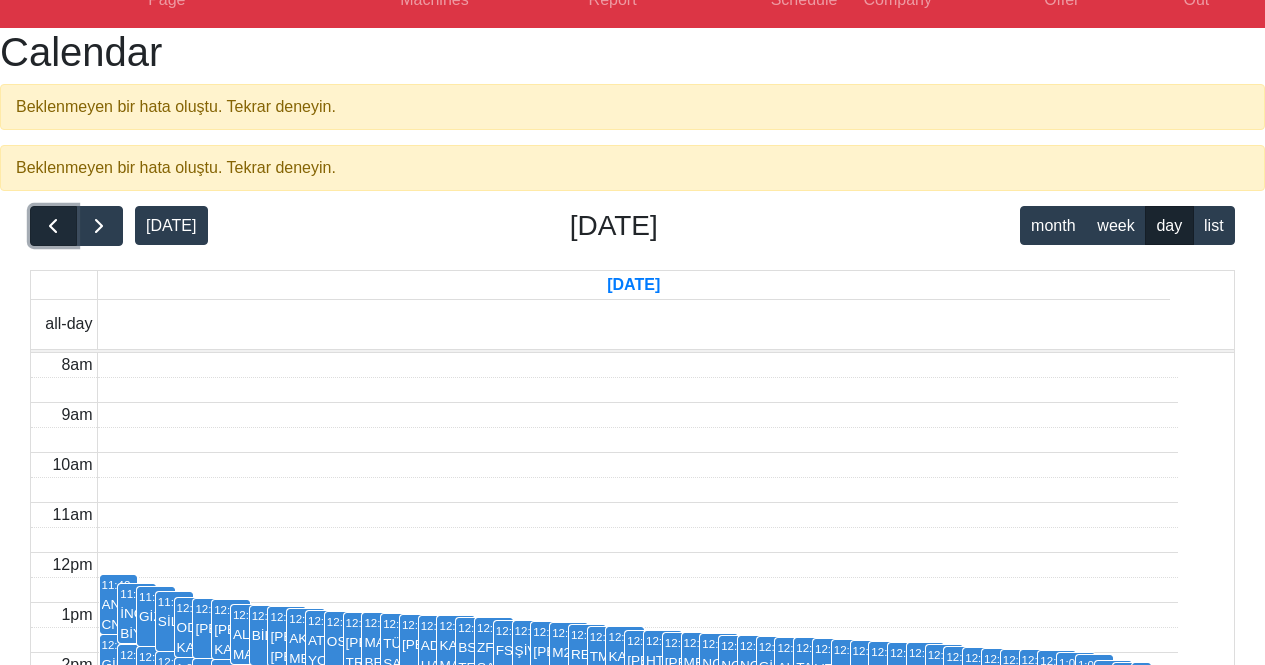 click at bounding box center (53, 226) 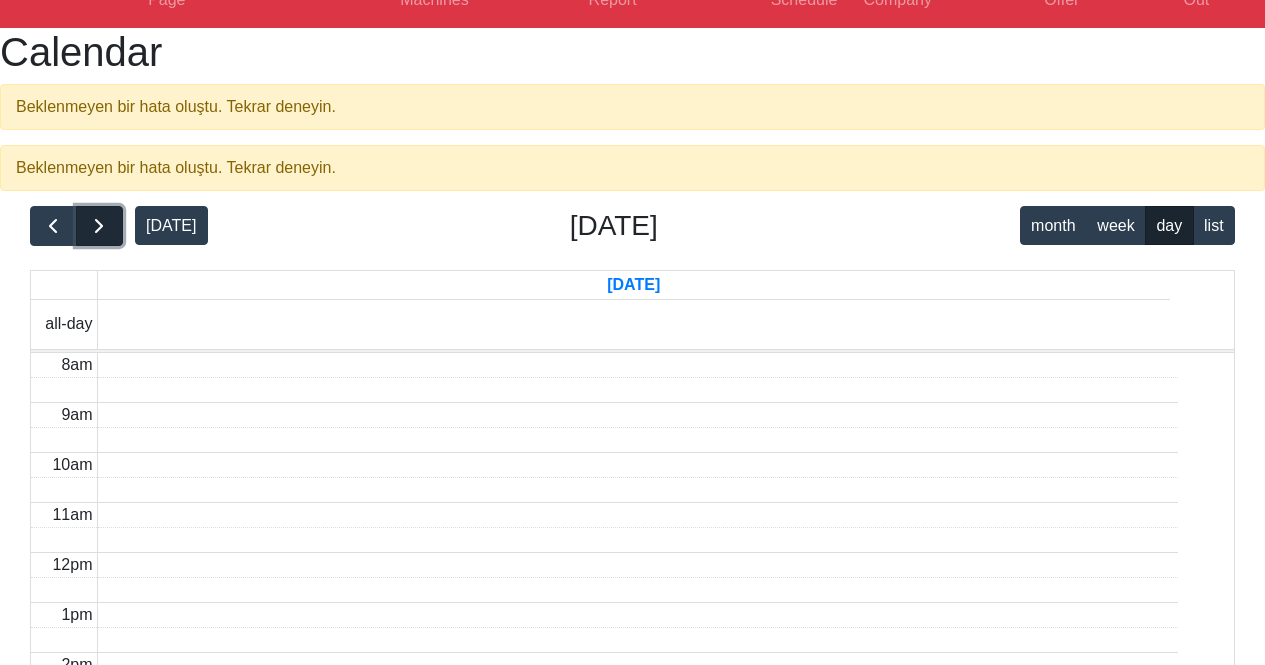 click at bounding box center [99, 226] 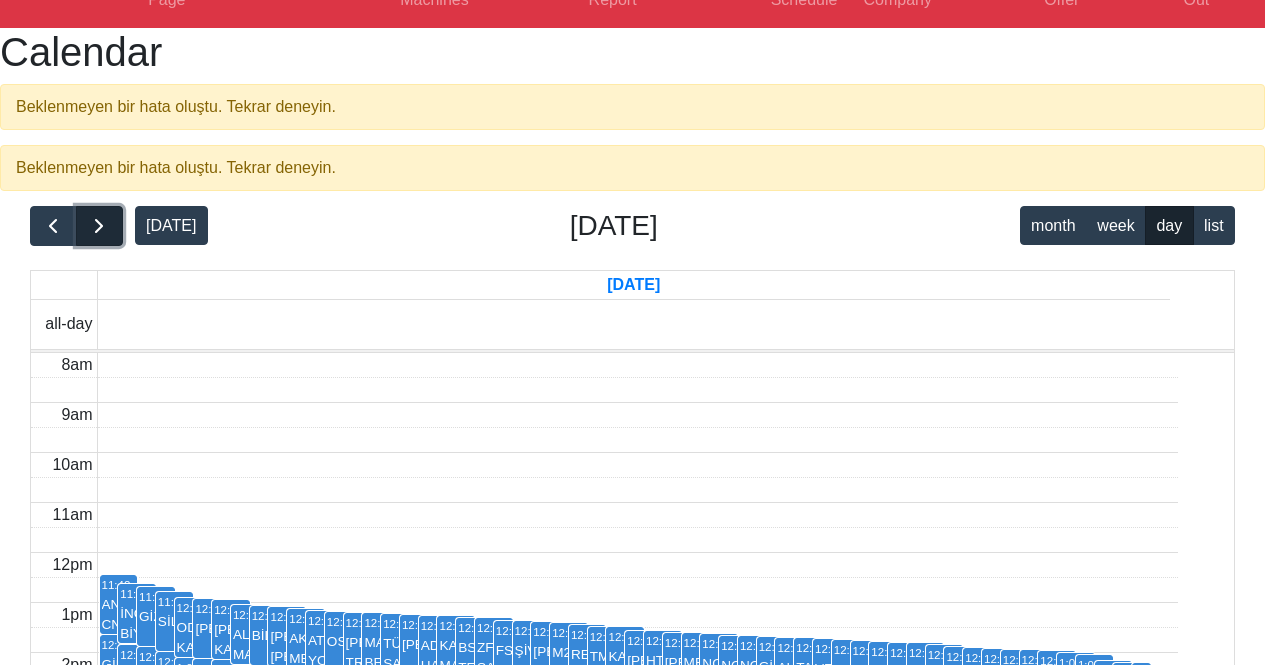 click at bounding box center (99, 226) 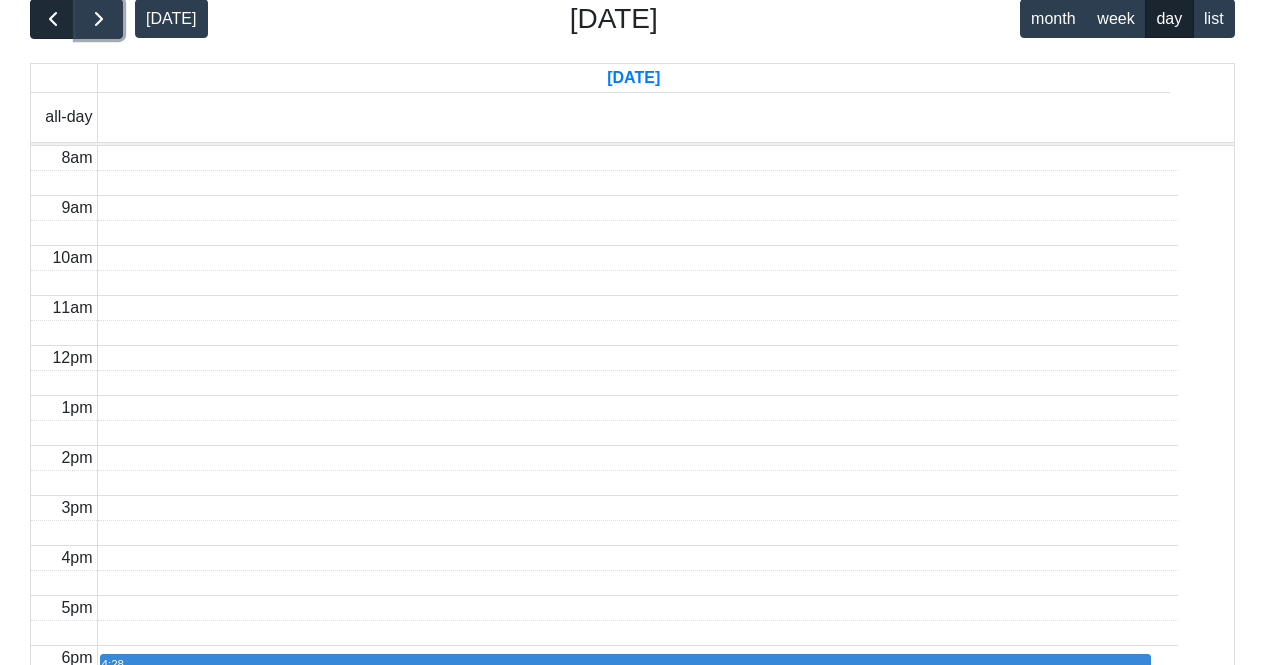 scroll, scrollTop: 152, scrollLeft: 0, axis: vertical 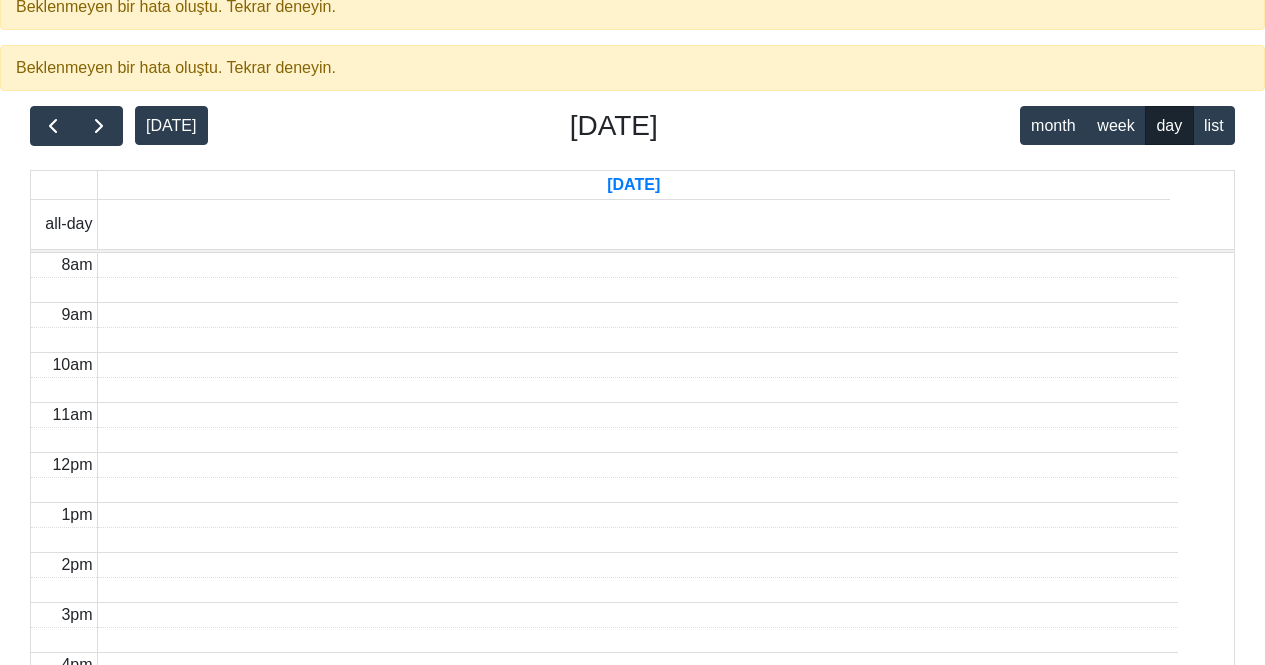 click on "today July 4, 2025 month week day list Fri, Jul 4 all-day 8am 9am 10am 11am 12pm 1pm 2pm 3pm 4pm 5pm 6pm 7pm 8pm 9pm 10pm 11pm 9:19 VECTOR BİL.TEST CİH.SERV.HİZ.ULUS.DIŞ. TİC. LTD. ŞTİ. 9:21 ABM ÖZKAN PLASTİK 9:59 ONANTEK 4:28 UYGUR SAVUNMA LTD ŞTİ 8:03 ONETECH MUHENDISLIK MAKINA SAN VE TIC LTD STI" at bounding box center (632, 579) 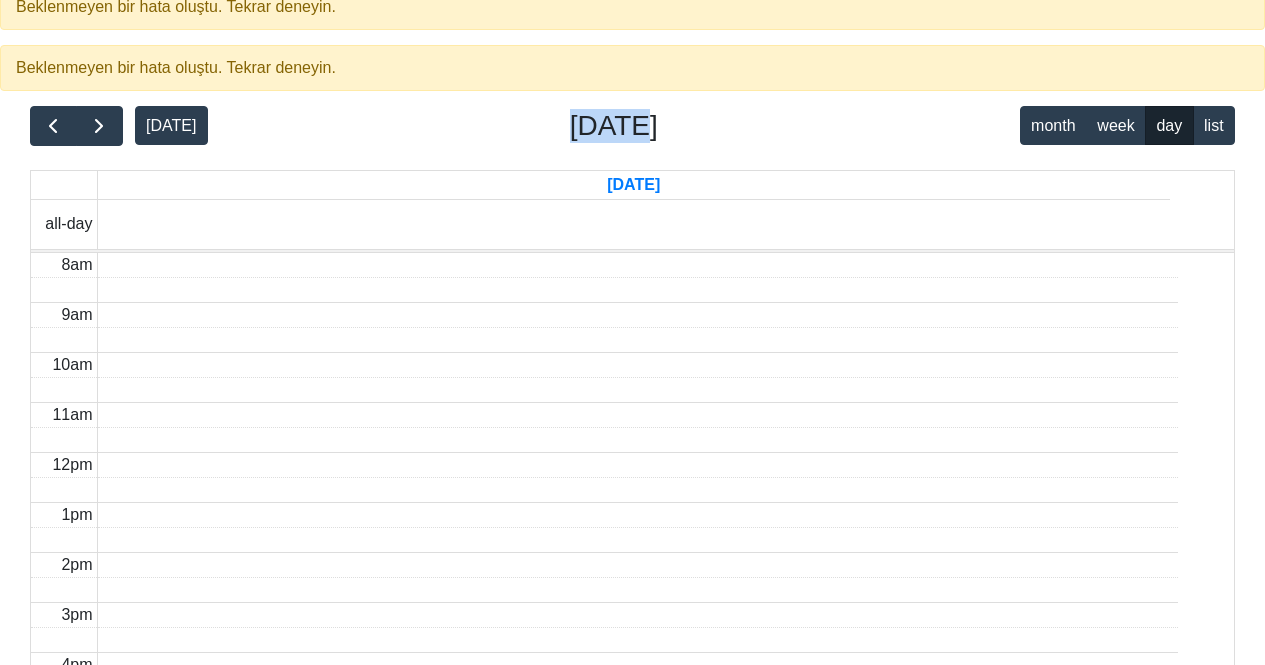 click on "today July 4, 2025 month week day list Fri, Jul 4 all-day 8am 9am 10am 11am 12pm 1pm 2pm 3pm 4pm 5pm 6pm 7pm 8pm 9pm 10pm 11pm 9:19 VECTOR BİL.TEST CİH.SERV.HİZ.ULUS.DIŞ. TİC. LTD. ŞTİ. 9:21 ABM ÖZKAN PLASTİK 9:59 ONANTEK 4:28 UYGUR SAVUNMA LTD ŞTİ 8:03 ONETECH MUHENDISLIK MAKINA SAN VE TIC LTD STI" at bounding box center (632, 579) 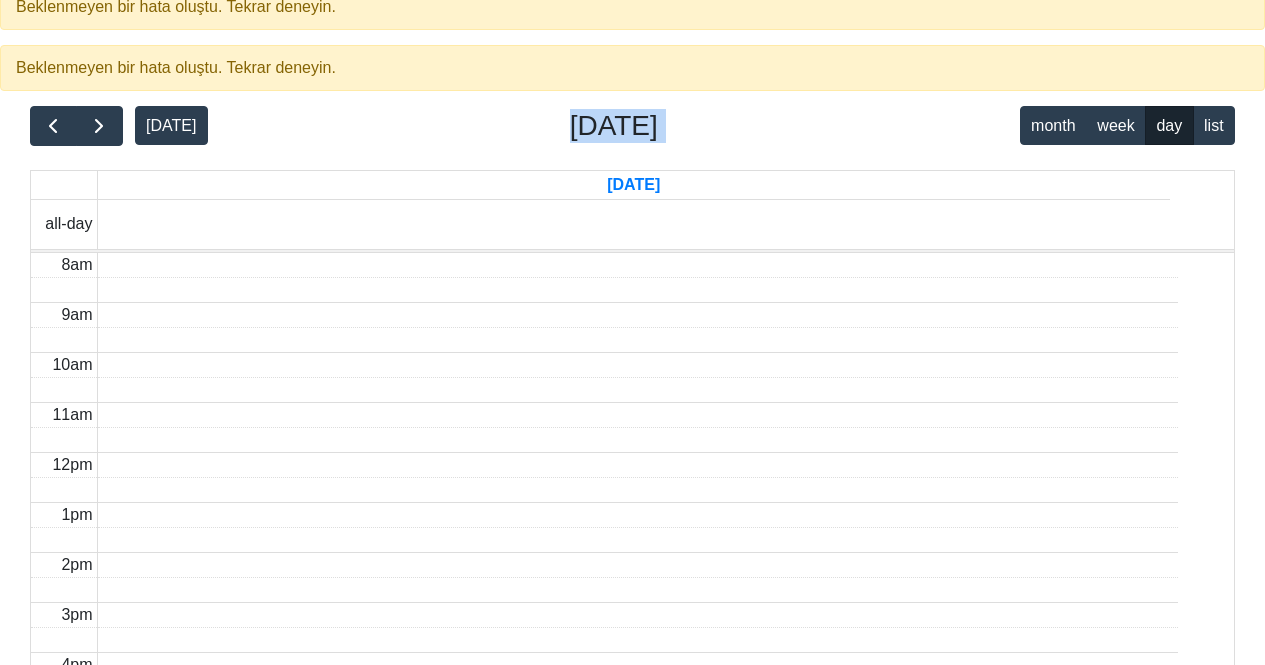 click on "today July 4, 2025 month week day list Fri, Jul 4 all-day 8am 9am 10am 11am 12pm 1pm 2pm 3pm 4pm 5pm 6pm 7pm 8pm 9pm 10pm 11pm 9:19 VECTOR BİL.TEST CİH.SERV.HİZ.ULUS.DIŞ. TİC. LTD. ŞTİ. 9:21 ABM ÖZKAN PLASTİK 9:59 ONANTEK 4:28 UYGUR SAVUNMA LTD ŞTİ 8:03 ONETECH MUHENDISLIK MAKINA SAN VE TIC LTD STI" at bounding box center (632, 579) 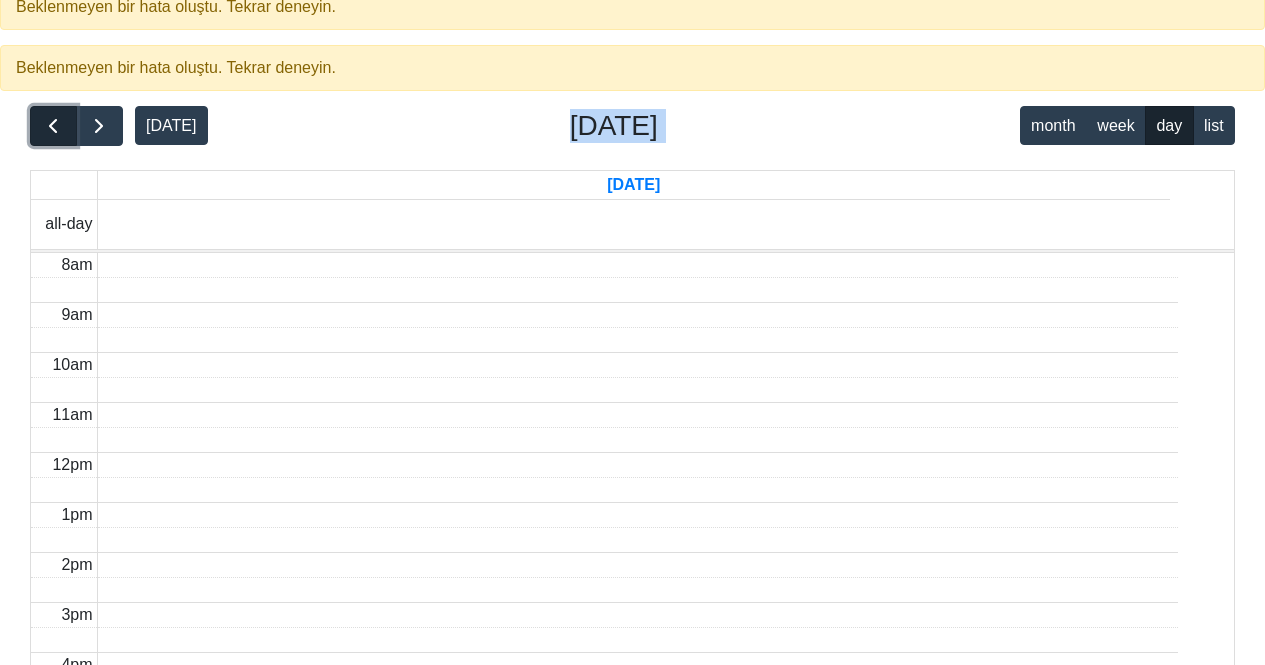 click at bounding box center [53, 126] 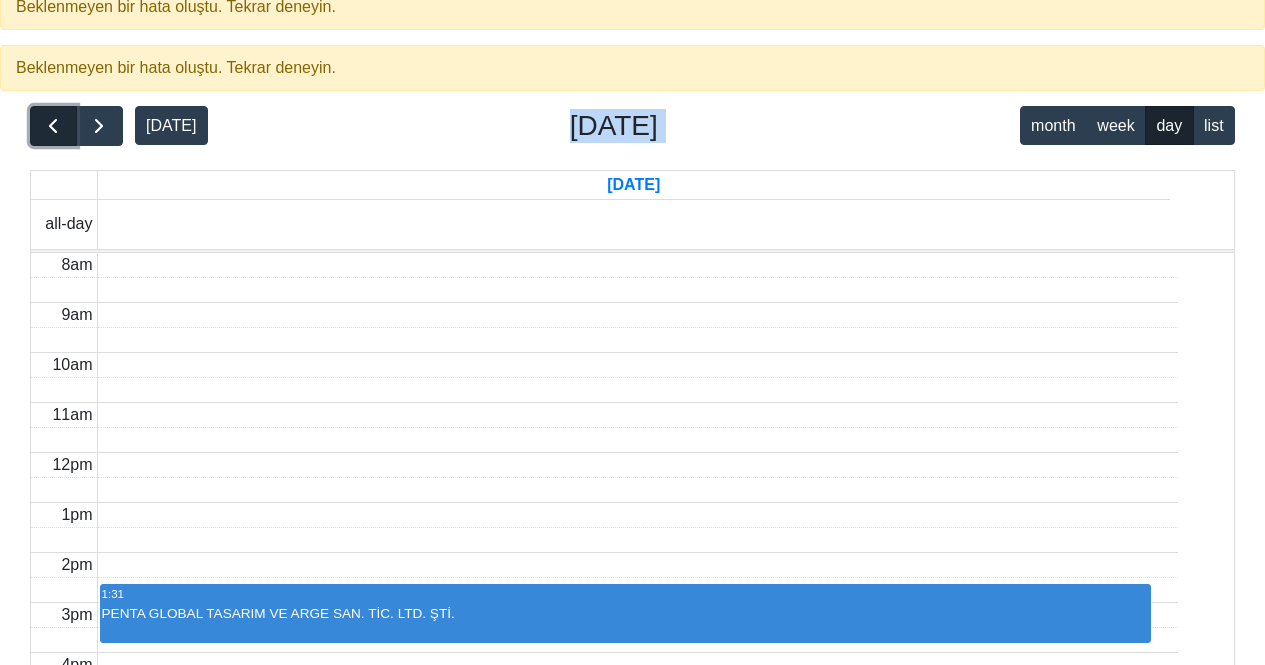click at bounding box center [53, 126] 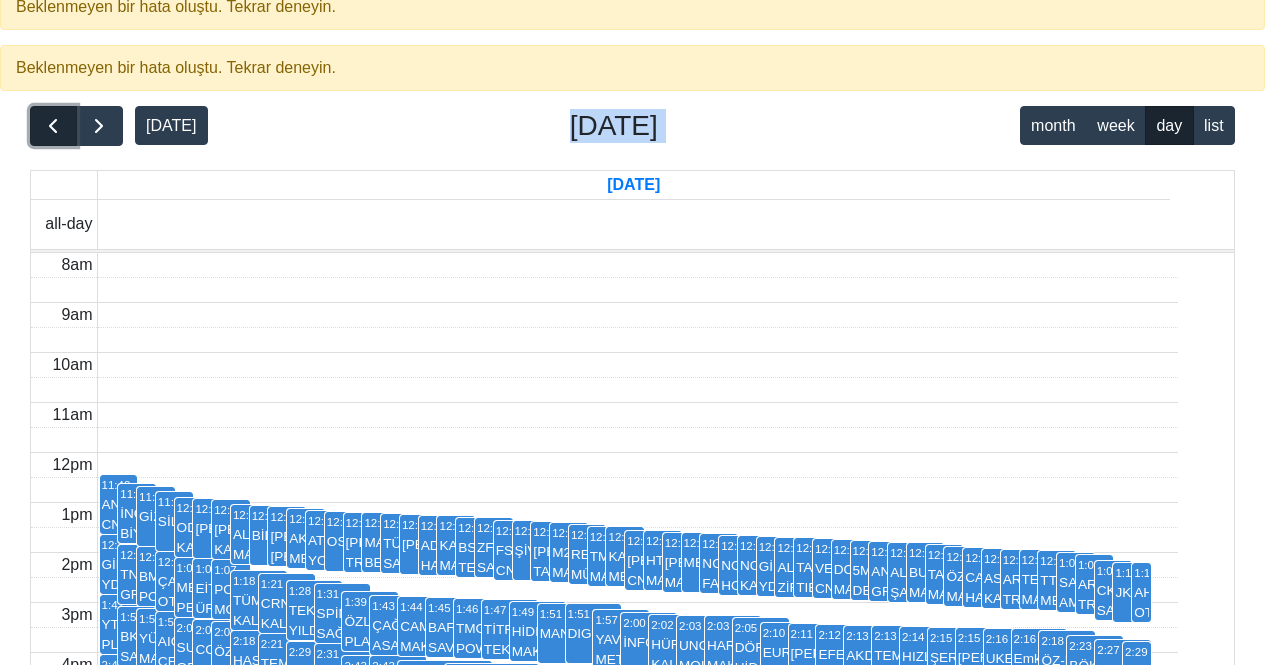 click at bounding box center [53, 126] 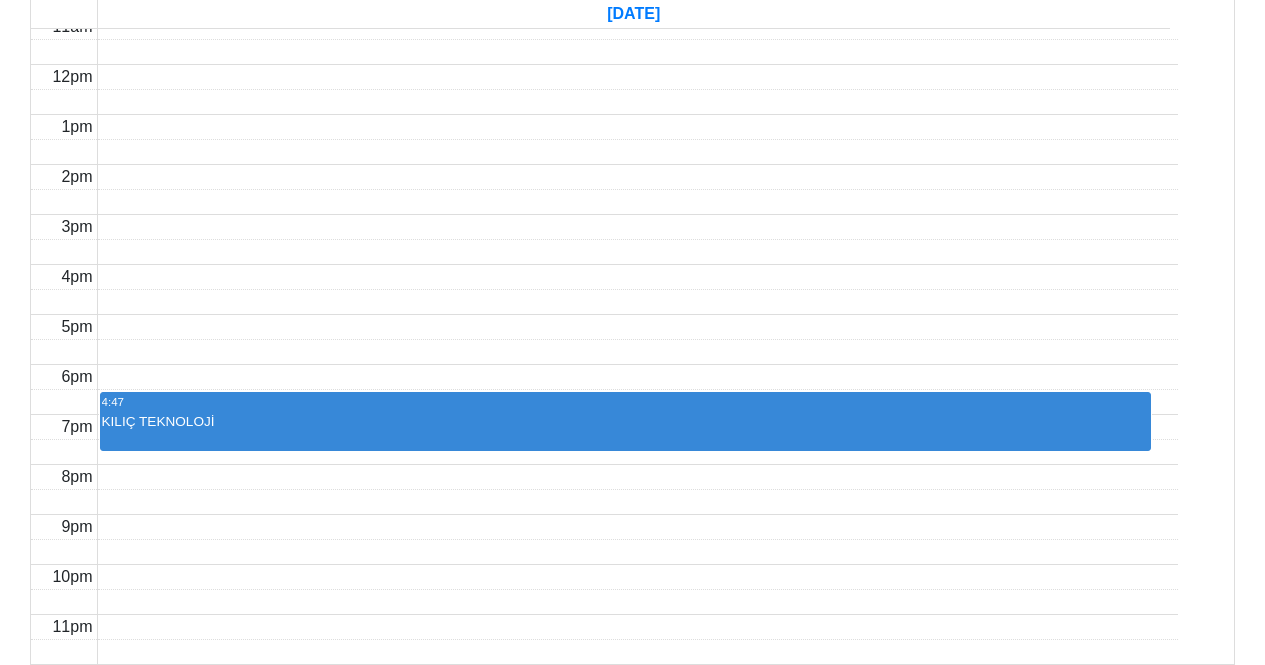scroll, scrollTop: 852, scrollLeft: 0, axis: vertical 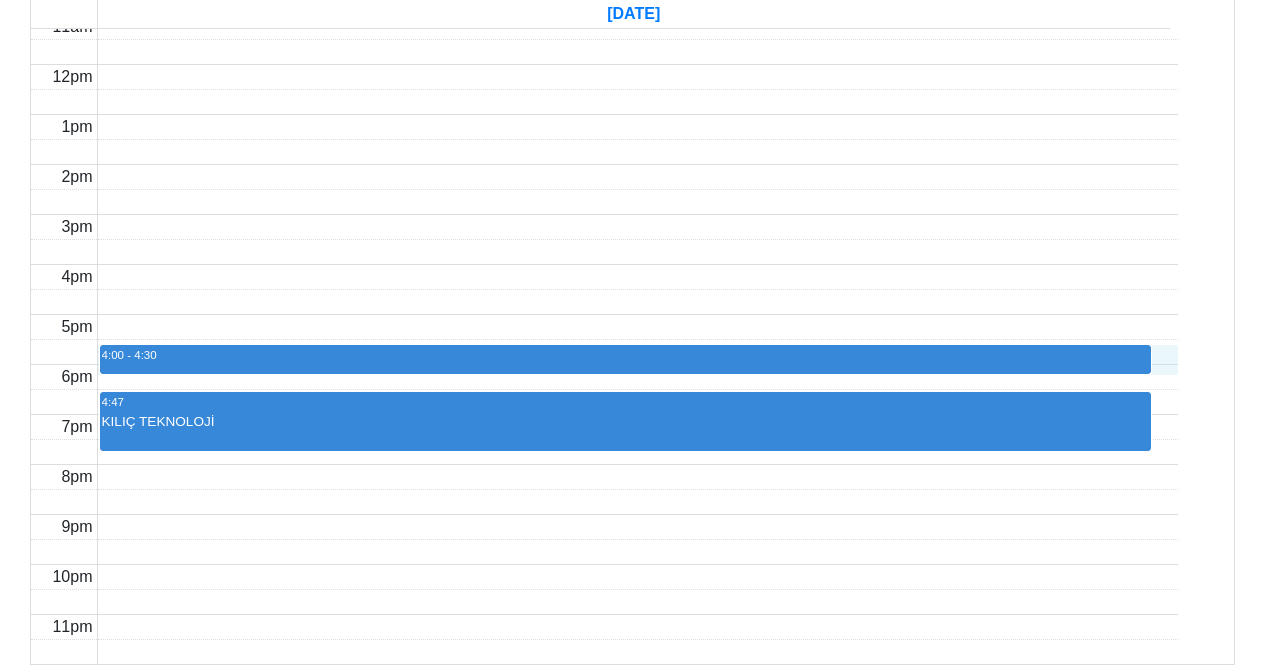 click at bounding box center (637, 276) 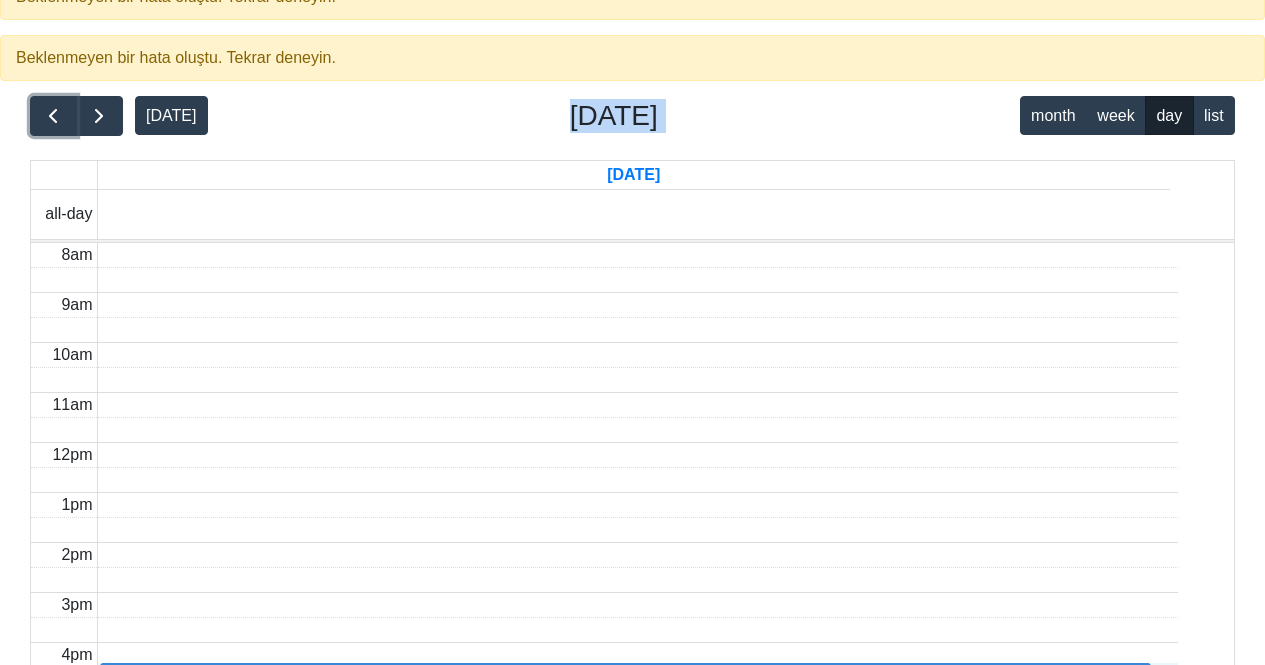 scroll, scrollTop: 0, scrollLeft: 0, axis: both 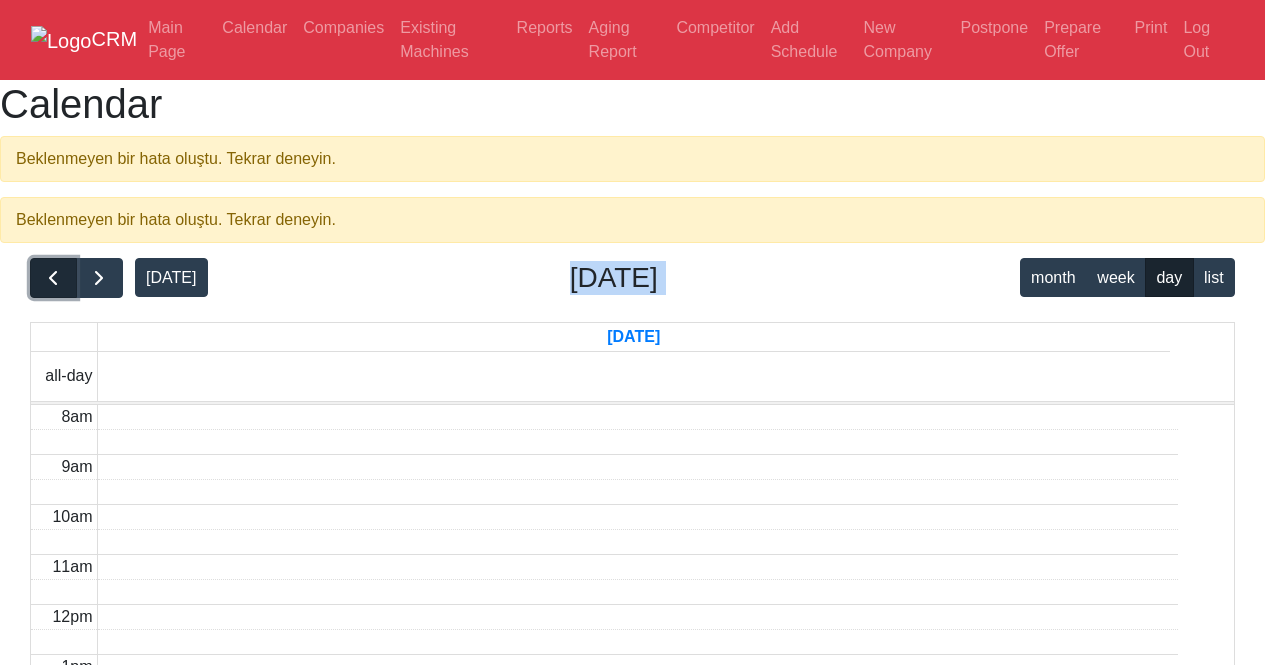 click at bounding box center [53, 278] 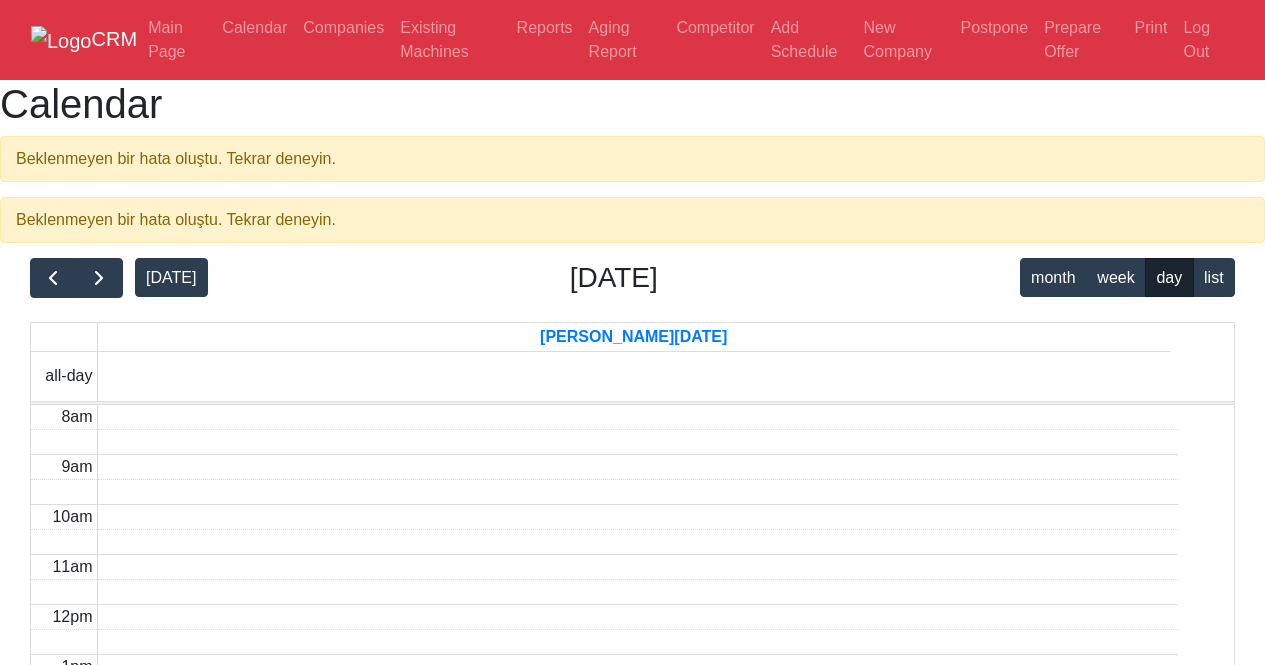 click on "today June 29, 2025 month week day list Sun, Jun 29 all-day 8am 9am 10am 11am 12pm 1pm 2pm 3pm 4pm 5pm 6pm 7pm 8pm 9pm 10pm 11pm" at bounding box center [632, 731] 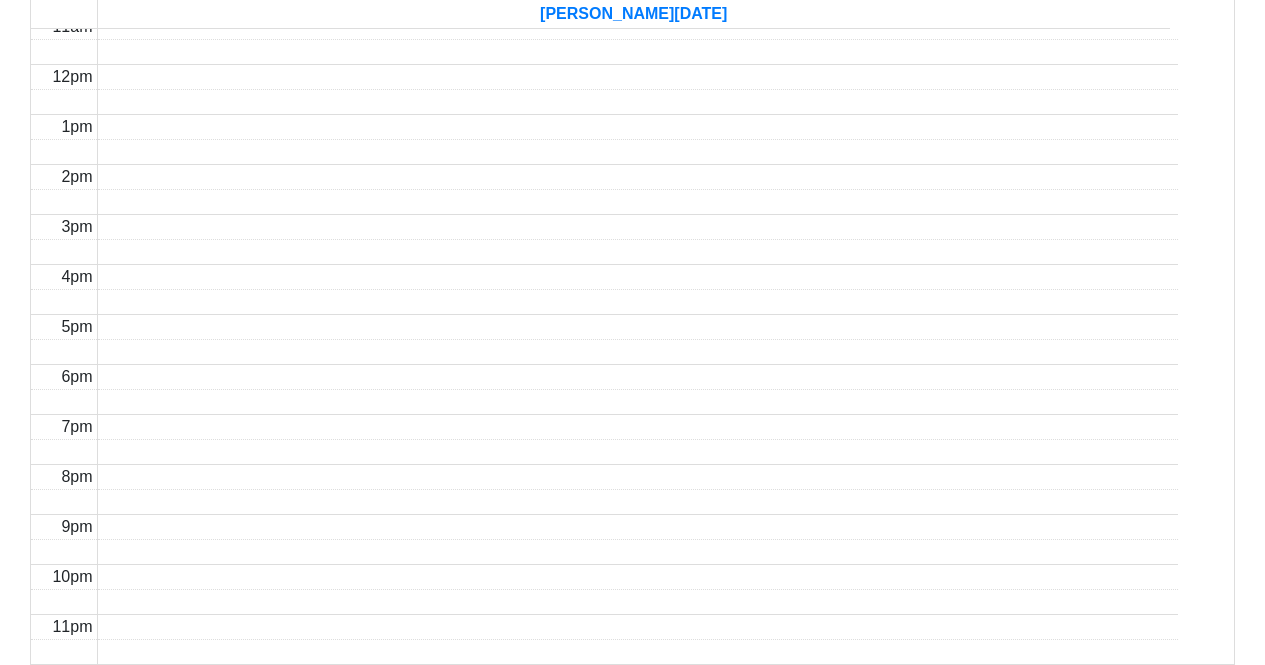 scroll, scrollTop: 0, scrollLeft: 0, axis: both 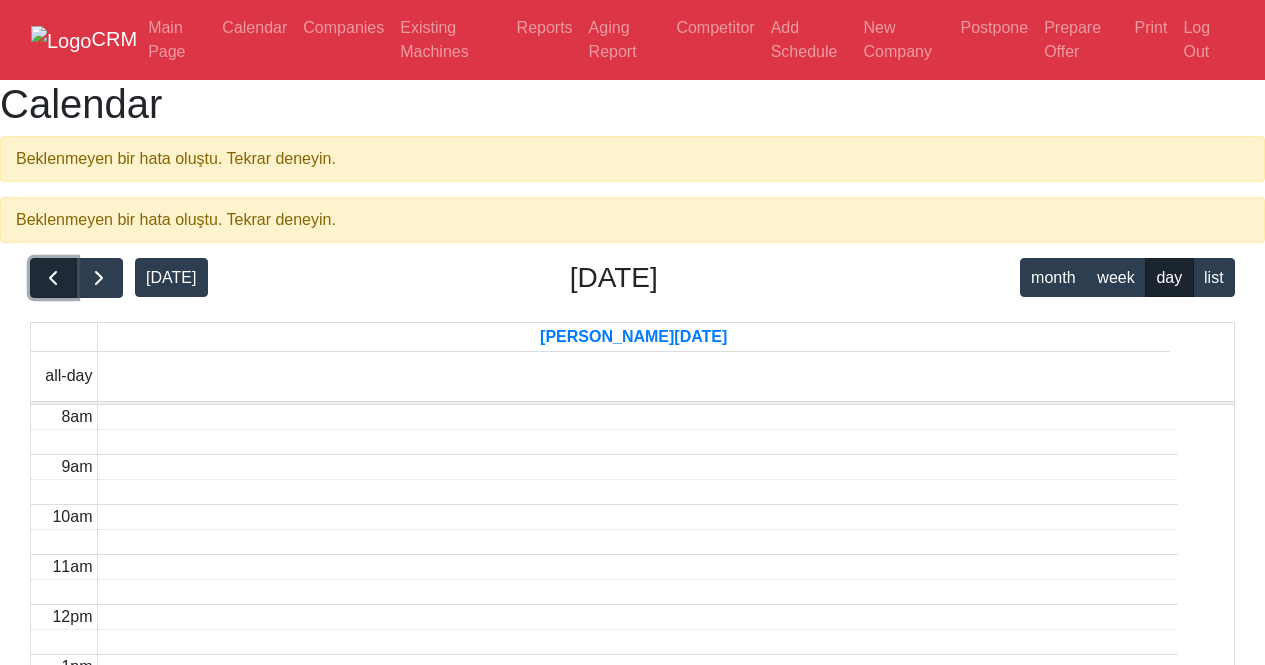 click at bounding box center [53, 278] 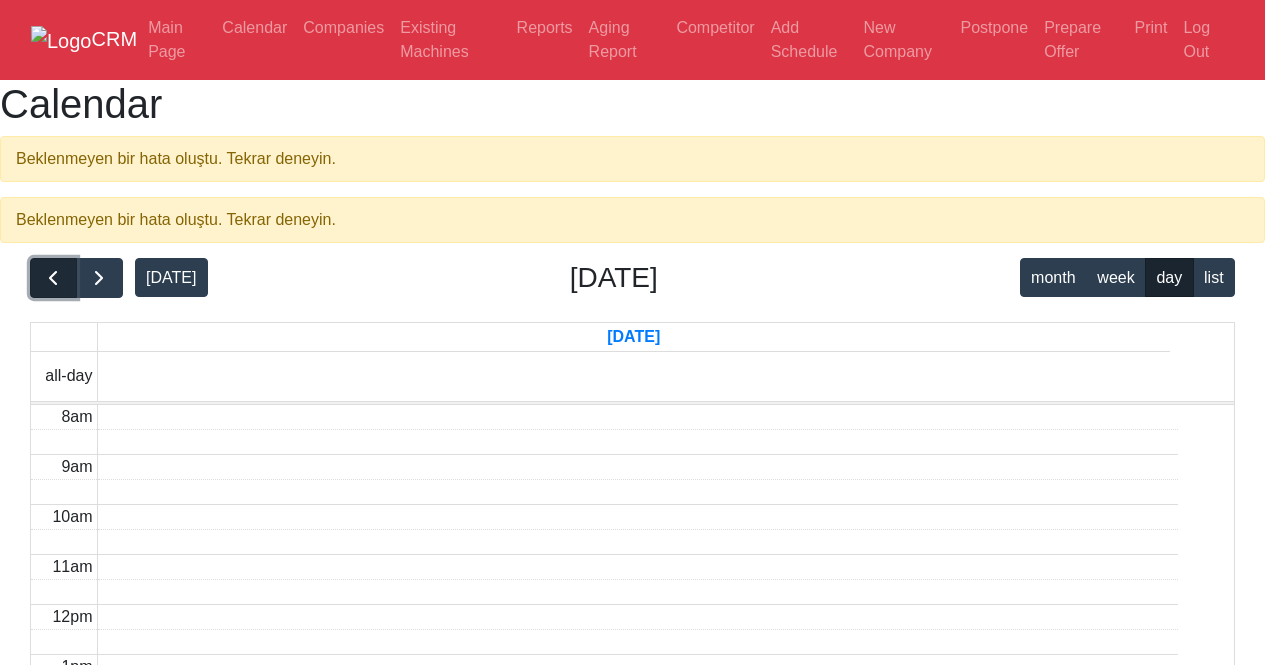 click at bounding box center (53, 278) 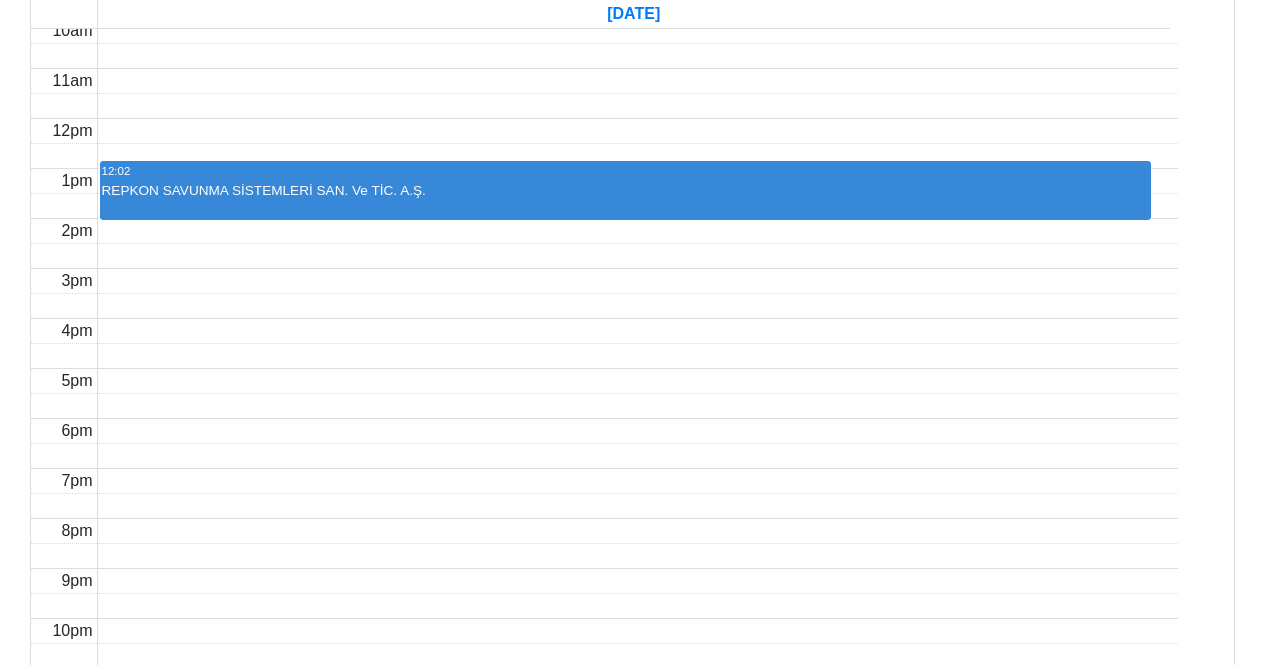 scroll, scrollTop: 352, scrollLeft: 0, axis: vertical 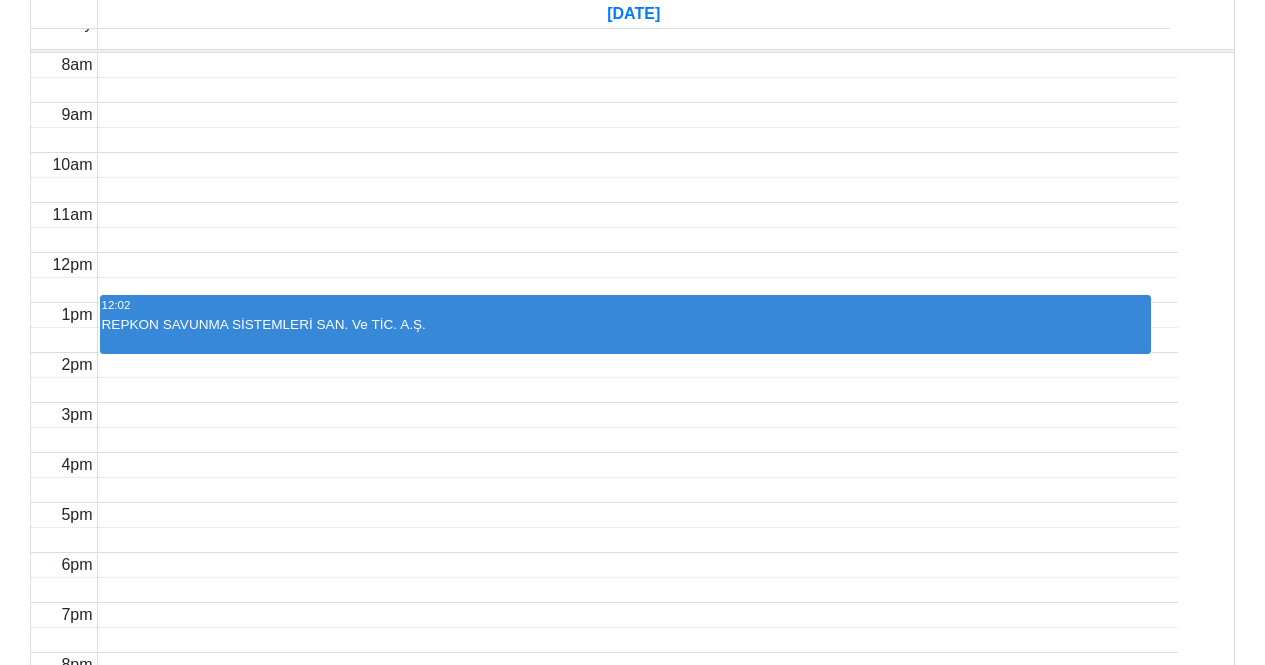 click on "REPKON SAVUNMA SİSTEMLERİ SAN. Ve TİC. A.Ş." at bounding box center (626, 334) 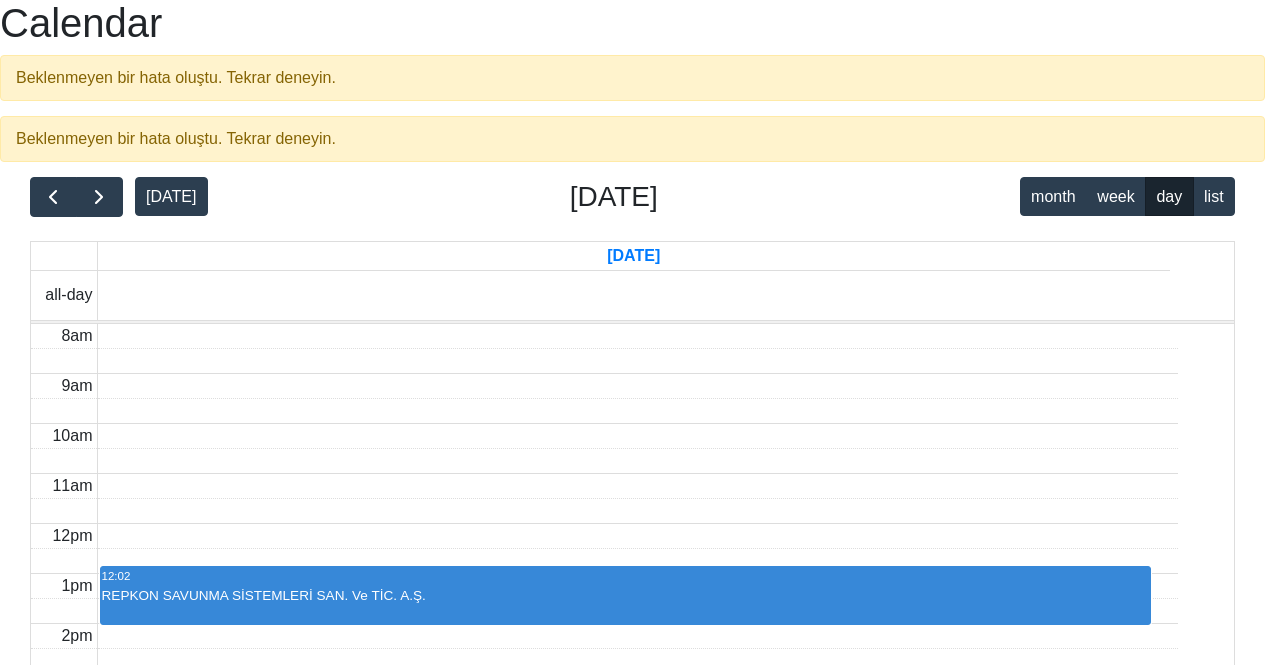 scroll, scrollTop: 52, scrollLeft: 0, axis: vertical 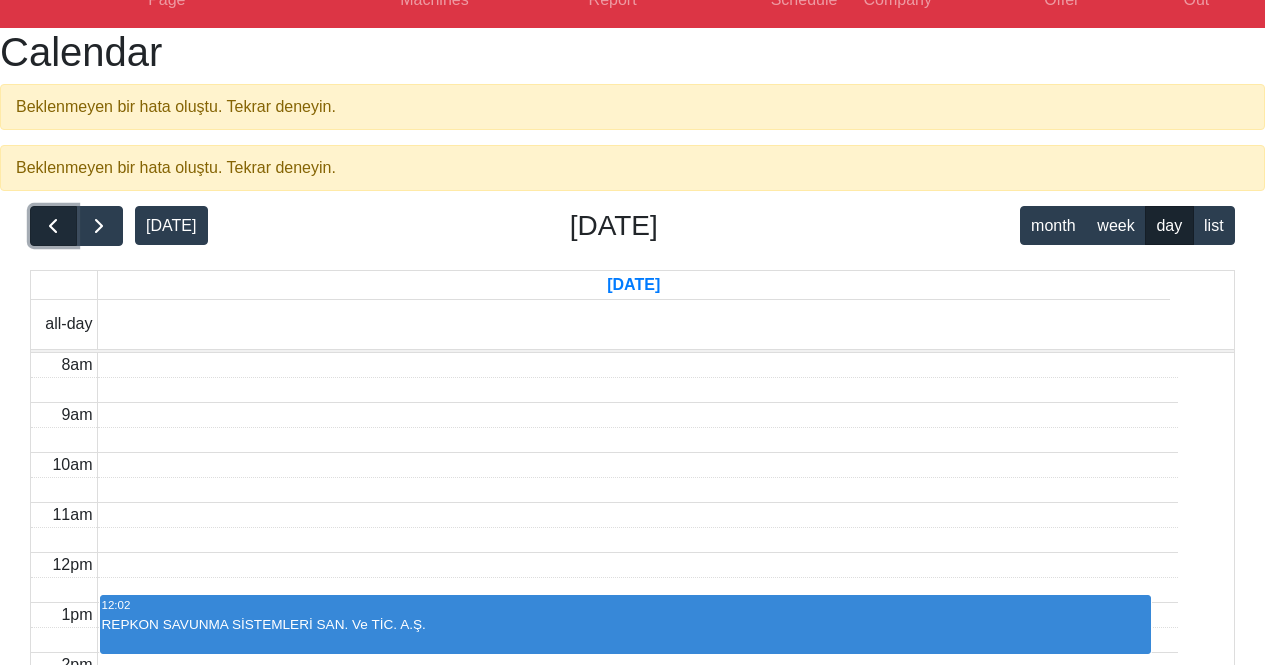 click at bounding box center (53, 226) 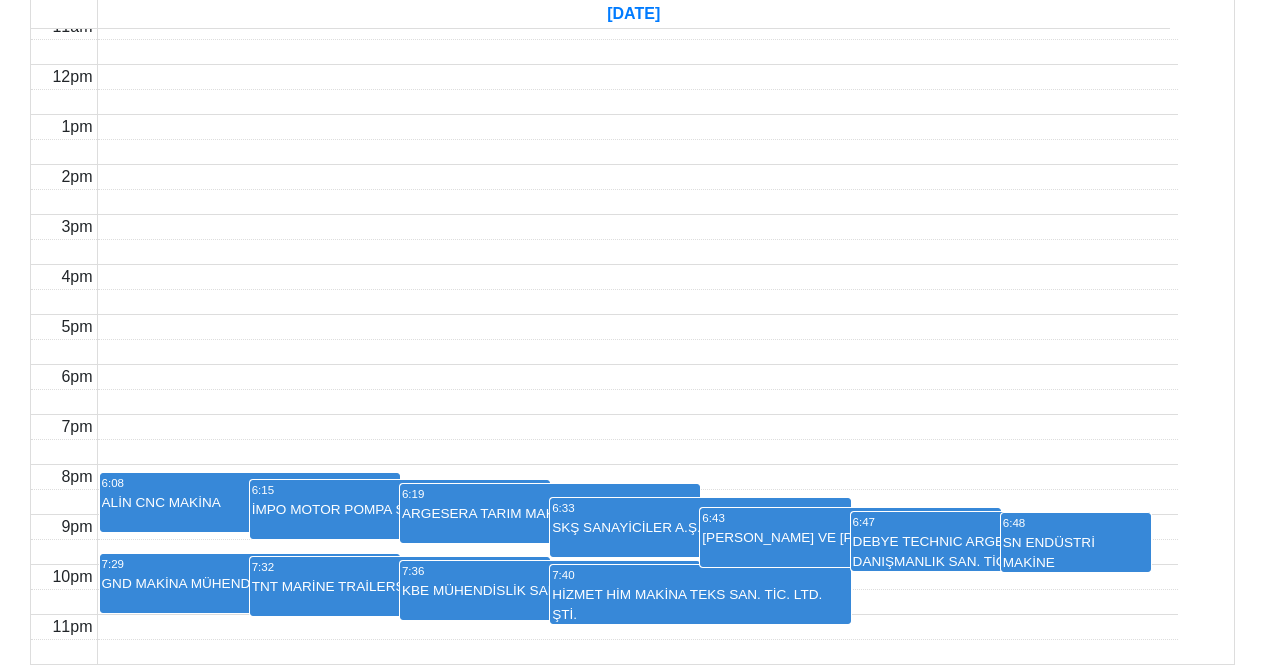 scroll, scrollTop: 852, scrollLeft: 0, axis: vertical 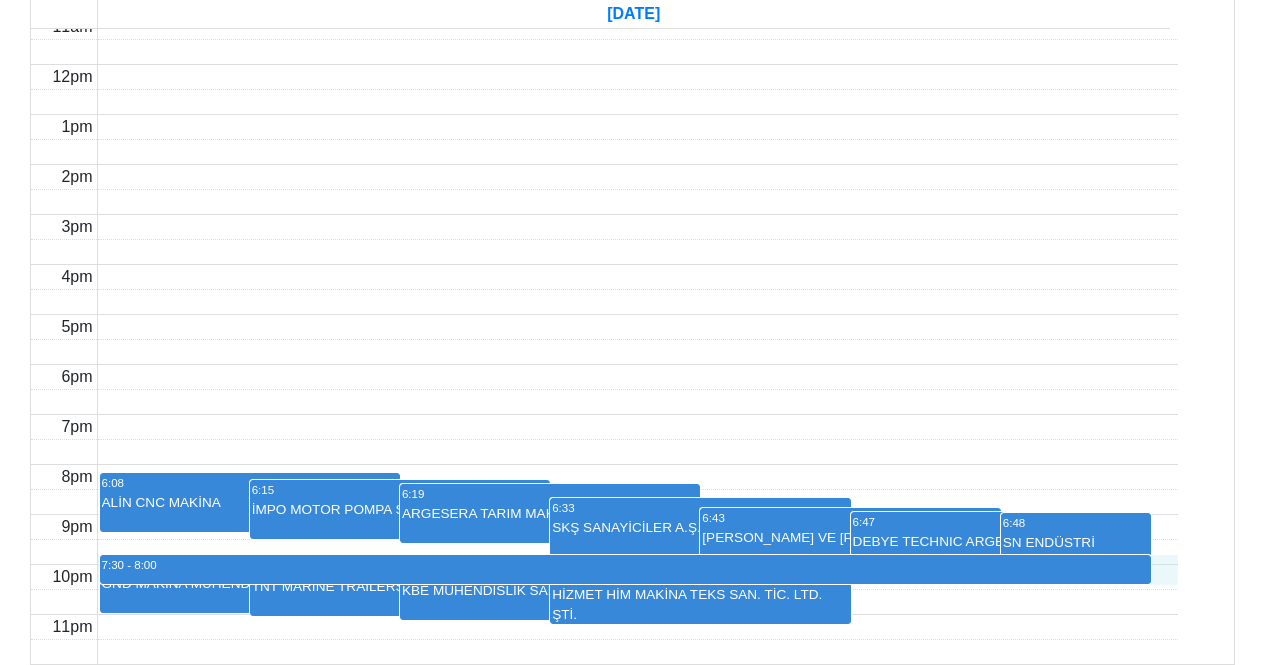 click on "İMPO MOTOR POMPA SAN. TİC. AŞ," at bounding box center [400, 519] 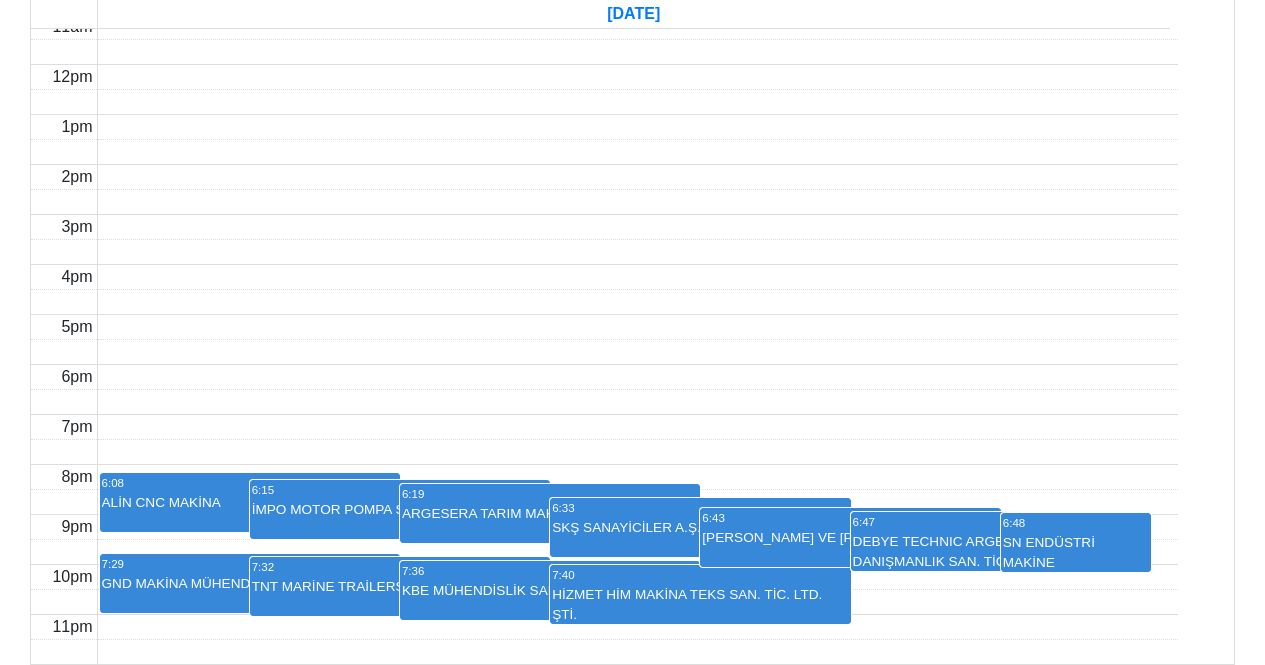 click on "8am 9am 10am 11am 12pm 1pm 2pm 3pm 4pm 5pm 6pm 7pm 8pm 9pm 10pm 11pm 6:08 ALİN CNC MAKİNA 6:15 İMPO MOTOR POMPA SAN. TİC. AŞ, 6:19 ARGESERA TARIM MAK. İML. LTD. ŞTİ.  6:33 SKŞ SANAYİCİLER A.Ş. 6:43 ÖZCANOĞLU MAKİNA KALIP VE YEDEK PARÇA 6:47 DEBYE TECHNIC ARGE MÜHENDİSLİK DANIŞMANLIK SAN. TİC. LTD. ŞTİ. 6:48 SN ENDÜSTRİ MAKİNE  7:29 GND MAKİNA MÜHENDİSLİK 7:32 TNT MARİNE TRAİLERS 7:36 KBE MÜHENDİSLİK SAN. TİC. LTD. ŞTİ. 7:40 HİZMET HİM MAKİNA TEKS SAN. TİC. LTD. ŞTİ." at bounding box center [604, 264] 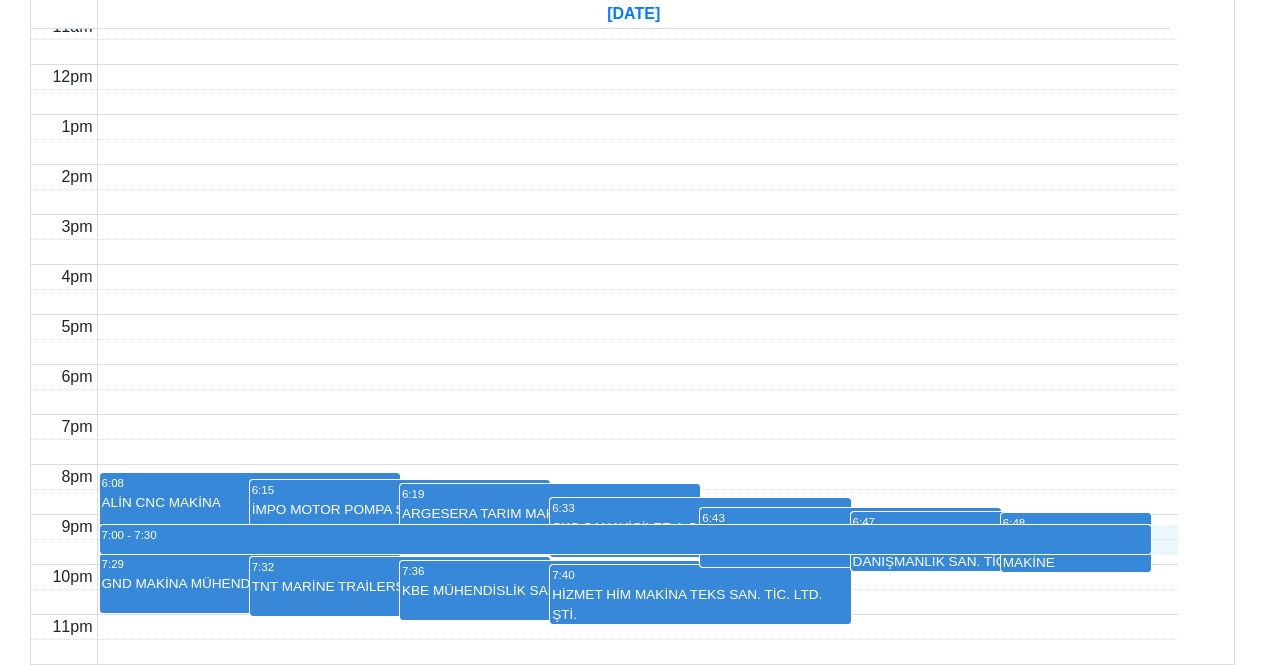 click on "ARGESERA TARIM MAK. İML. LTD. ŞTİ." at bounding box center (550, 514) 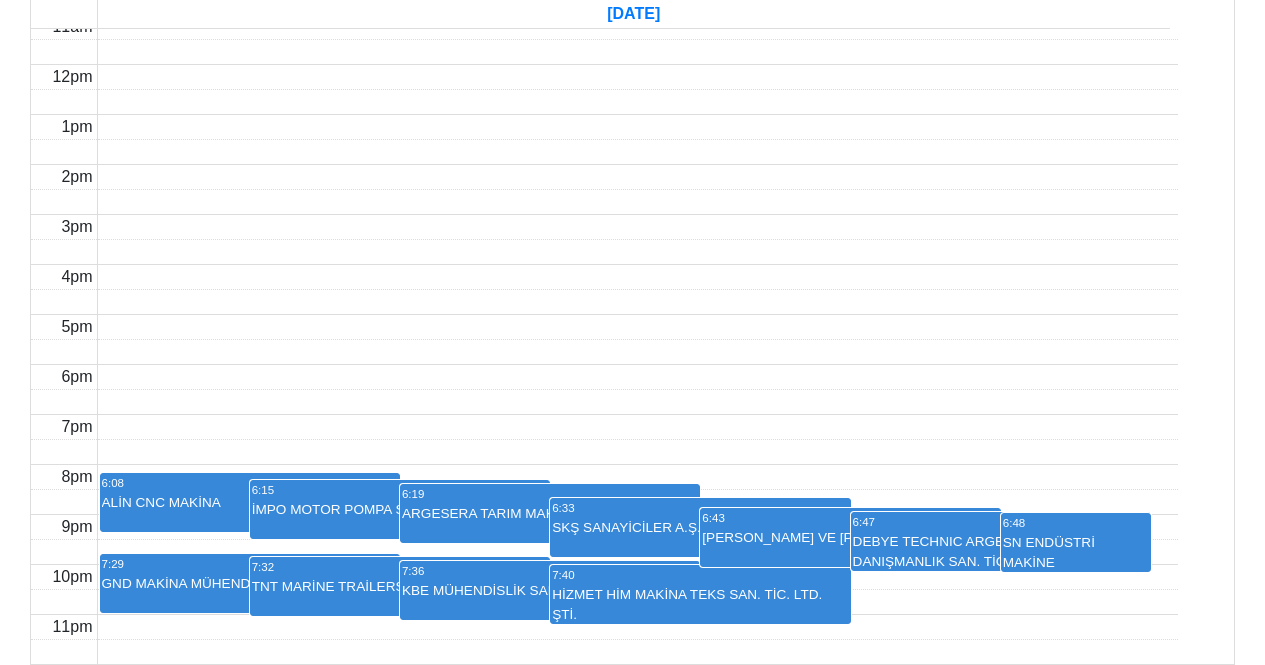click on "SKŞ SANAYİCİLER A.Ş." at bounding box center [700, 537] 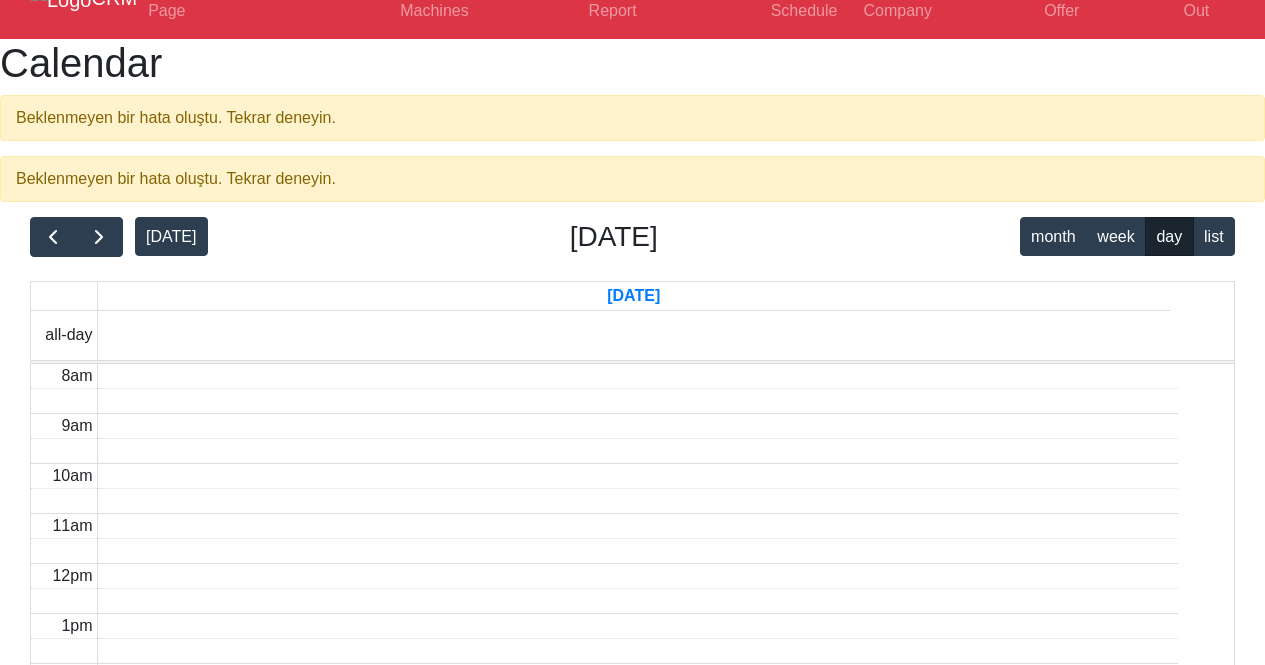 scroll, scrollTop: 0, scrollLeft: 0, axis: both 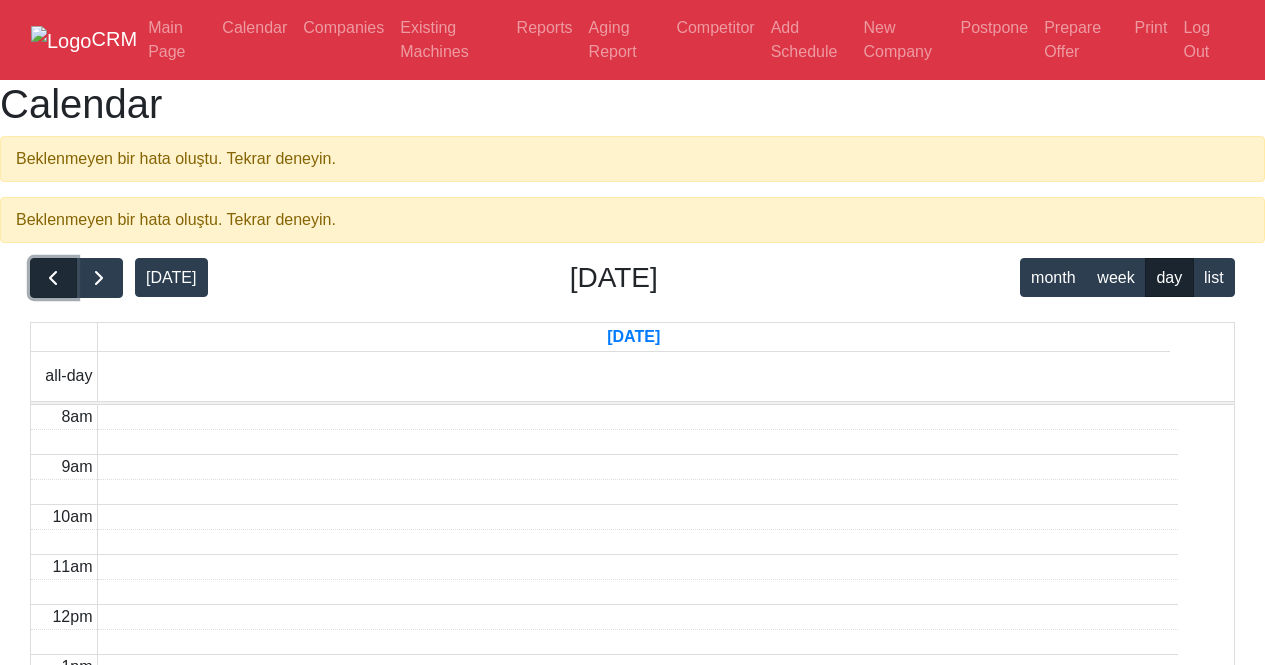 click at bounding box center [53, 278] 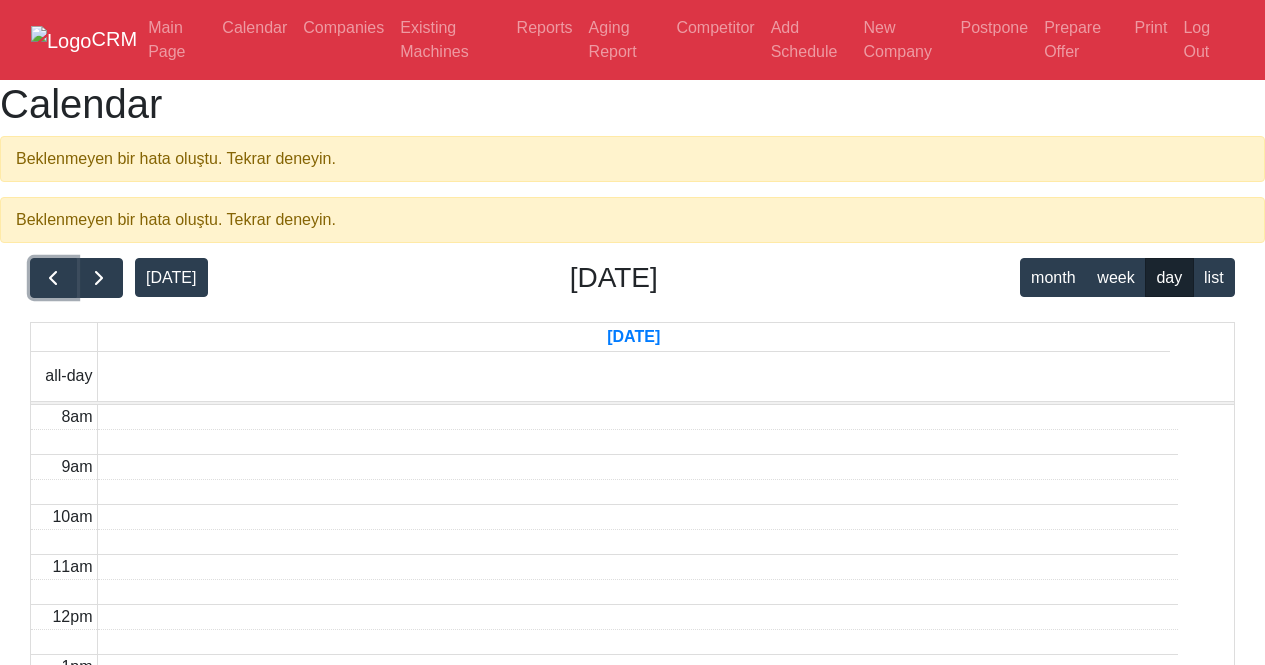 scroll, scrollTop: 852, scrollLeft: 0, axis: vertical 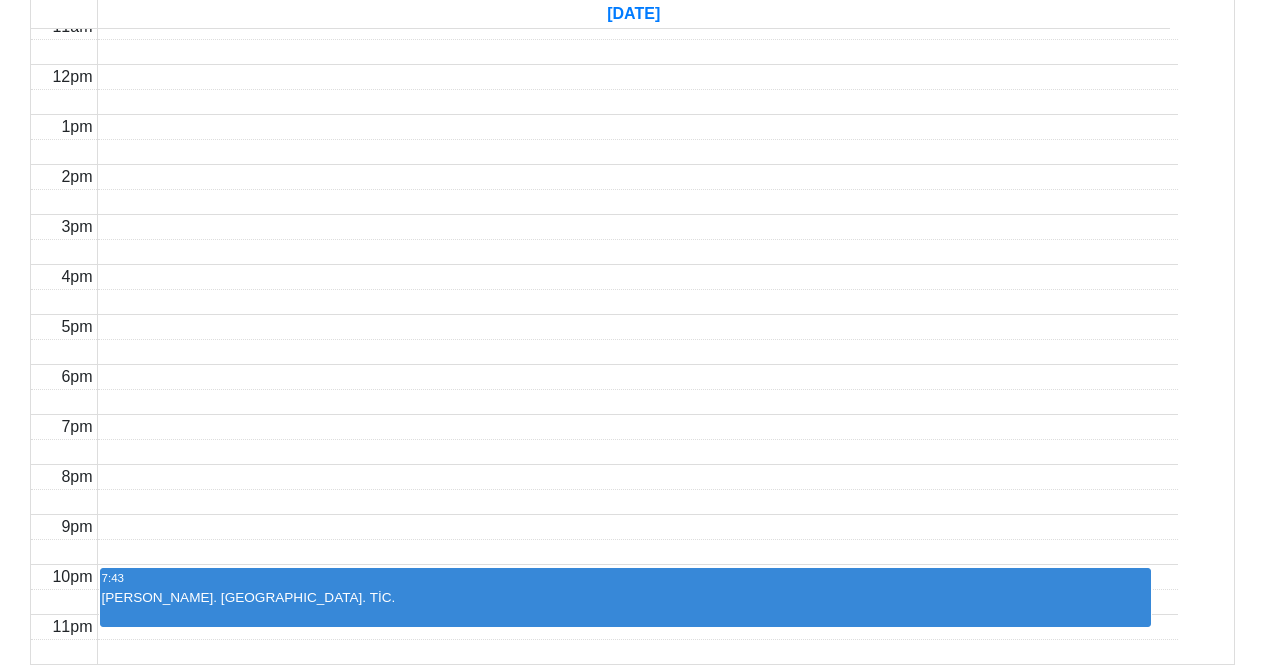 click on "FENİŞ MAK. SAN. TİC." at bounding box center (626, 607) 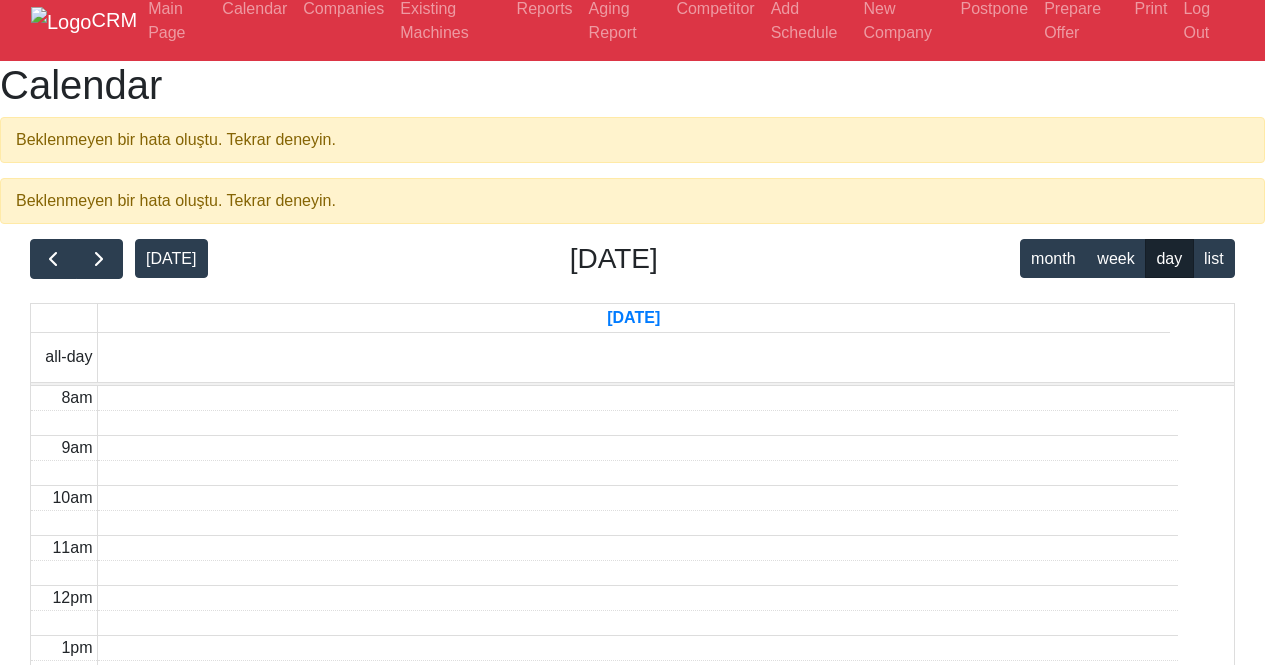 scroll, scrollTop: 0, scrollLeft: 0, axis: both 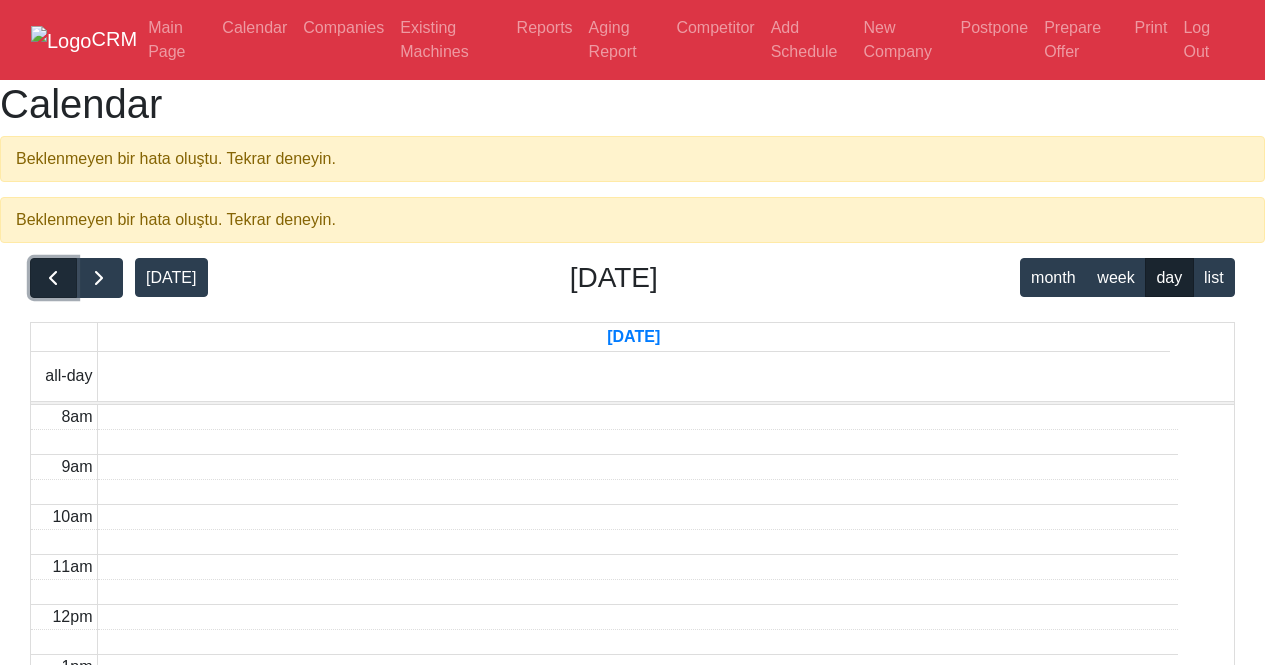 click at bounding box center (53, 278) 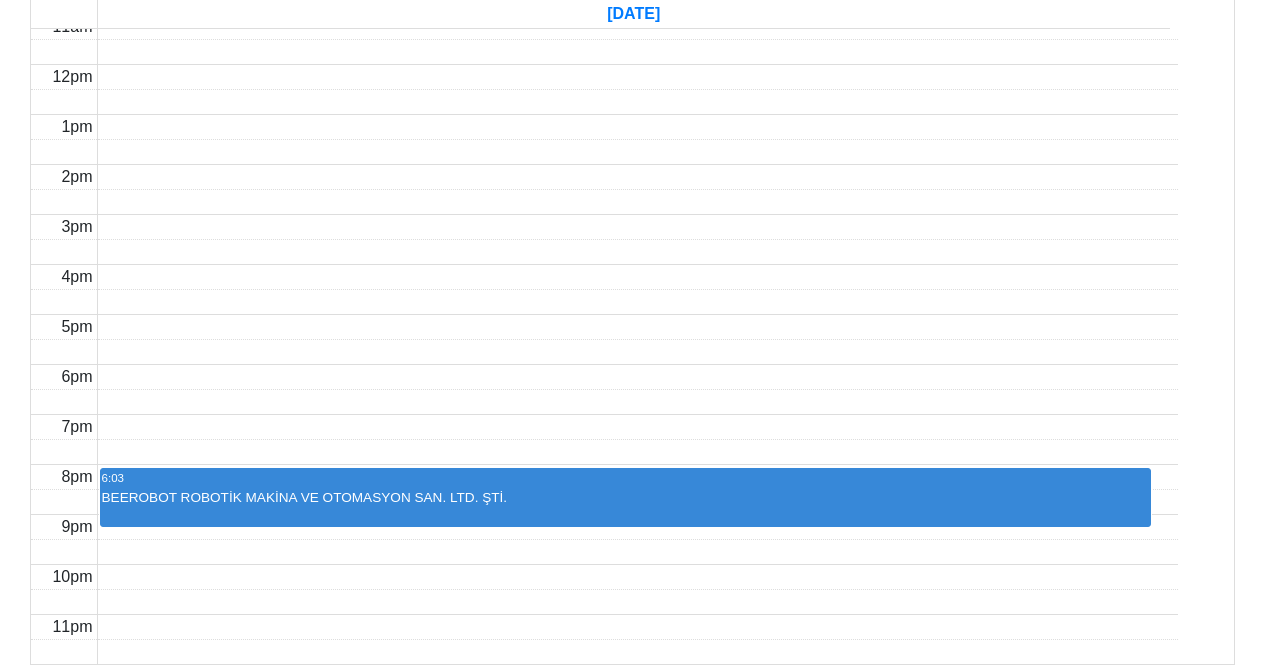 scroll, scrollTop: 852, scrollLeft: 0, axis: vertical 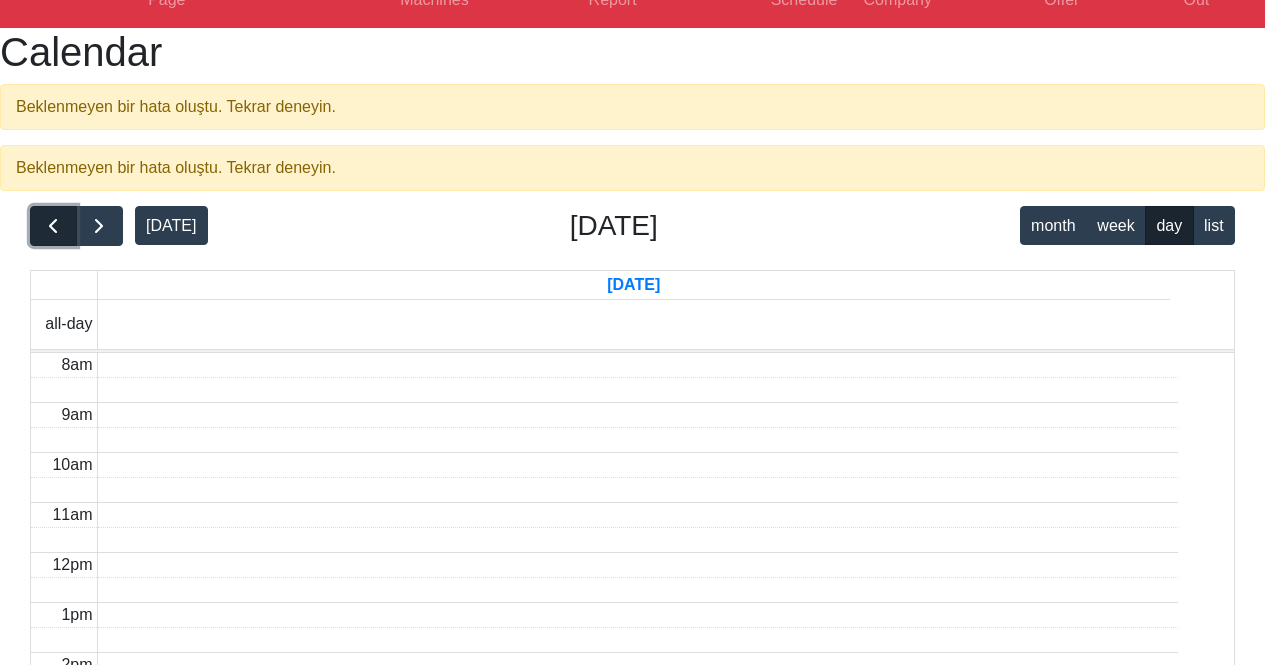 click at bounding box center [53, 226] 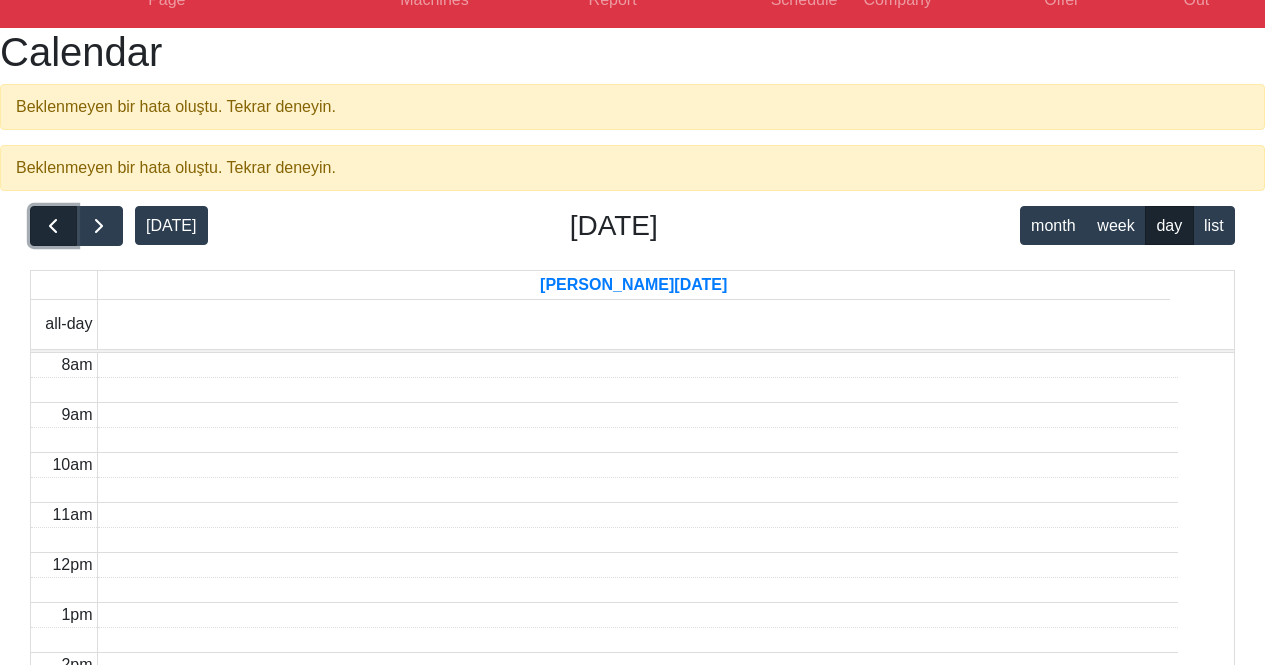 click at bounding box center (53, 226) 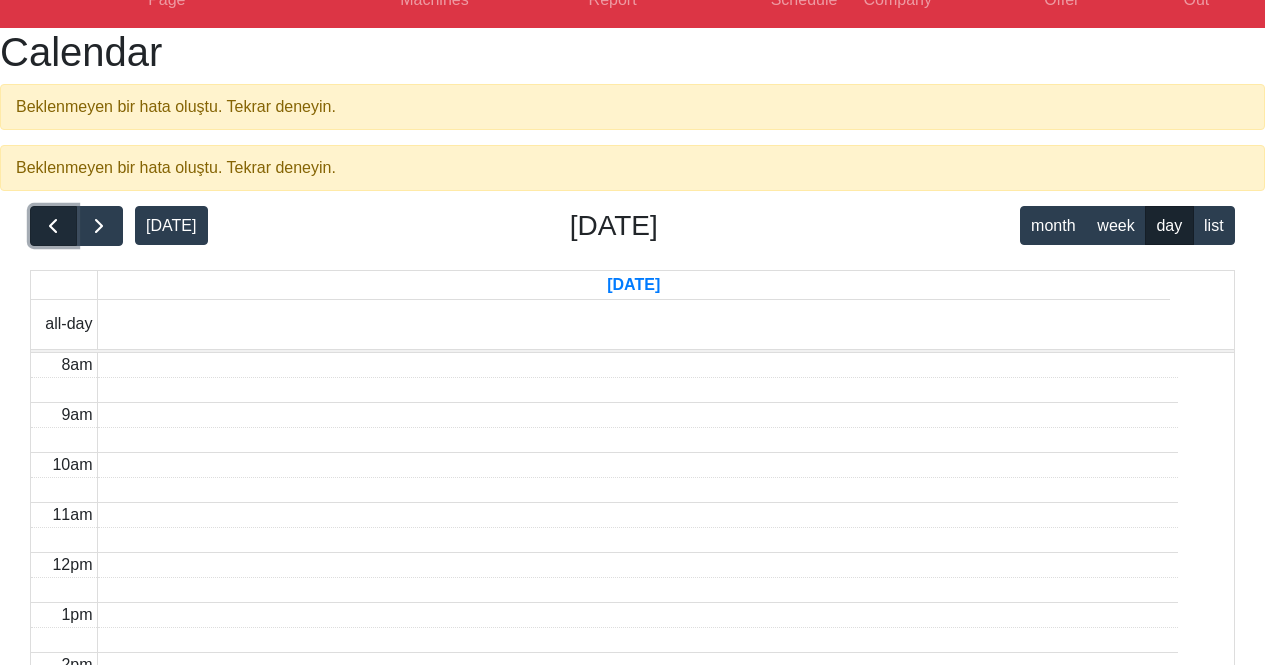 click at bounding box center [53, 226] 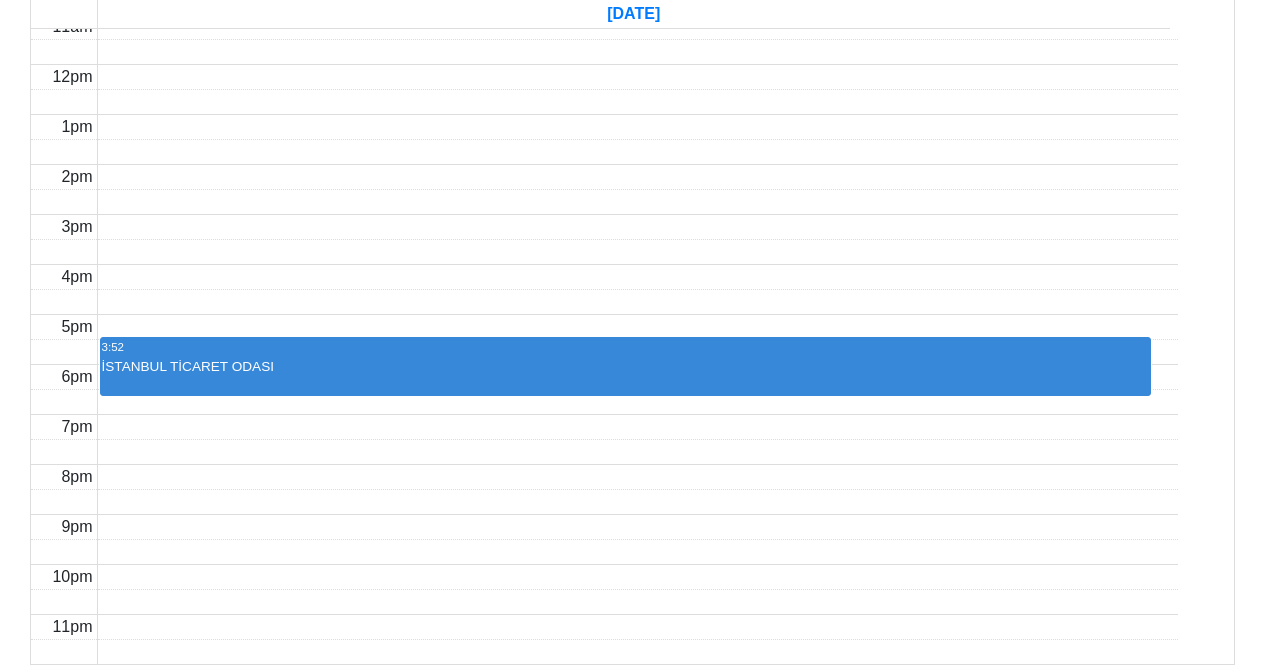 scroll, scrollTop: 852, scrollLeft: 0, axis: vertical 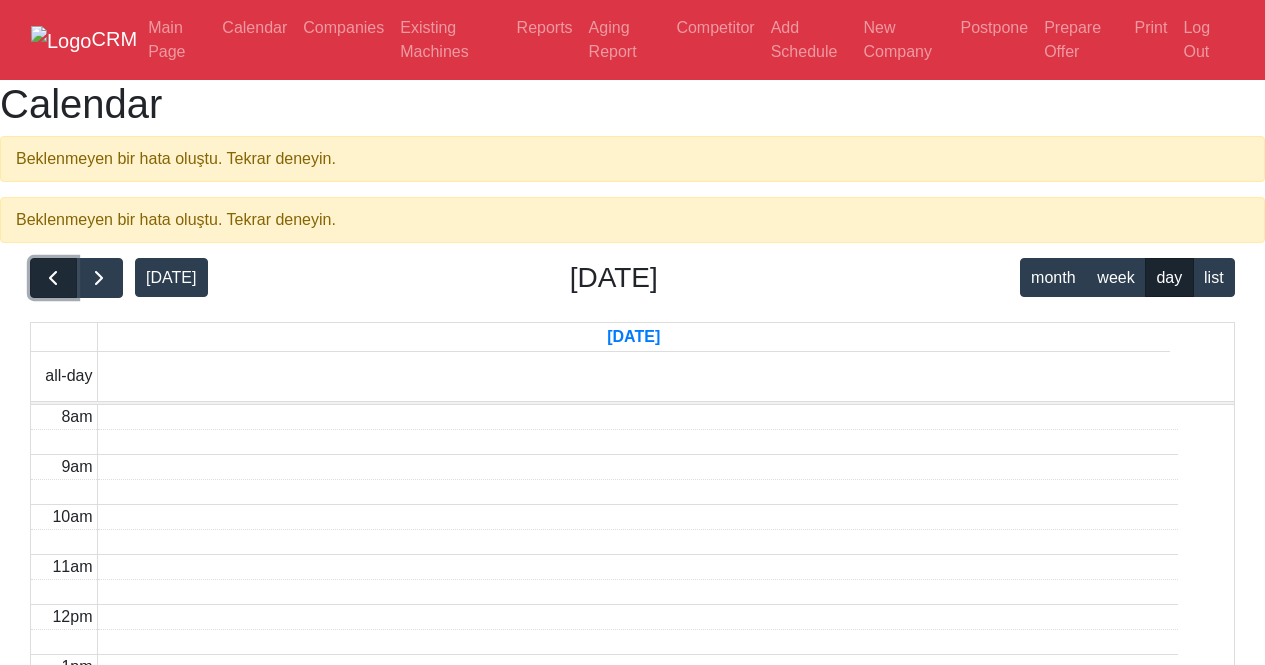 click at bounding box center [53, 278] 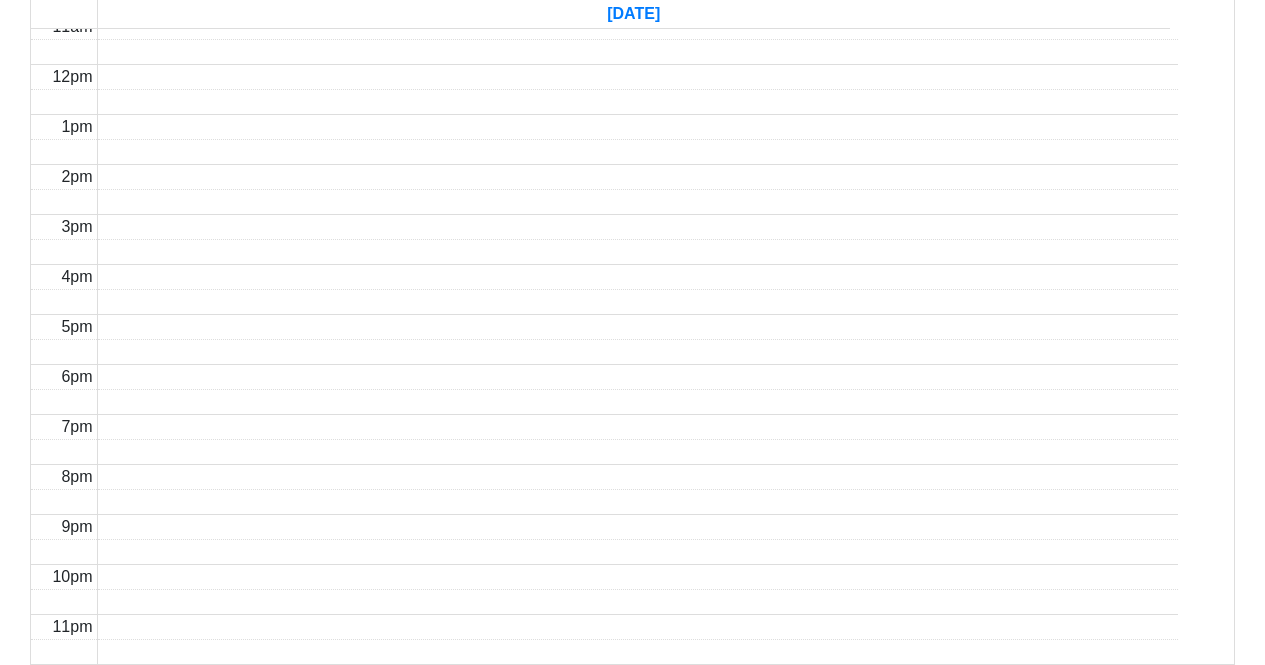 scroll, scrollTop: 0, scrollLeft: 0, axis: both 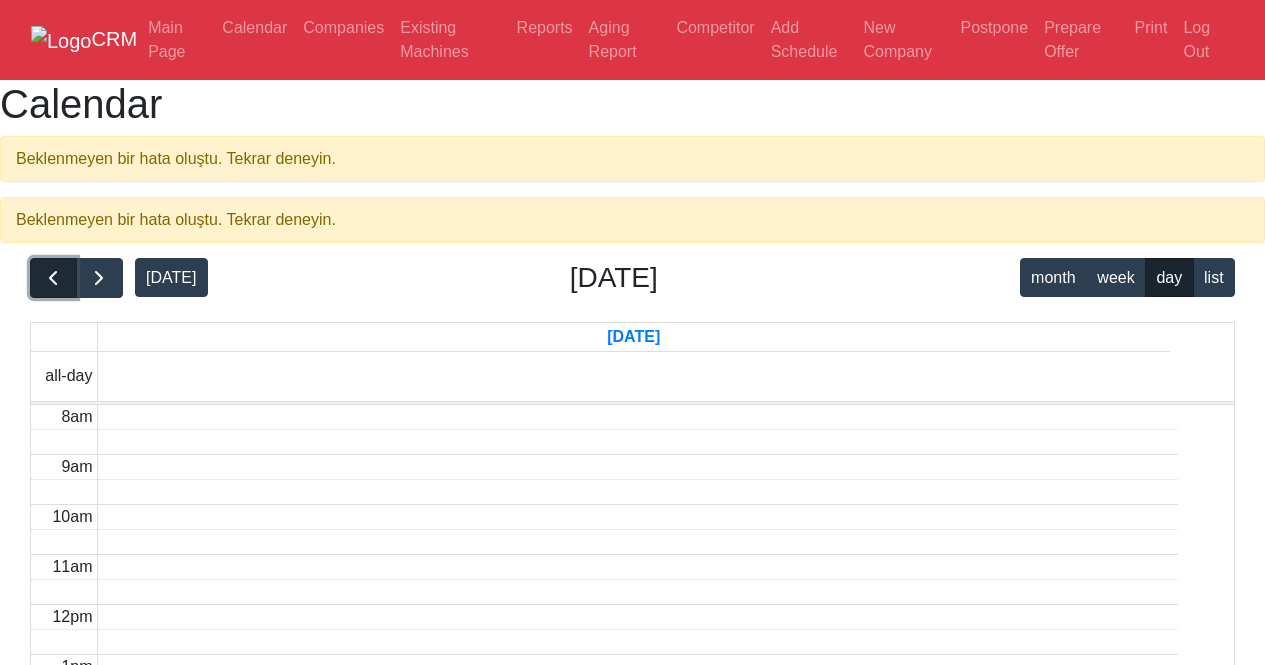 click at bounding box center (53, 278) 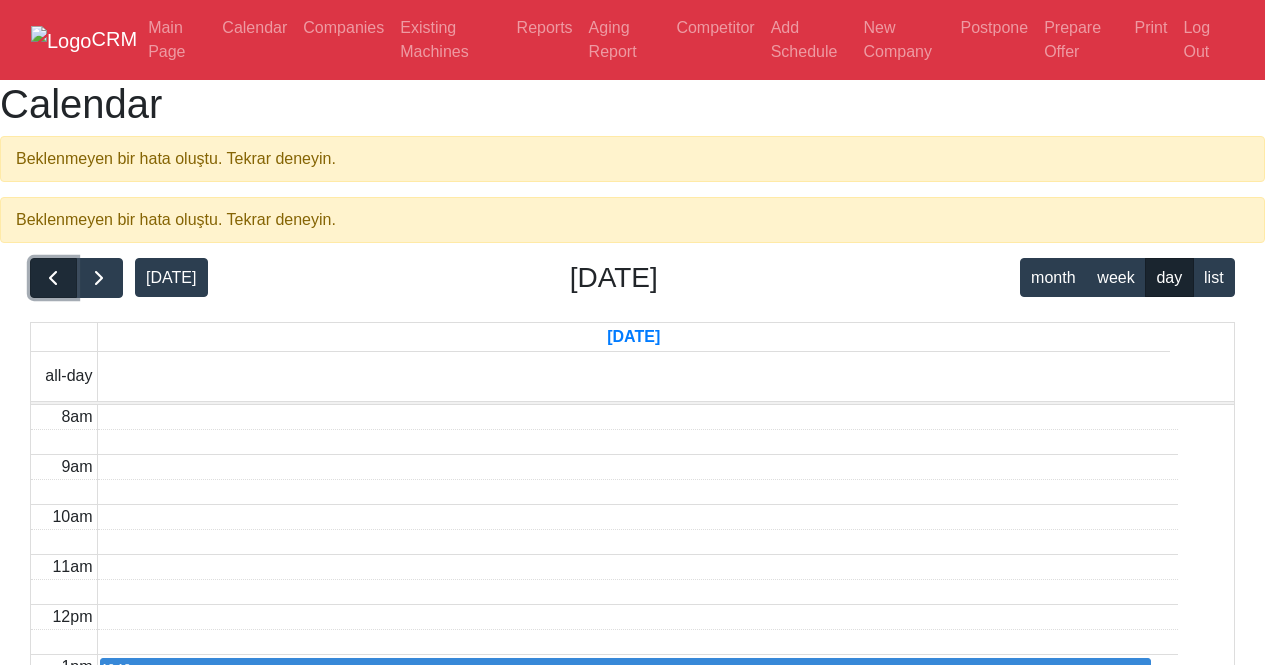 click at bounding box center [53, 278] 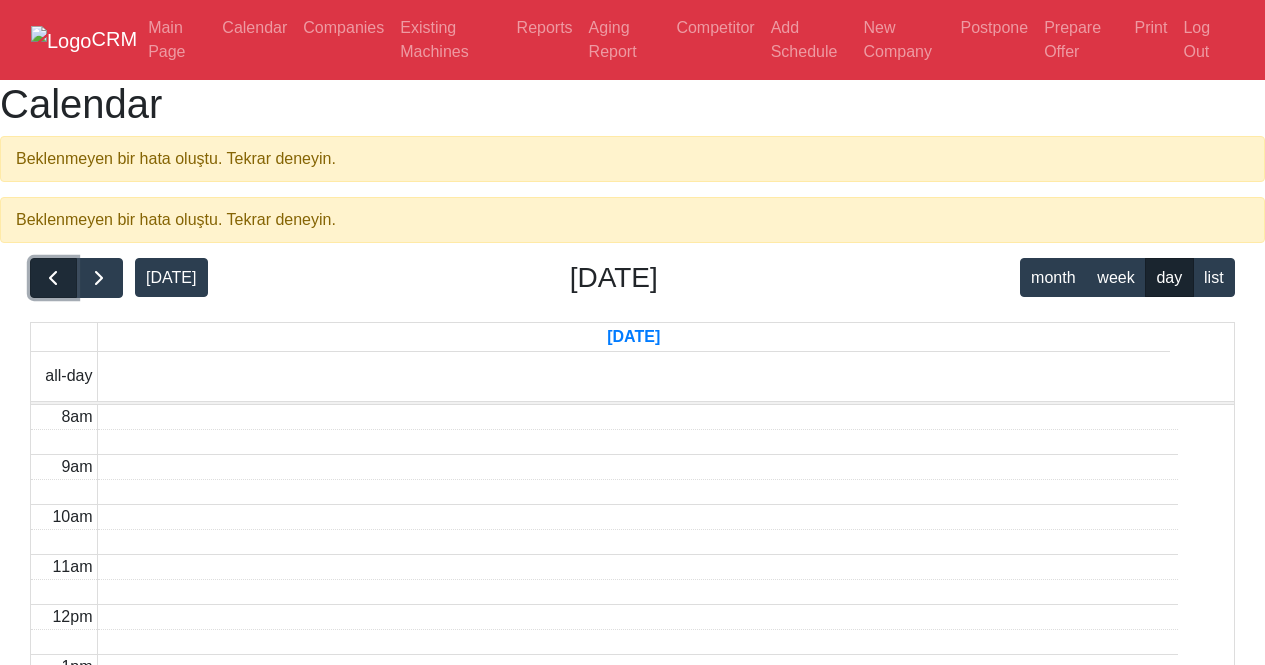click at bounding box center [53, 278] 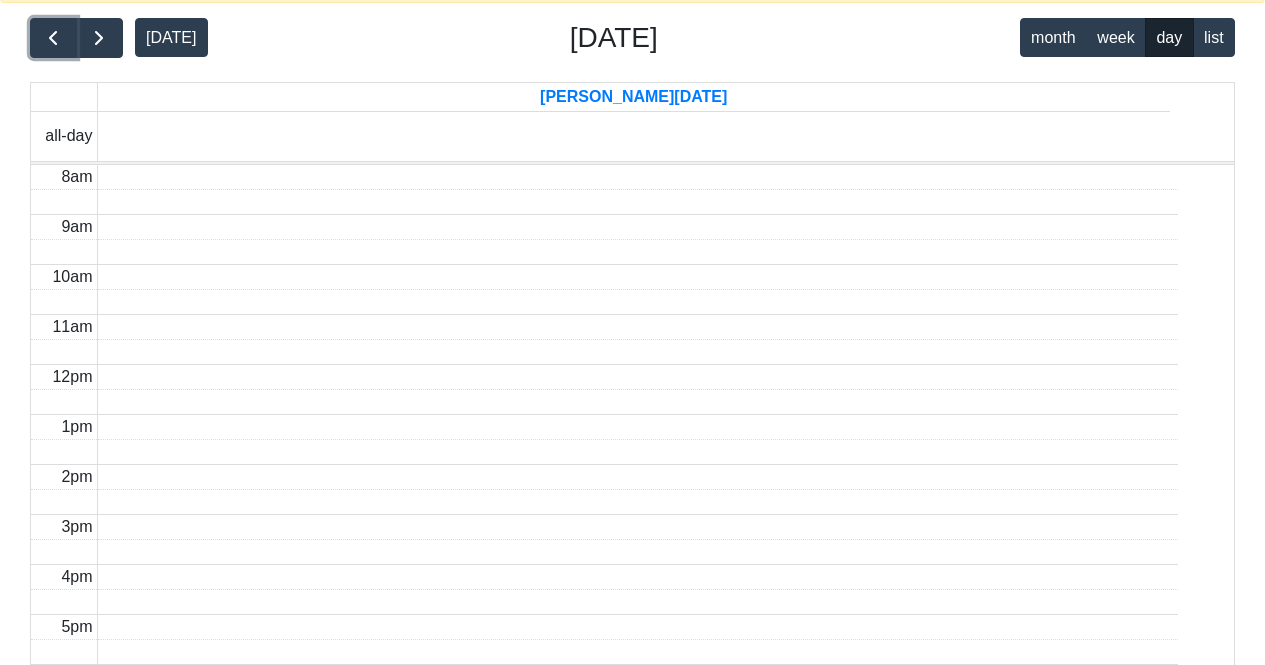 scroll, scrollTop: 200, scrollLeft: 0, axis: vertical 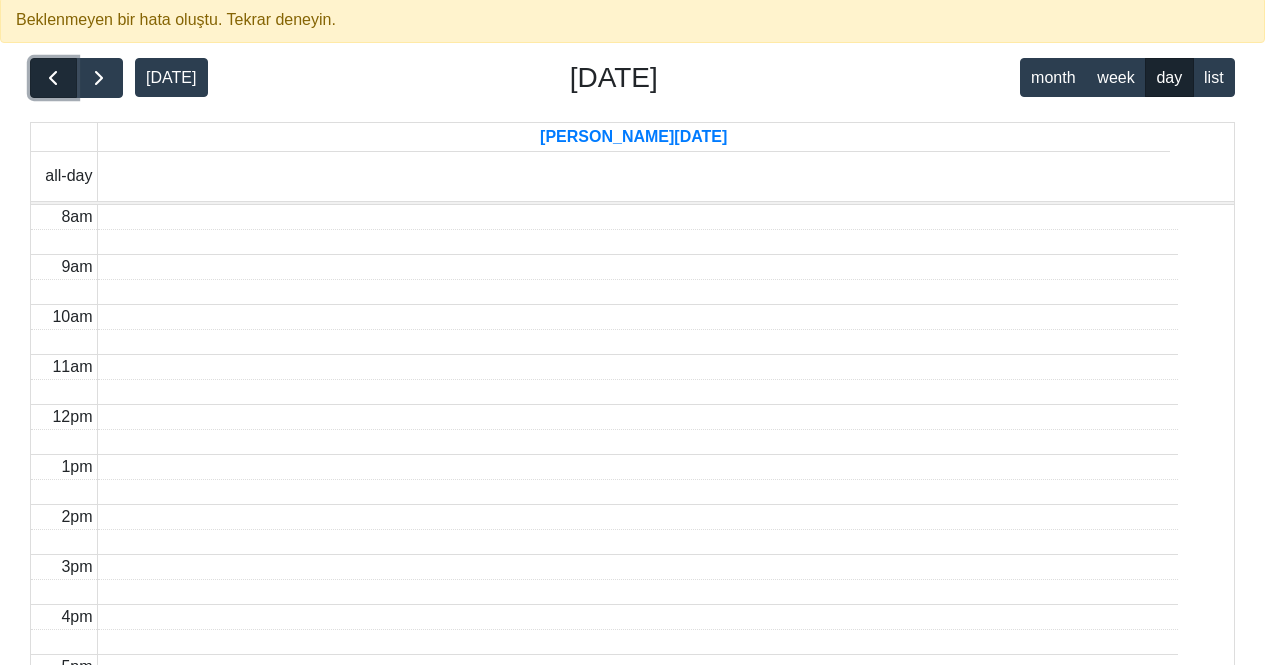 click at bounding box center [53, 78] 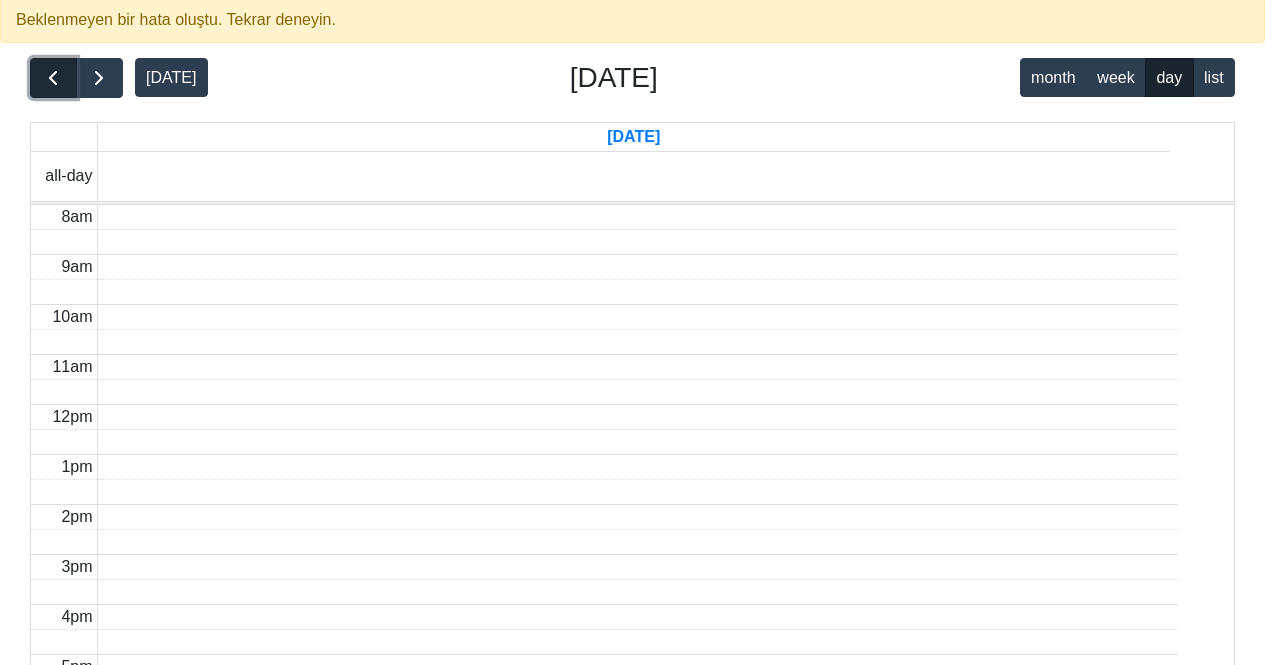 click at bounding box center (53, 78) 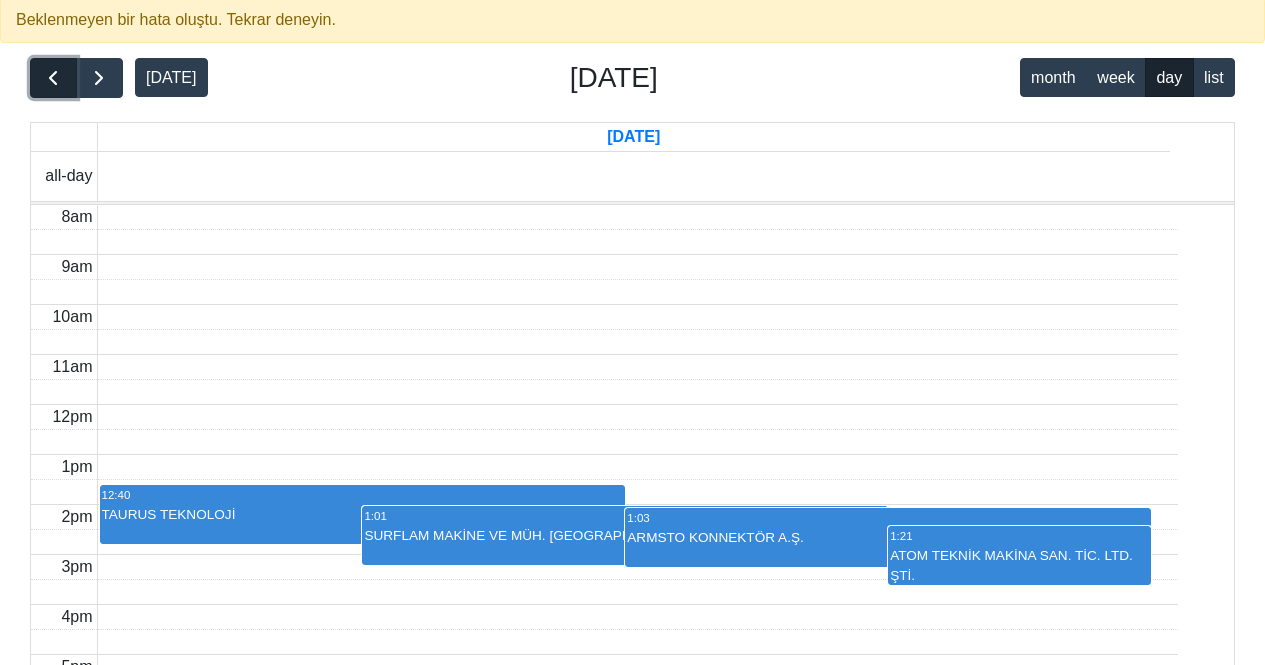 click at bounding box center (53, 78) 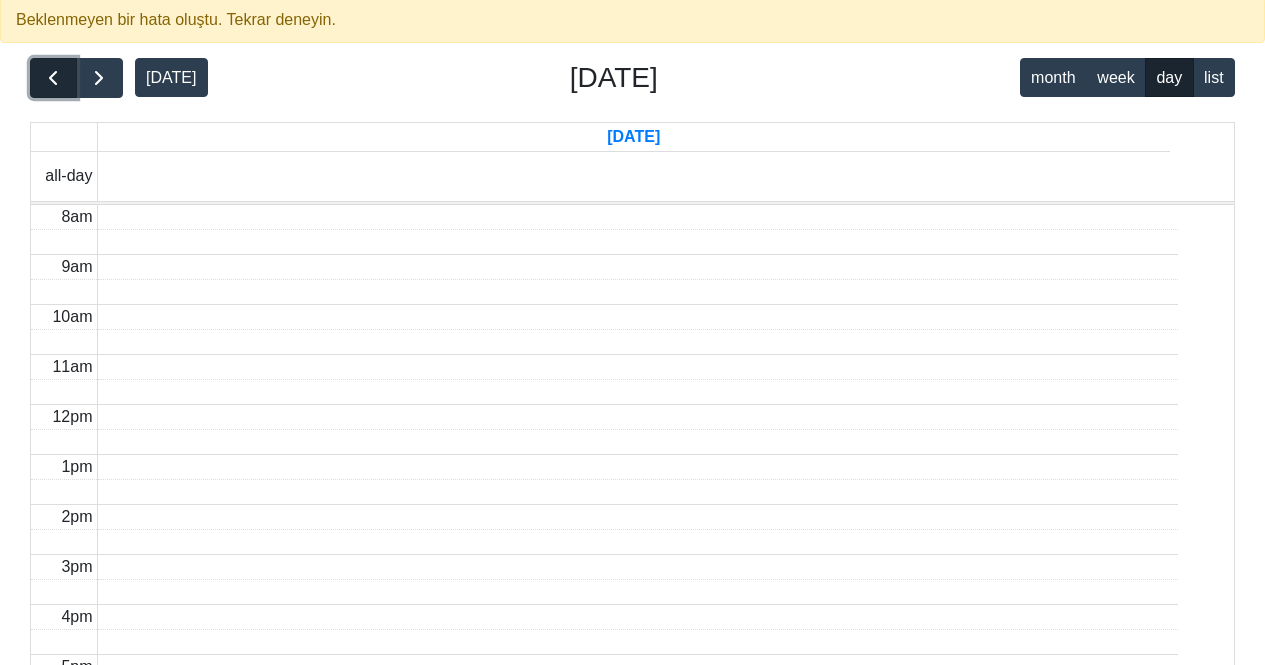 click at bounding box center [53, 78] 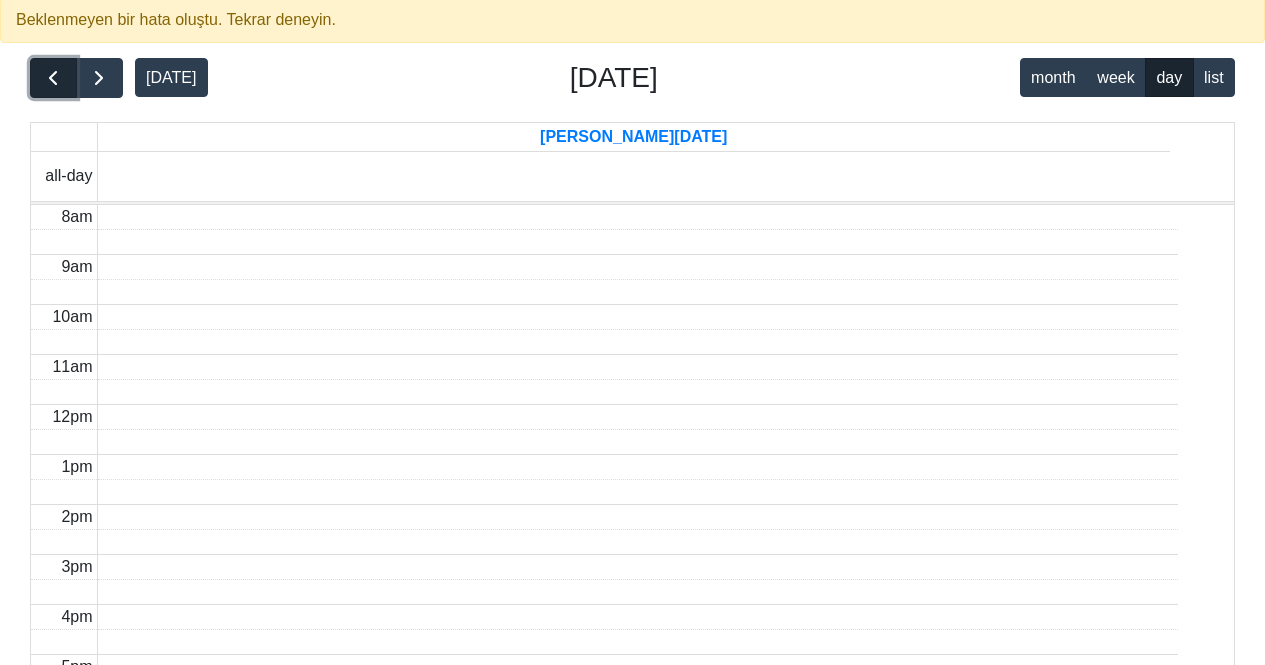 click at bounding box center [53, 78] 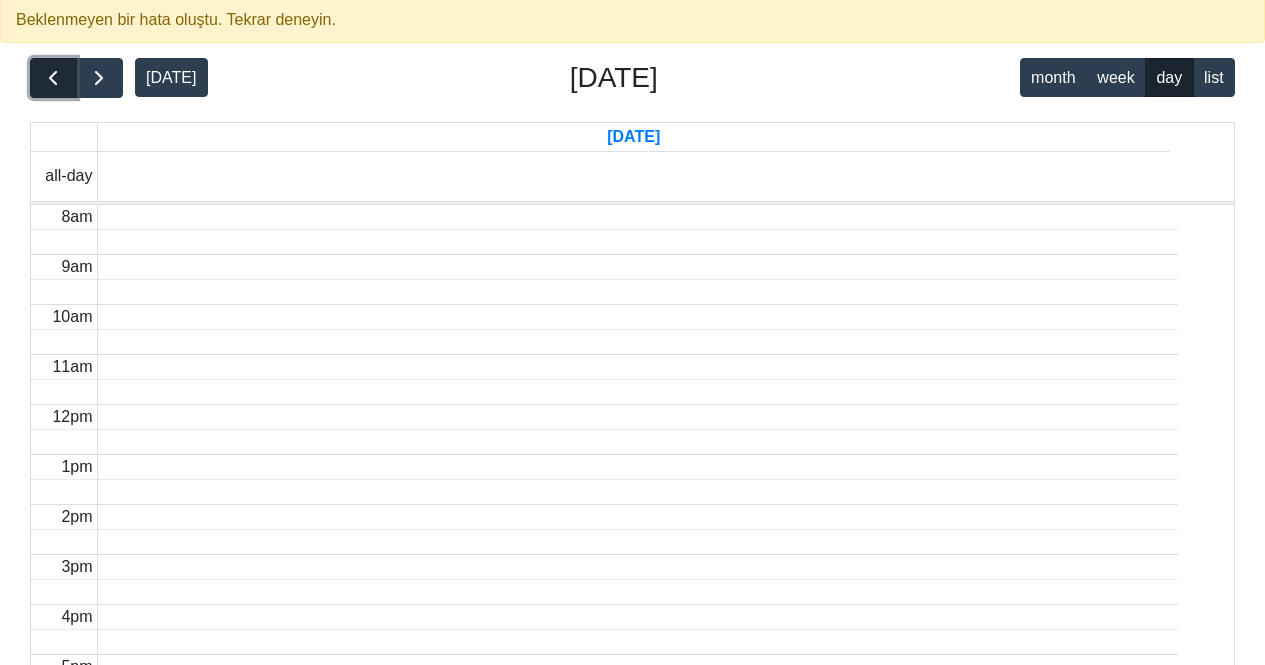 click at bounding box center [53, 78] 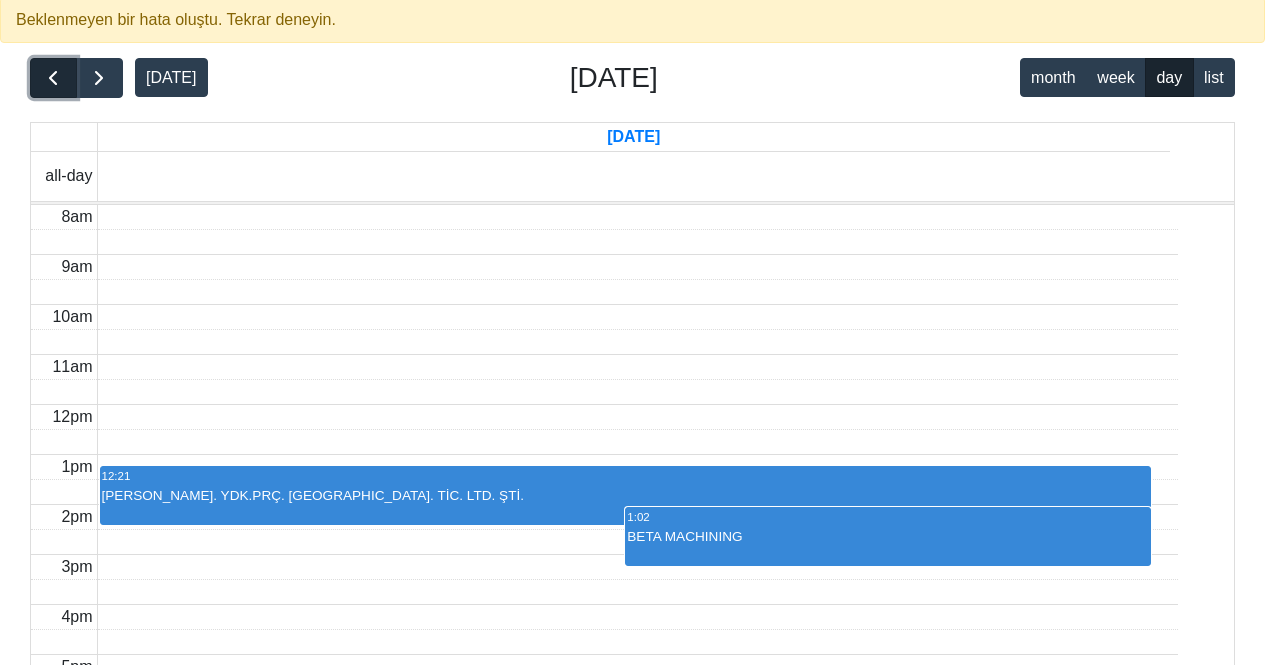 click at bounding box center [53, 78] 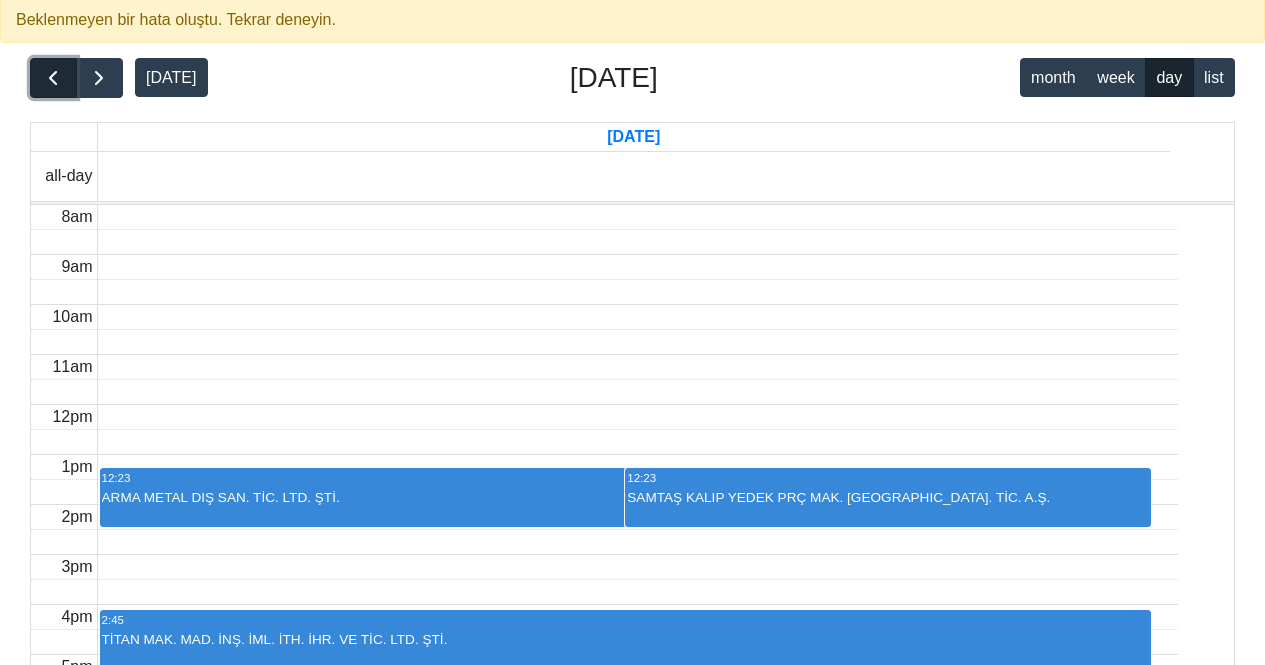 click at bounding box center (53, 78) 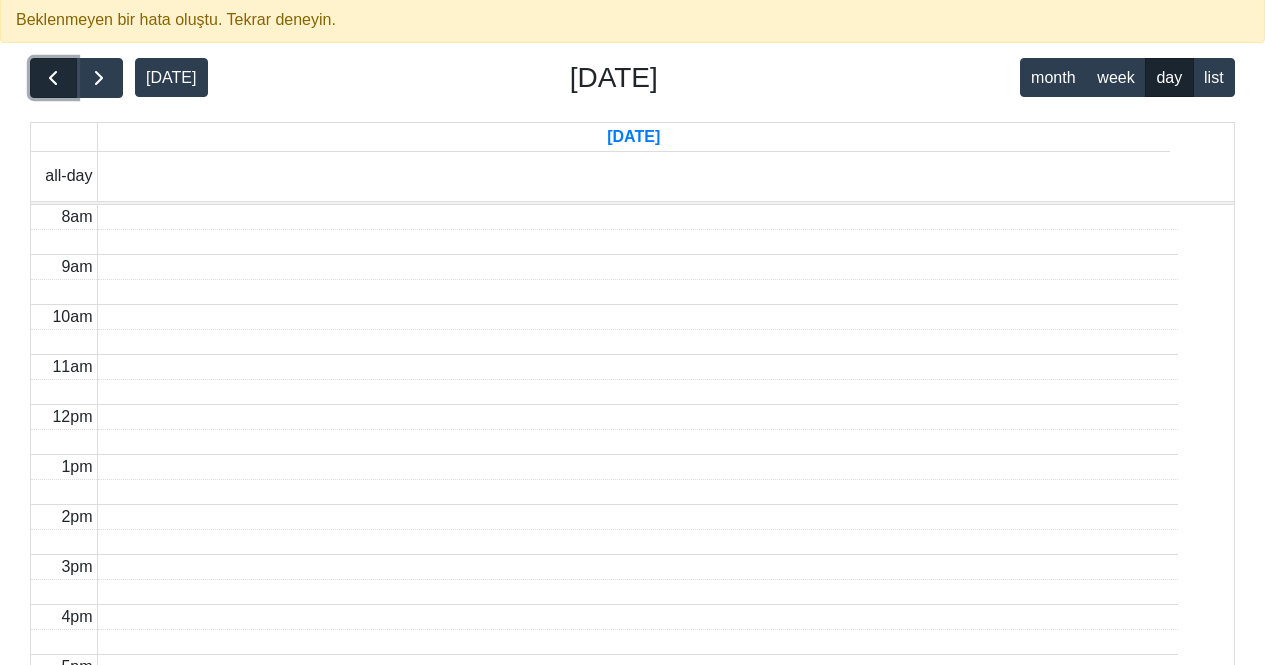 click at bounding box center (53, 78) 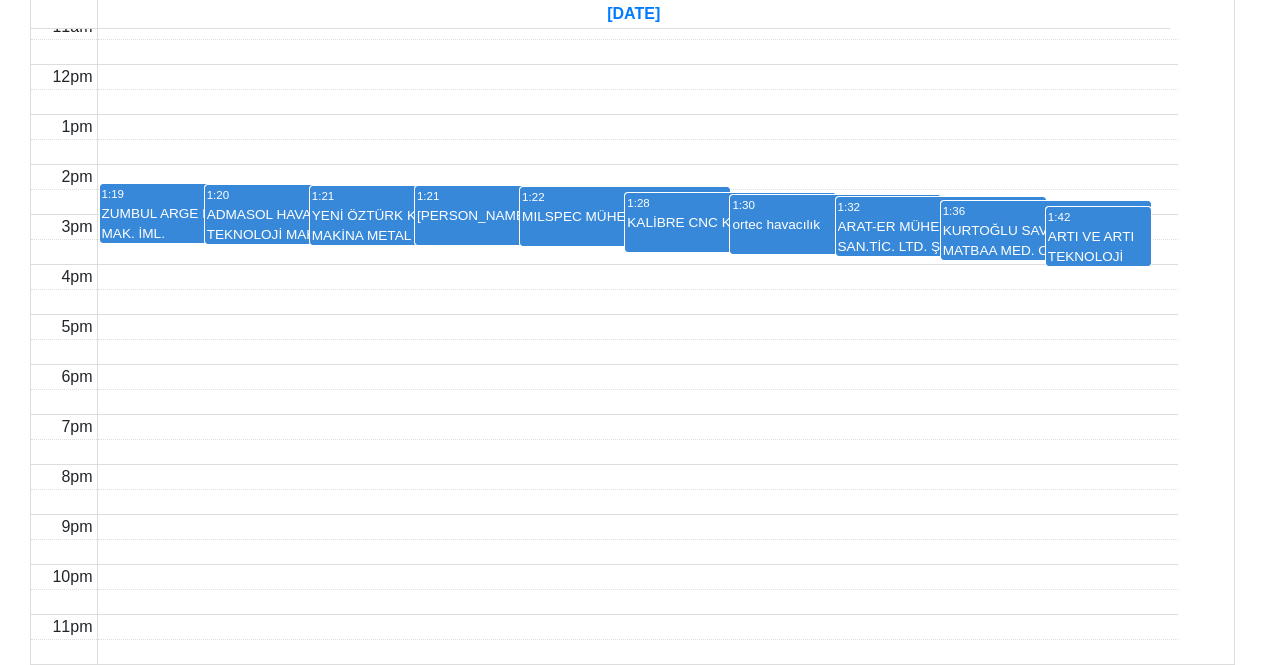 scroll, scrollTop: 552, scrollLeft: 0, axis: vertical 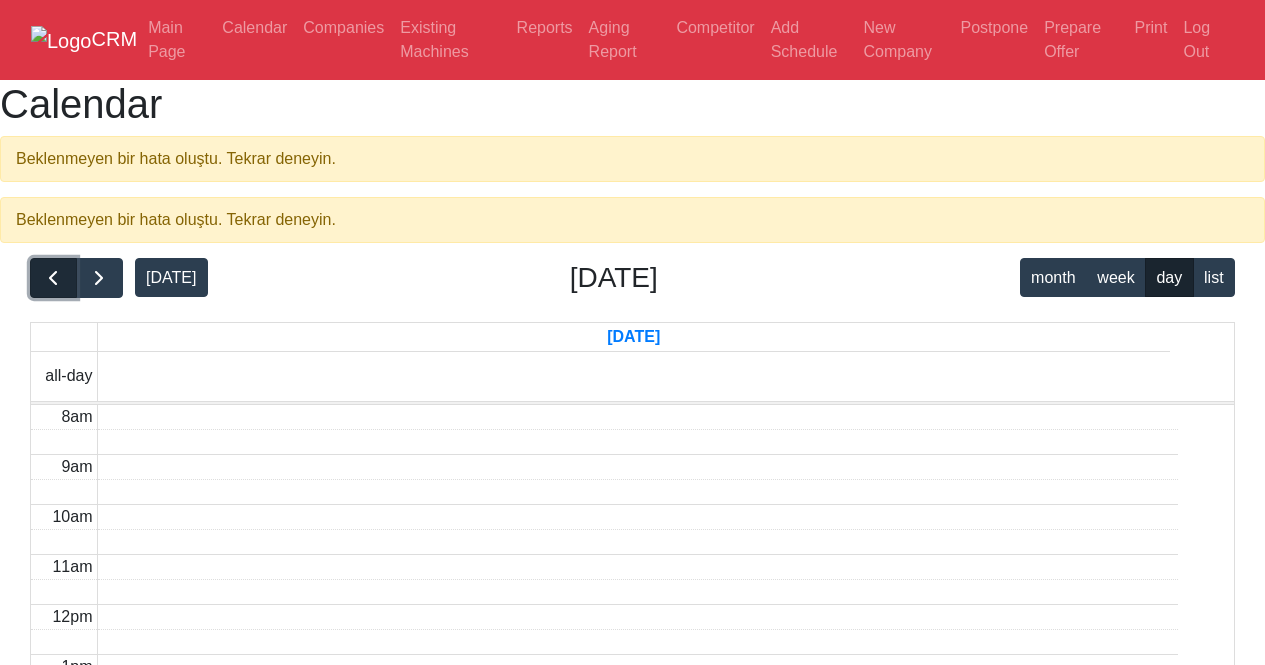 click at bounding box center [53, 278] 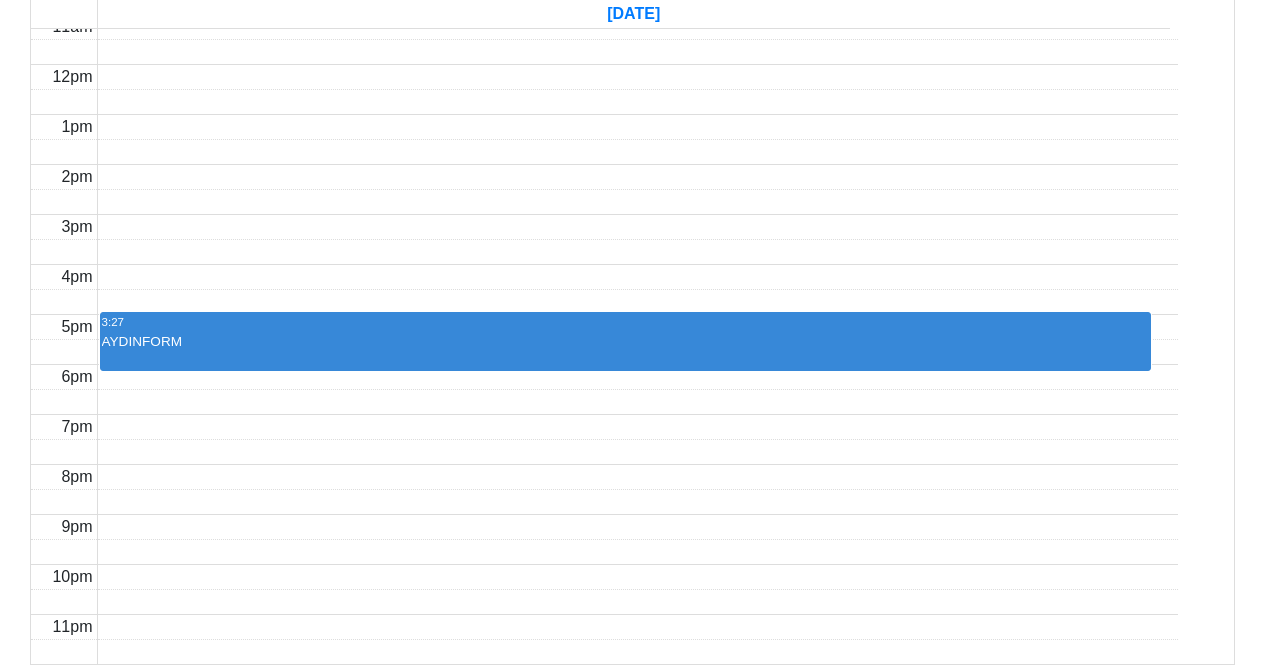 scroll, scrollTop: 852, scrollLeft: 0, axis: vertical 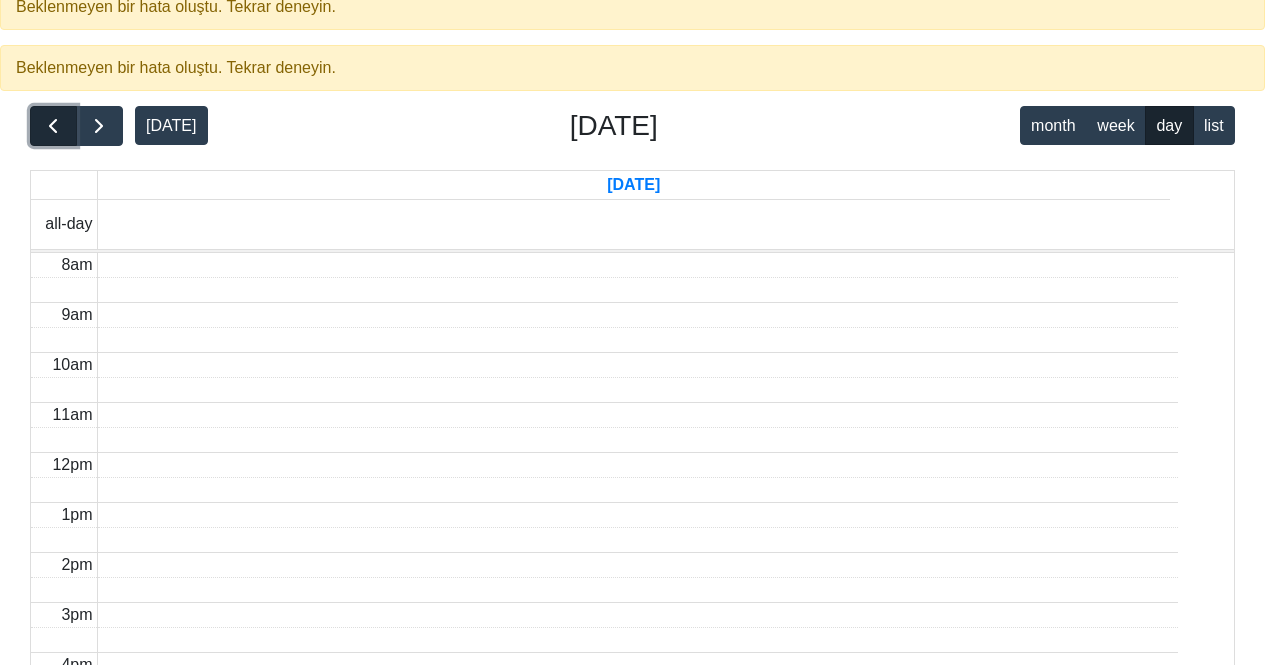 click at bounding box center (53, 126) 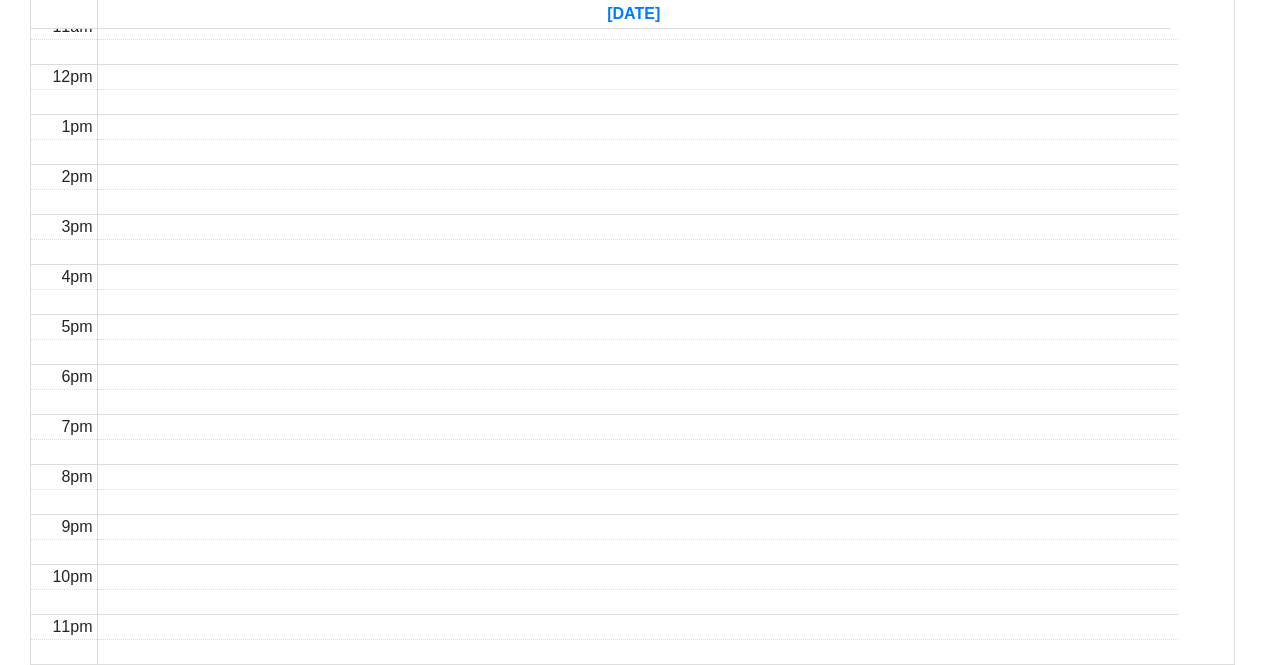scroll, scrollTop: 0, scrollLeft: 0, axis: both 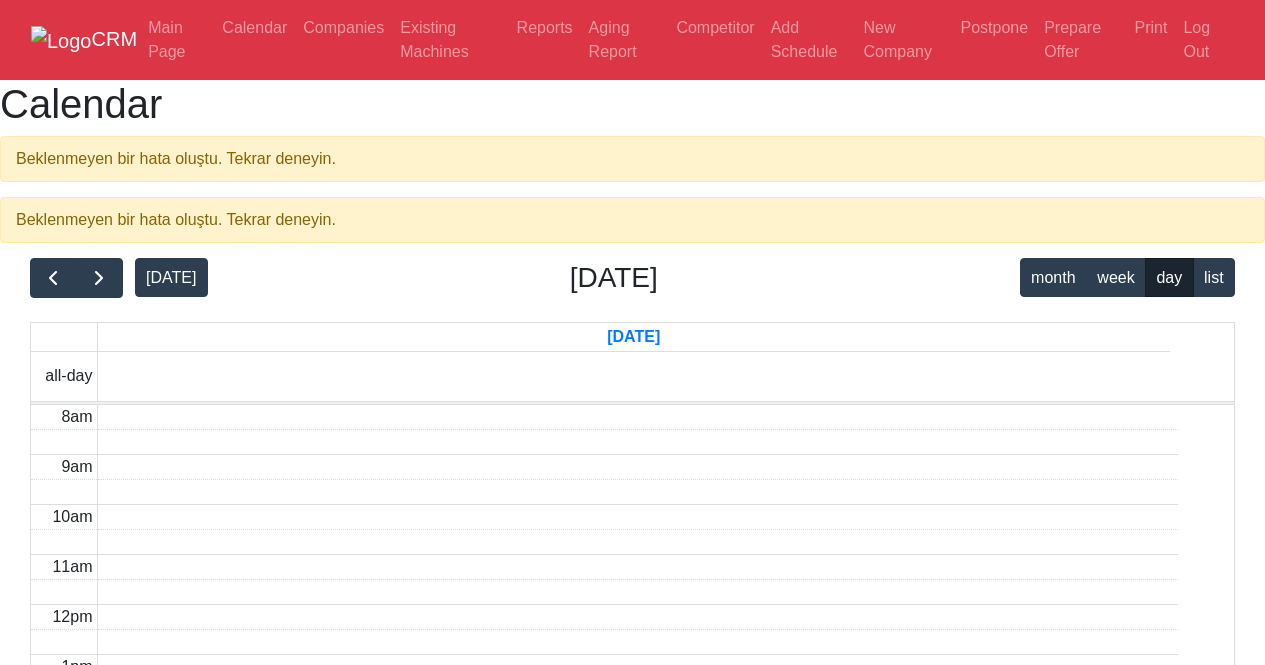 click on "today May 26, 2025 month week day list Mon, May 26 all-day 8am 9am 10am 11am 12pm 1pm 2pm 3pm 4pm 5pm 6pm 7pm 8pm 9pm 10pm 11pm" at bounding box center (632, 731) 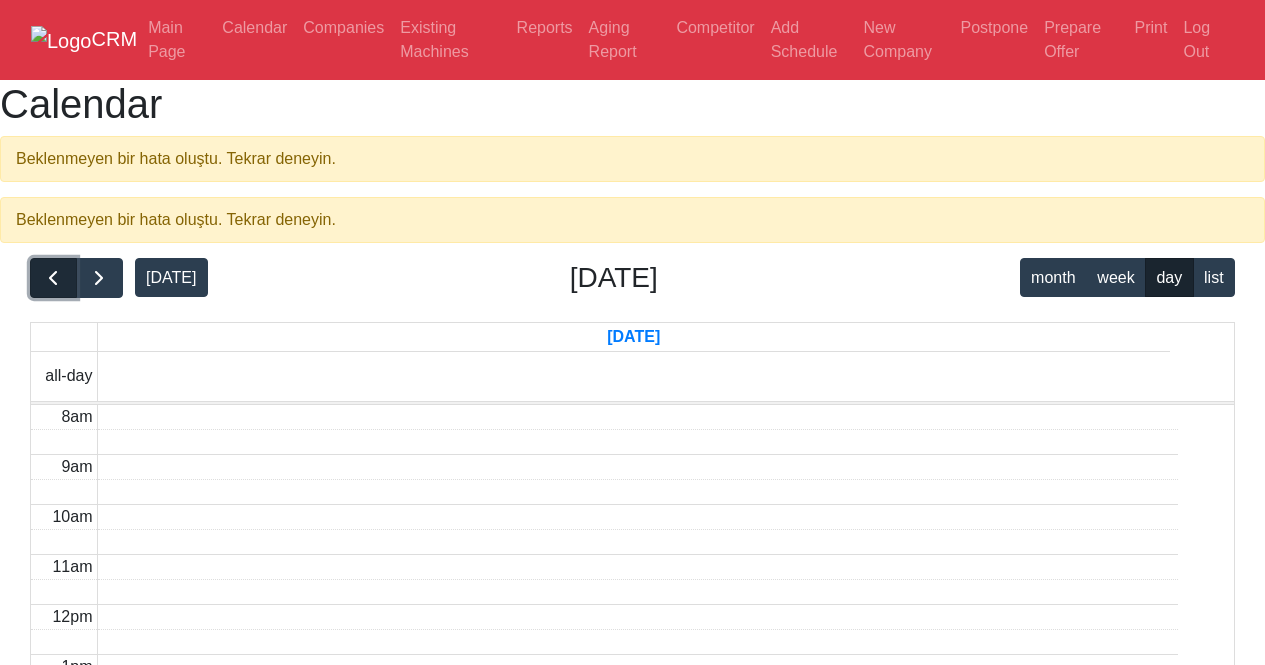 click at bounding box center [53, 278] 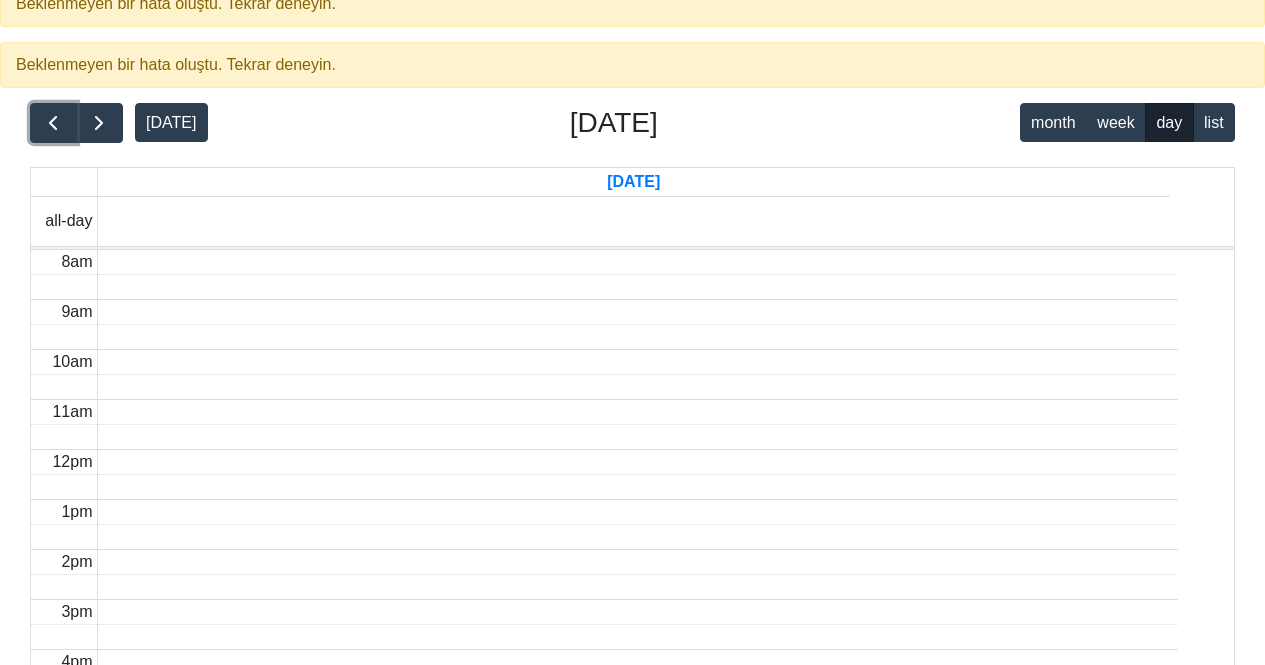 scroll, scrollTop: 152, scrollLeft: 0, axis: vertical 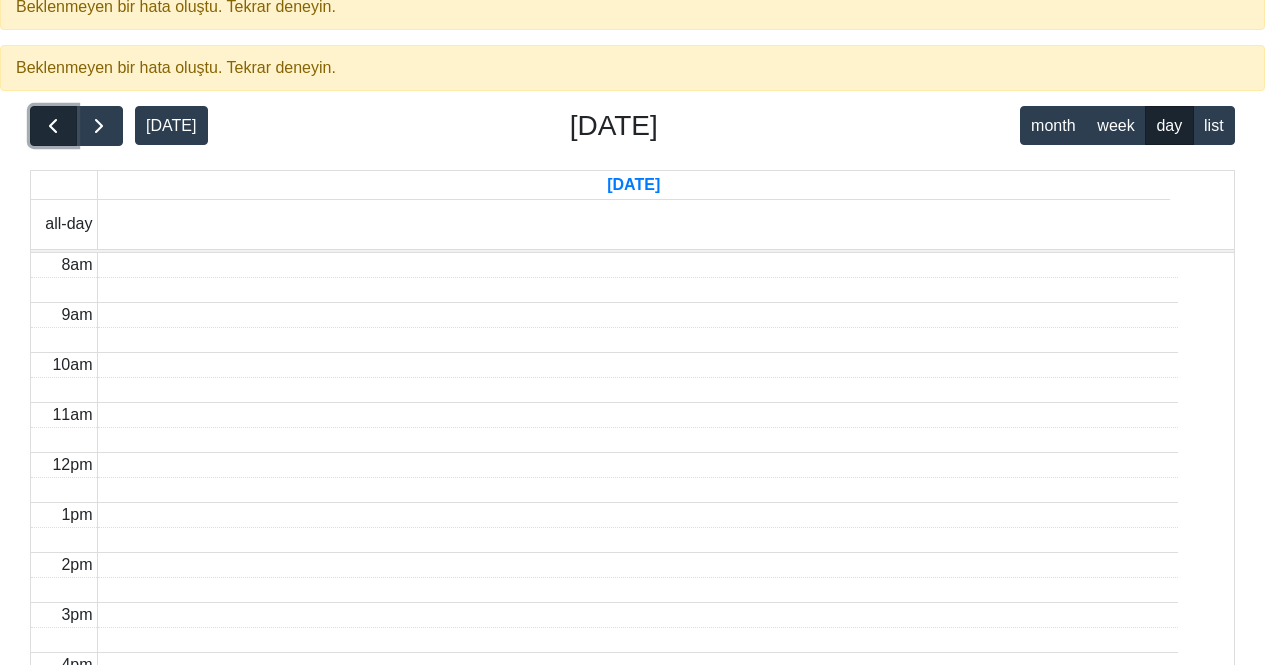 click at bounding box center (53, 126) 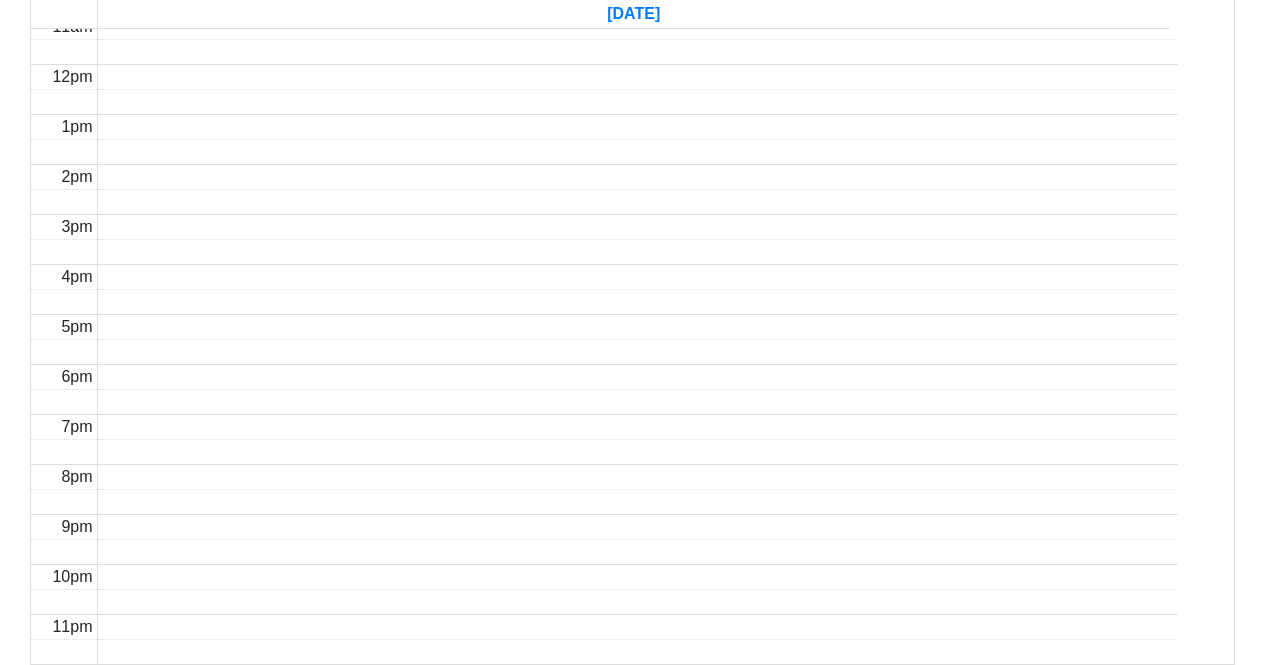 scroll, scrollTop: 0, scrollLeft: 0, axis: both 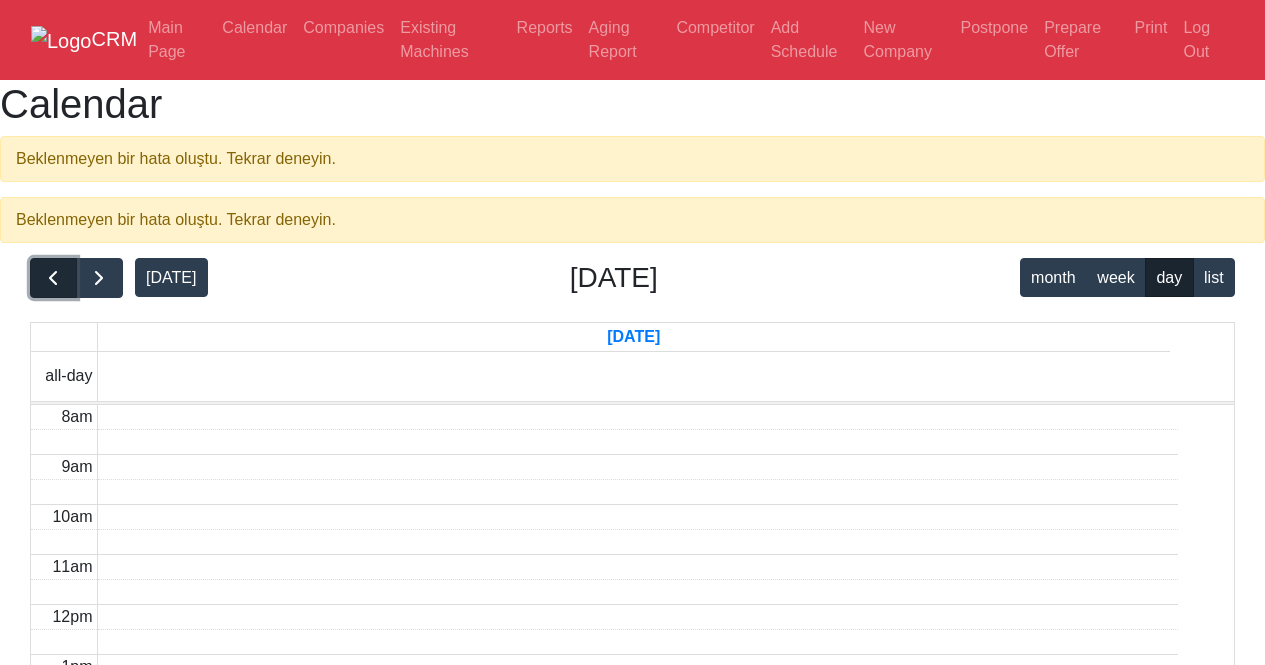 click at bounding box center [53, 278] 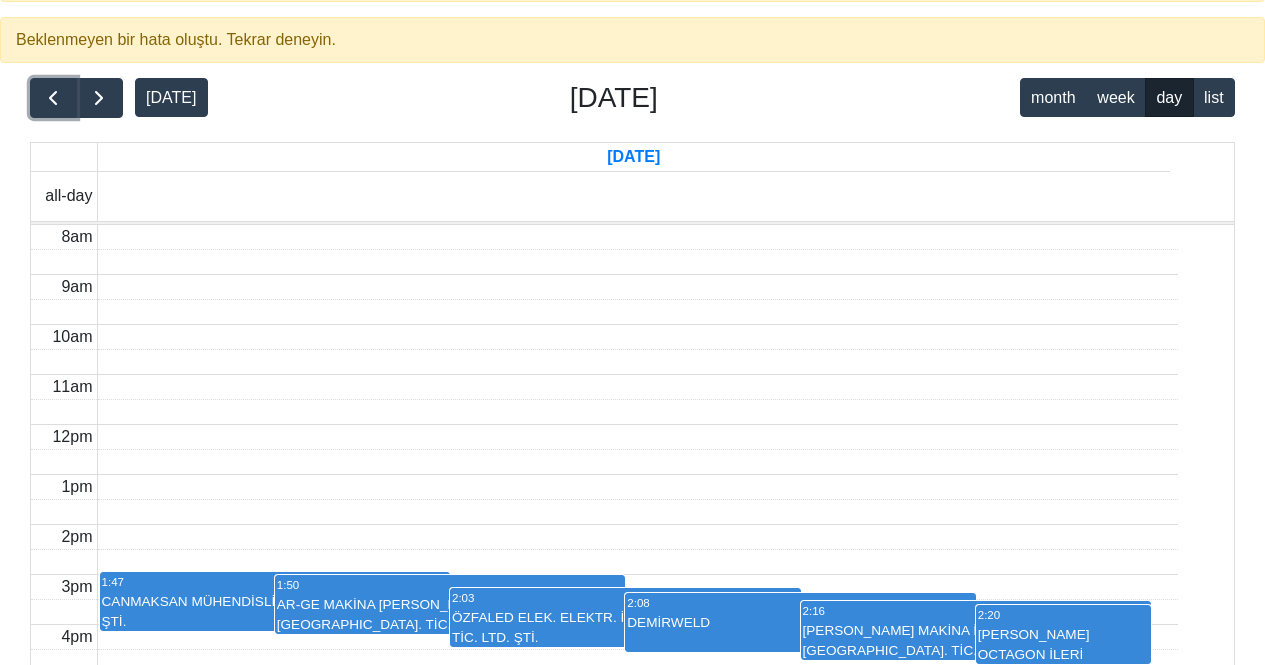 scroll, scrollTop: 152, scrollLeft: 0, axis: vertical 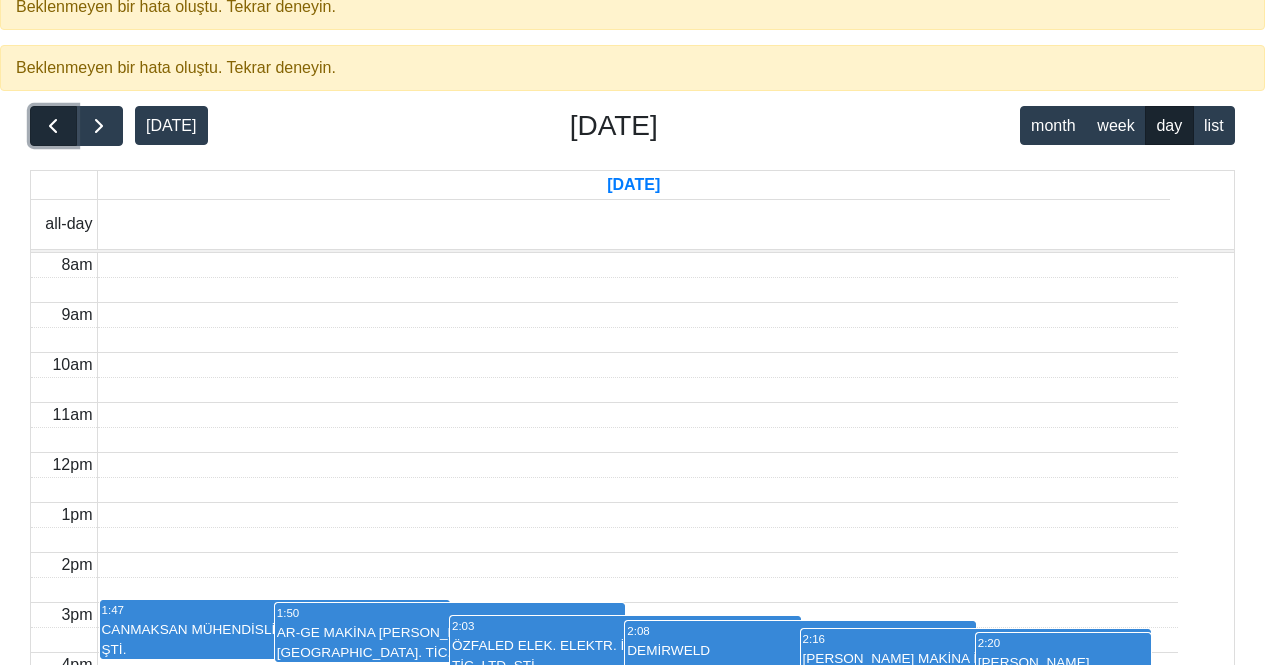 click at bounding box center [53, 126] 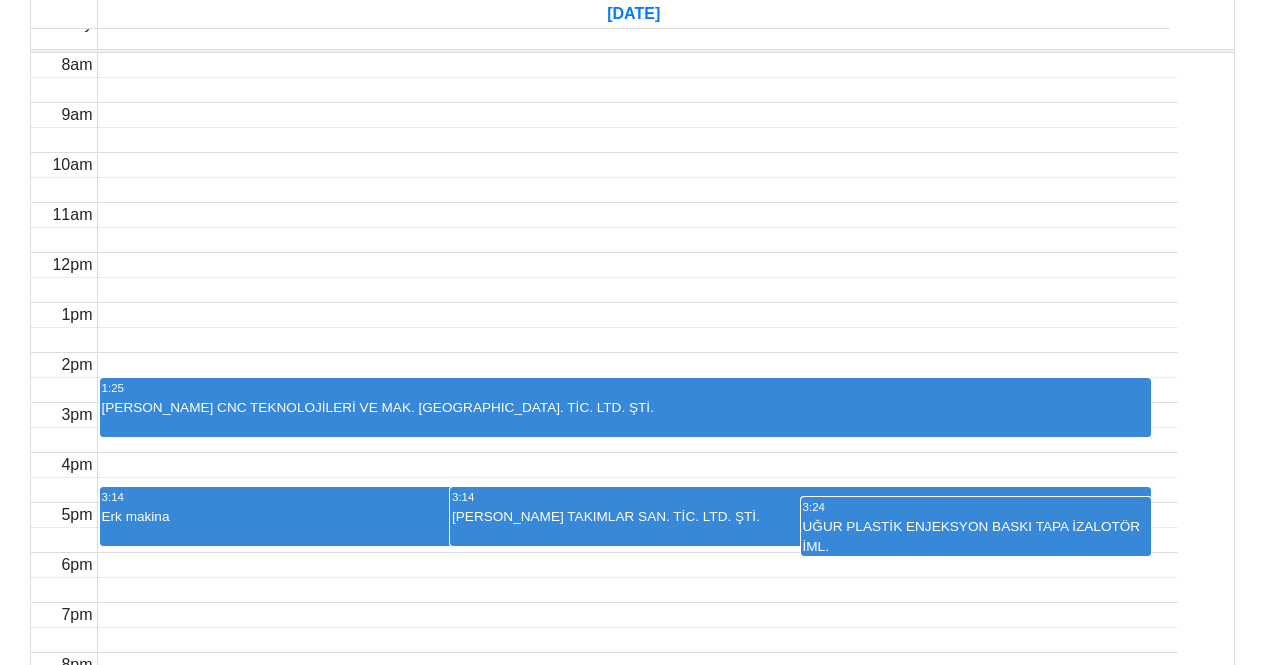 scroll, scrollTop: 0, scrollLeft: 0, axis: both 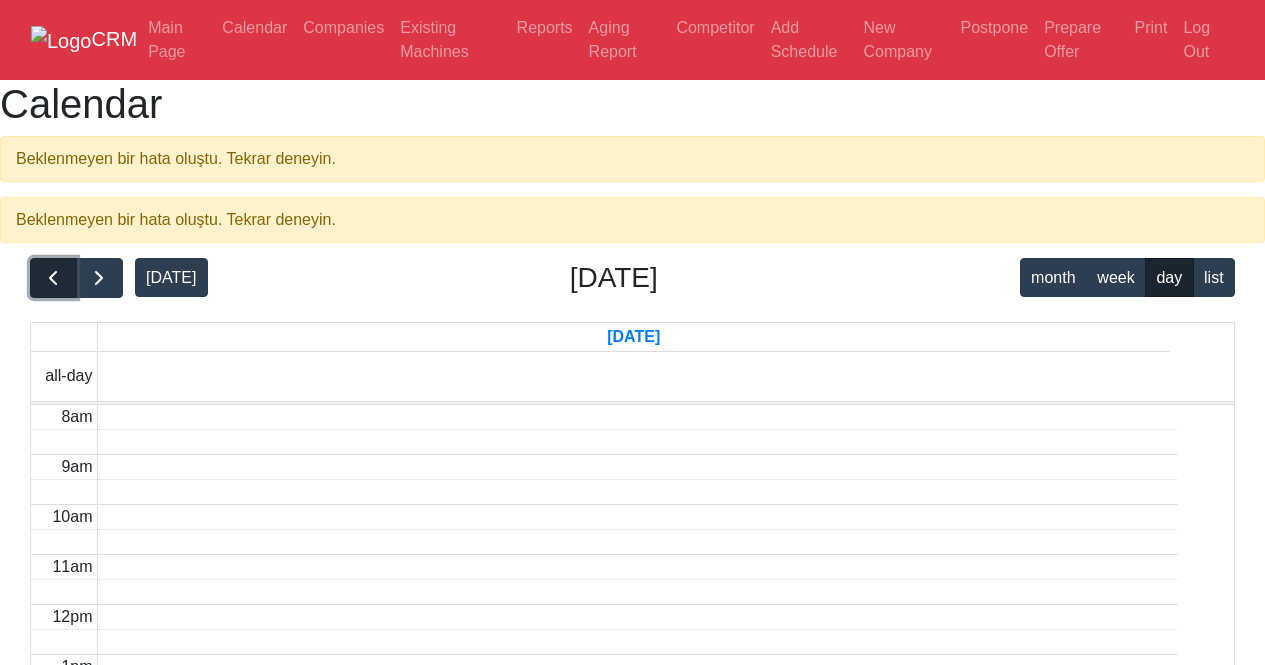 click at bounding box center (53, 278) 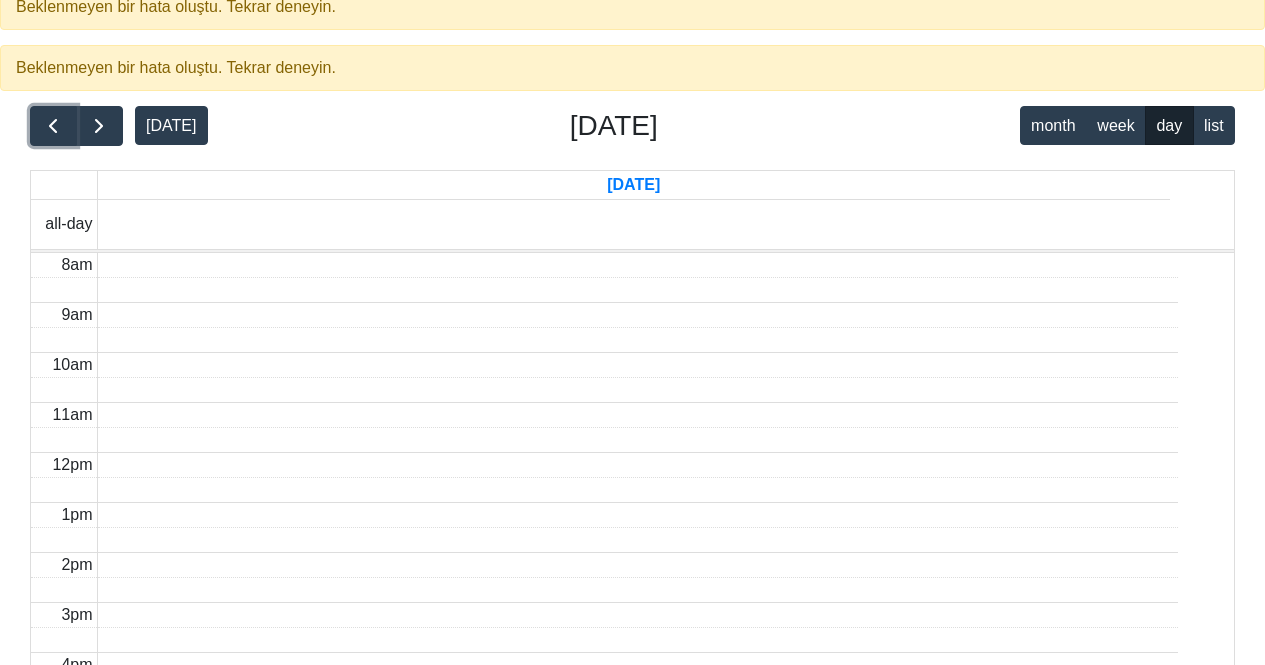 scroll, scrollTop: 0, scrollLeft: 0, axis: both 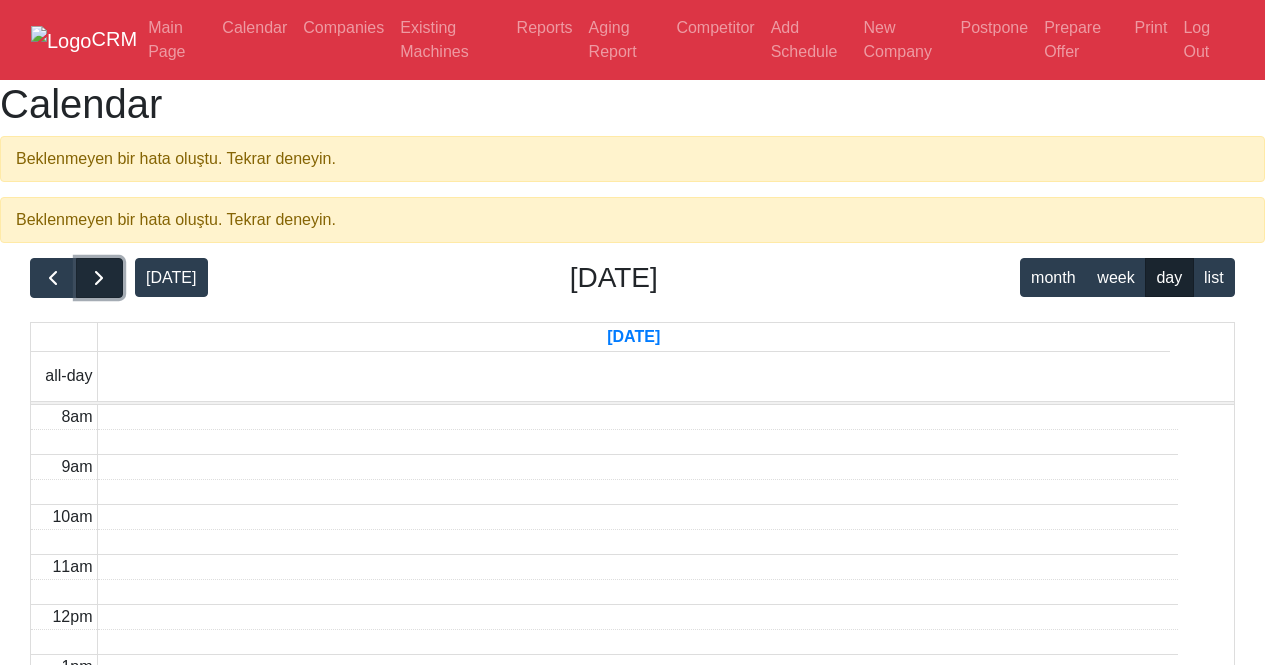 click at bounding box center (99, 278) 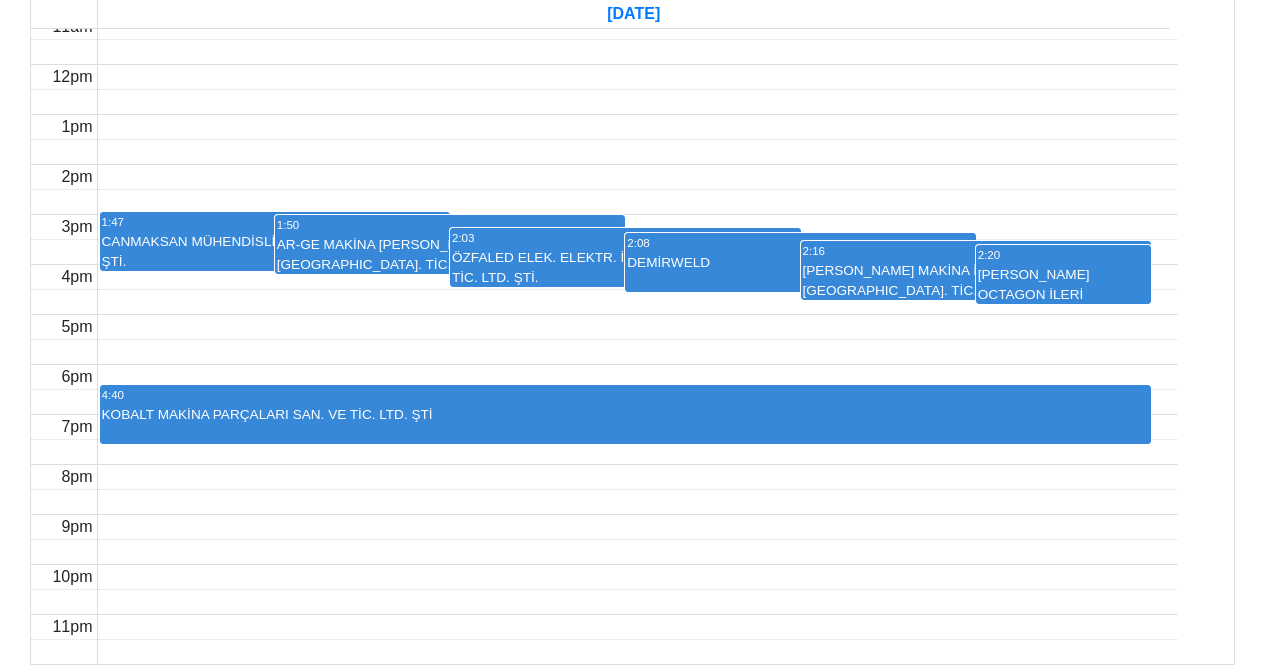 click on "KOBALT MAKİNA PARÇALARI SAN. VE TİC. LTD. ŞTİ" at bounding box center [626, 415] 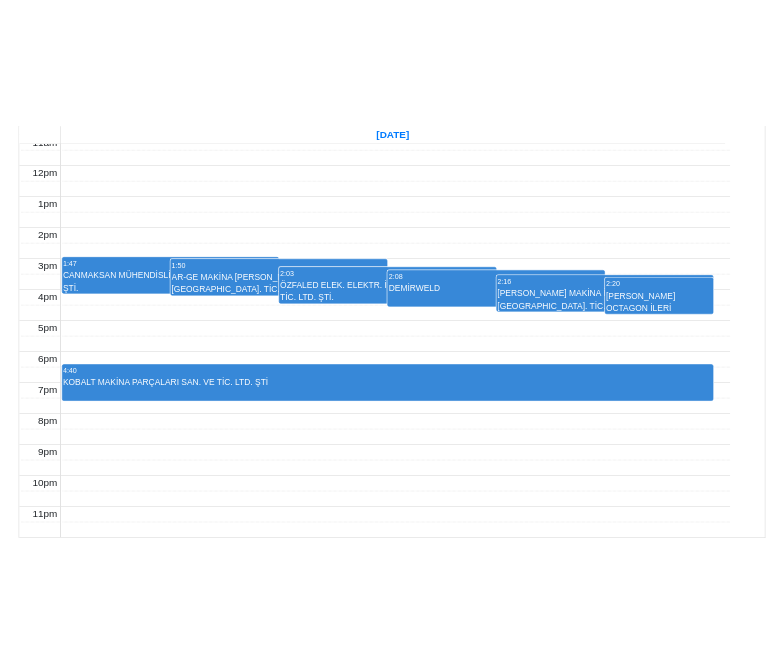 scroll, scrollTop: 882, scrollLeft: 0, axis: vertical 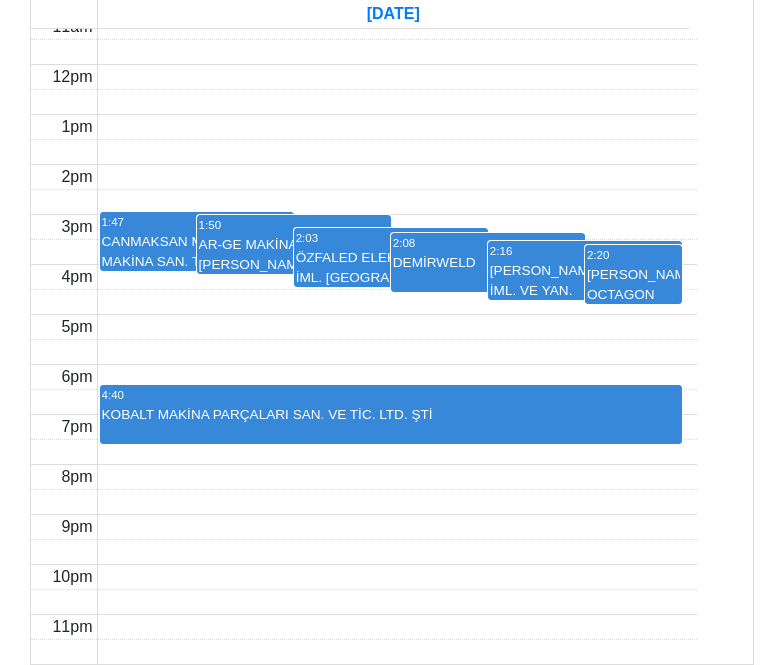 click on "KOBALT MAKİNA PARÇALARI SAN. VE TİC. LTD. ŞTİ" at bounding box center [391, 415] 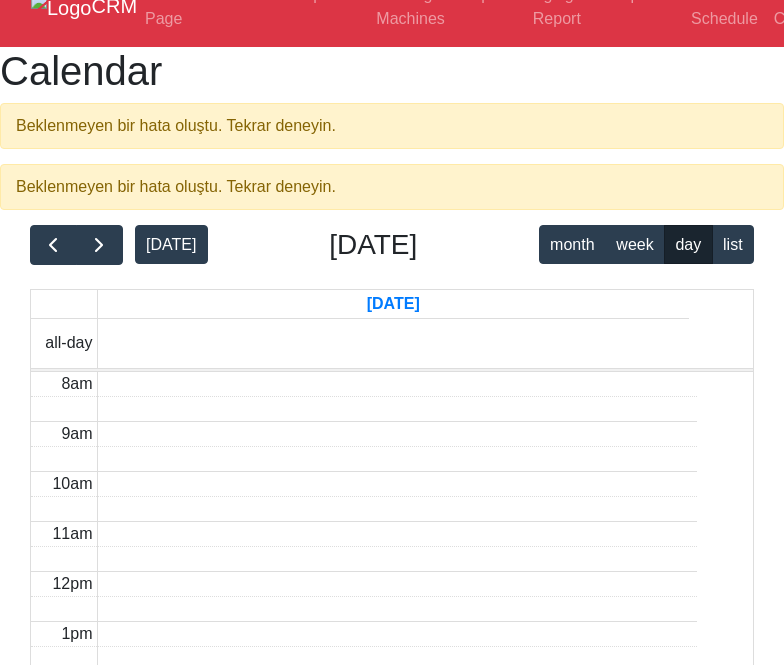 scroll, scrollTop: 0, scrollLeft: 0, axis: both 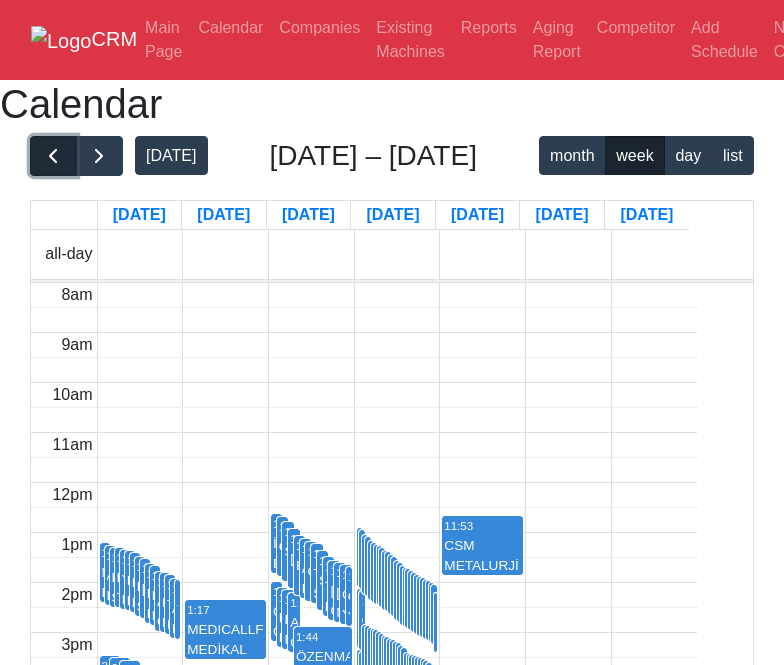 click at bounding box center (53, 156) 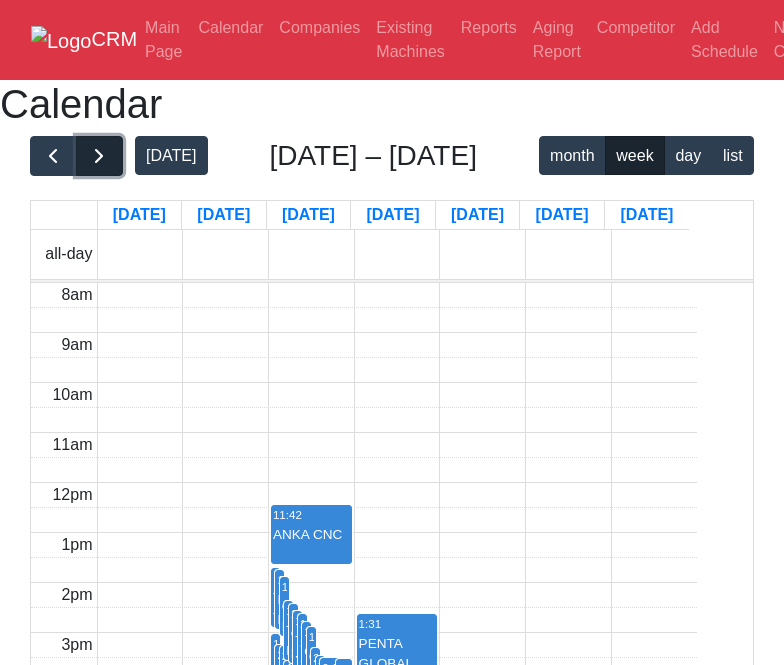 click at bounding box center (99, 156) 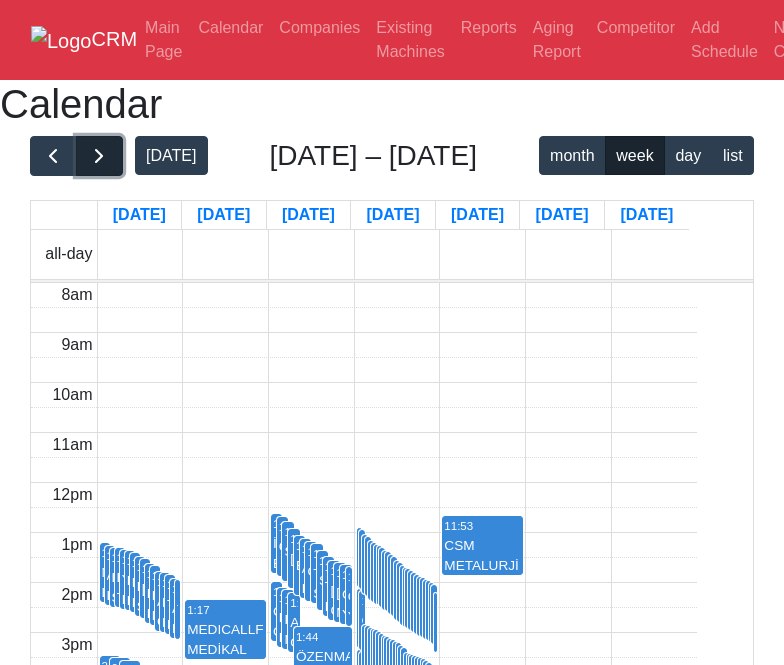 click at bounding box center [99, 156] 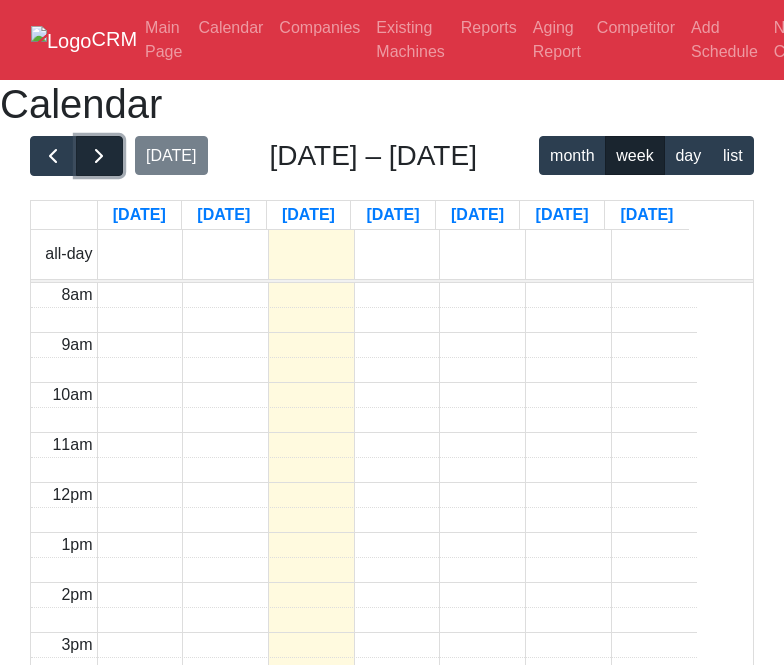 click at bounding box center [99, 156] 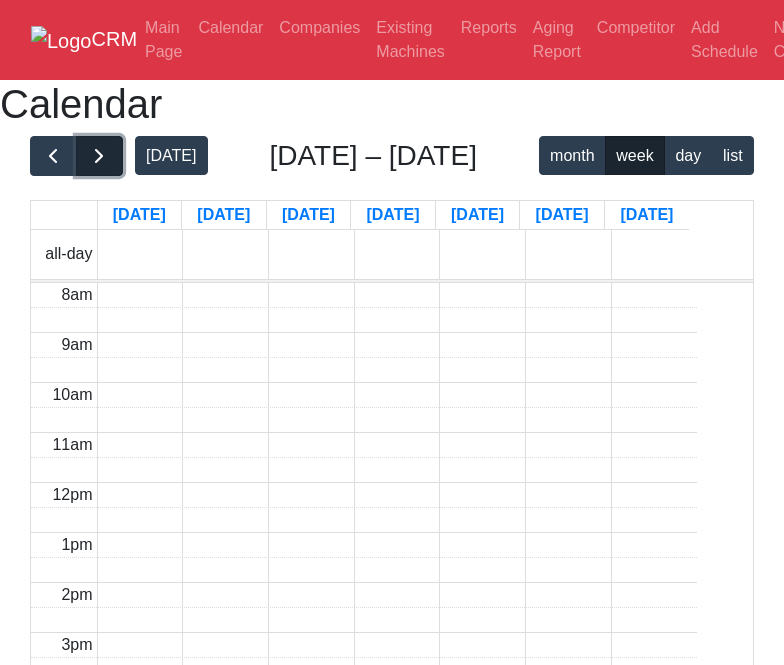 click at bounding box center [99, 156] 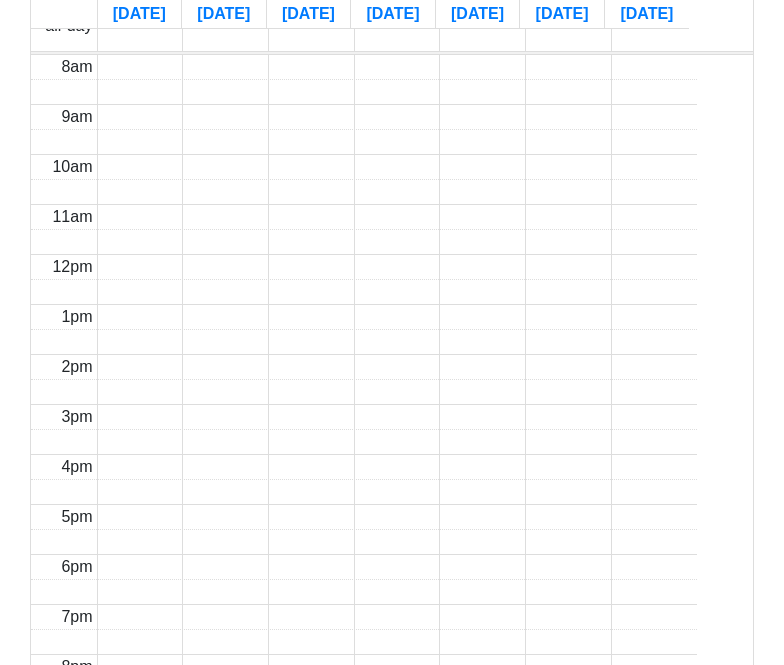 scroll, scrollTop: 0, scrollLeft: 0, axis: both 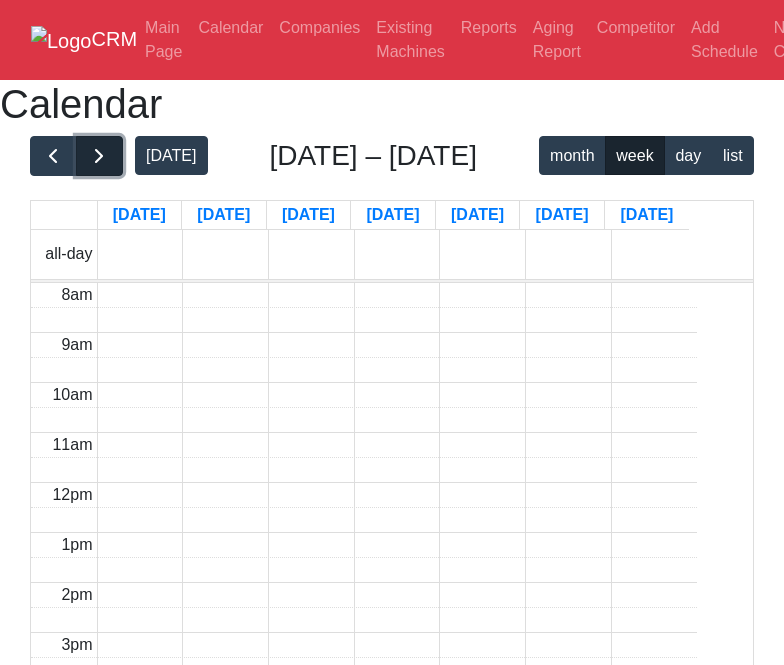 click at bounding box center [99, 156] 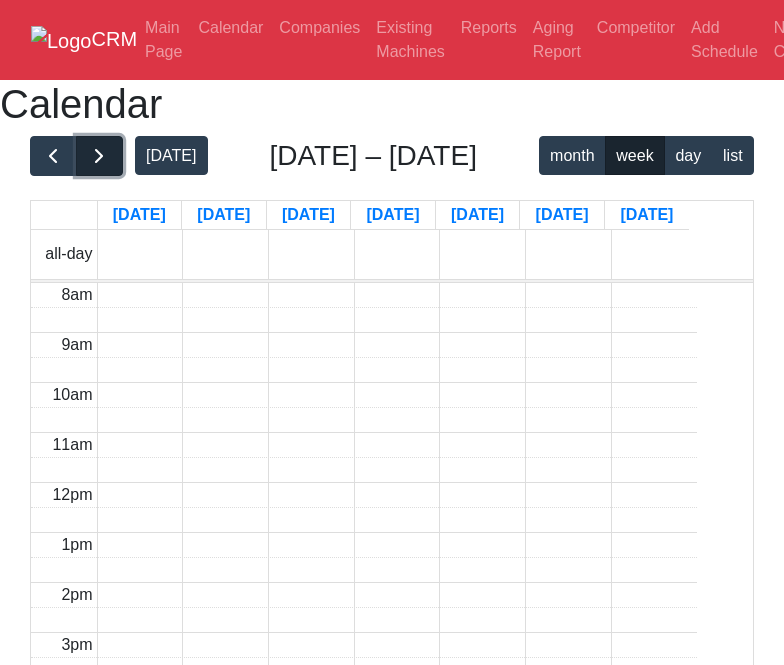 click at bounding box center (99, 156) 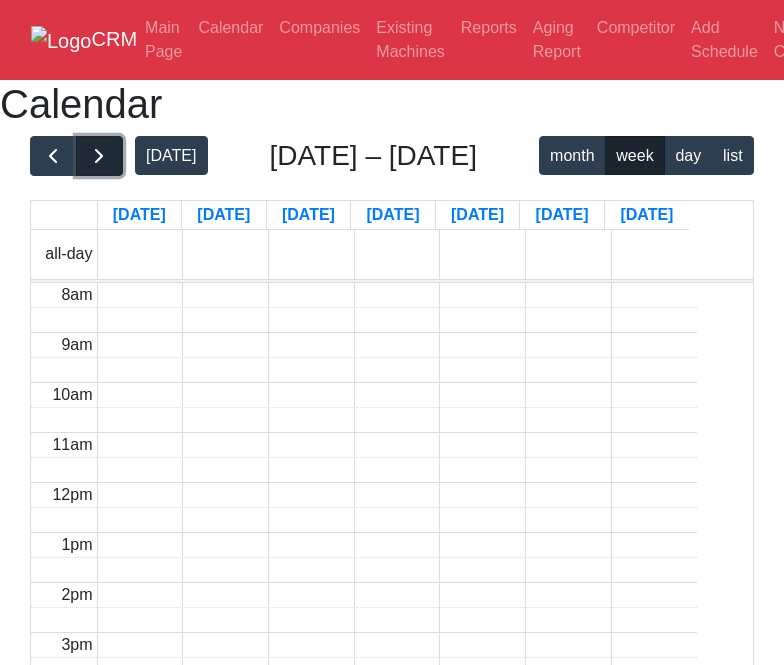 click at bounding box center (99, 156) 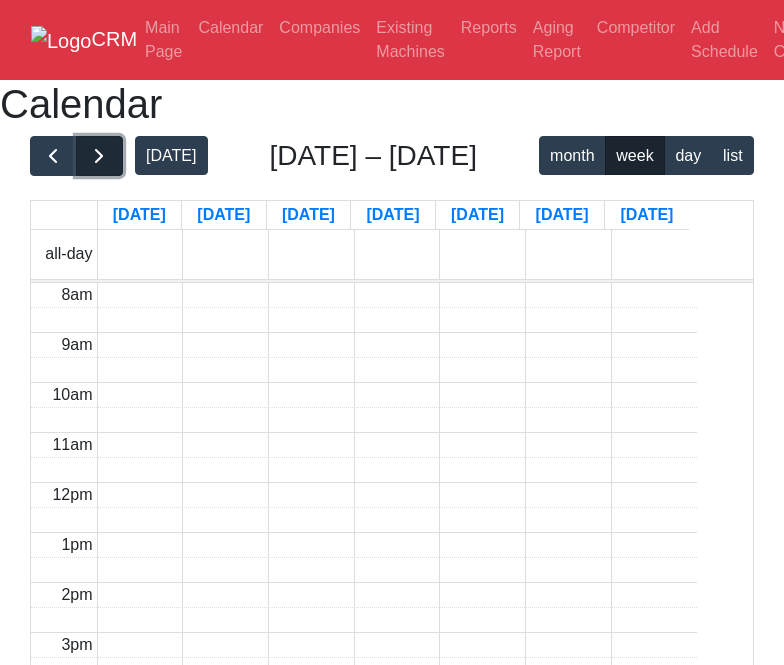 click at bounding box center (99, 156) 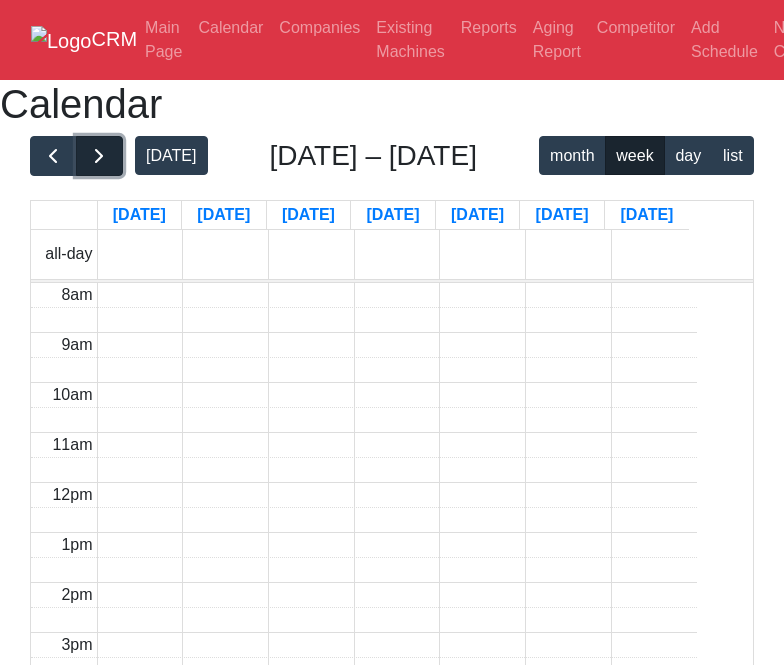 click at bounding box center (99, 156) 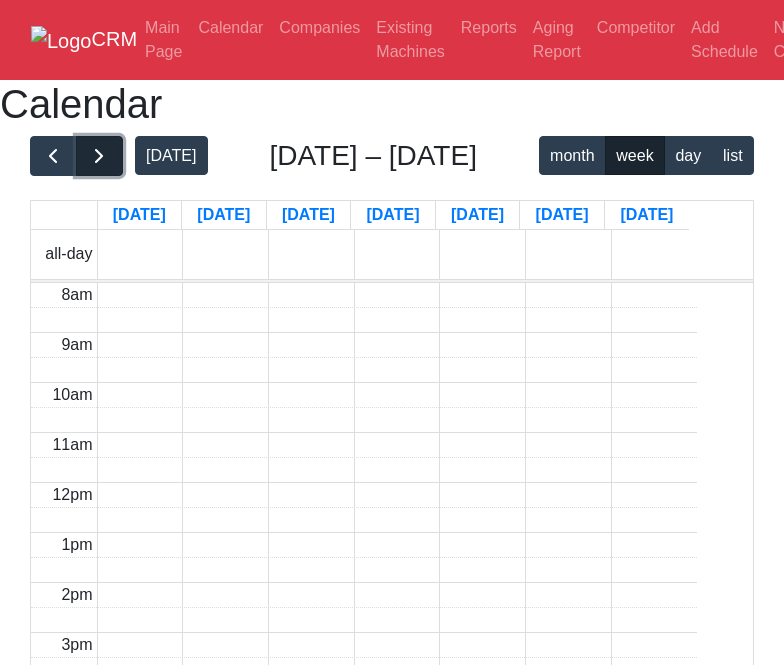 click at bounding box center (99, 156) 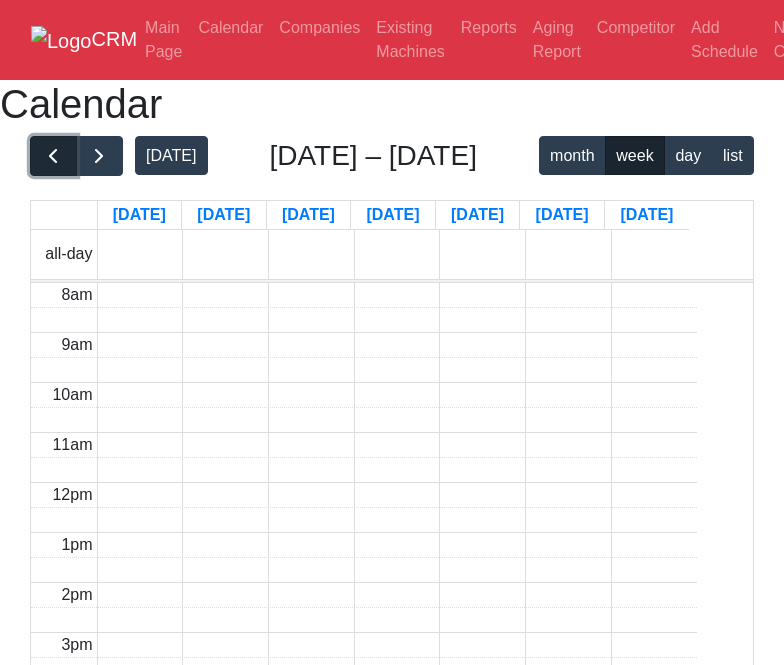 click at bounding box center [53, 156] 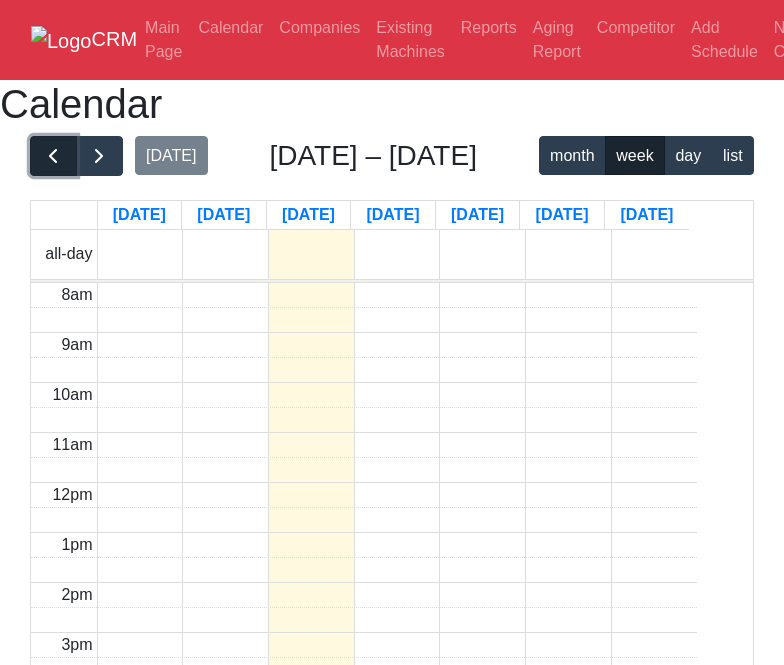 click at bounding box center [53, 156] 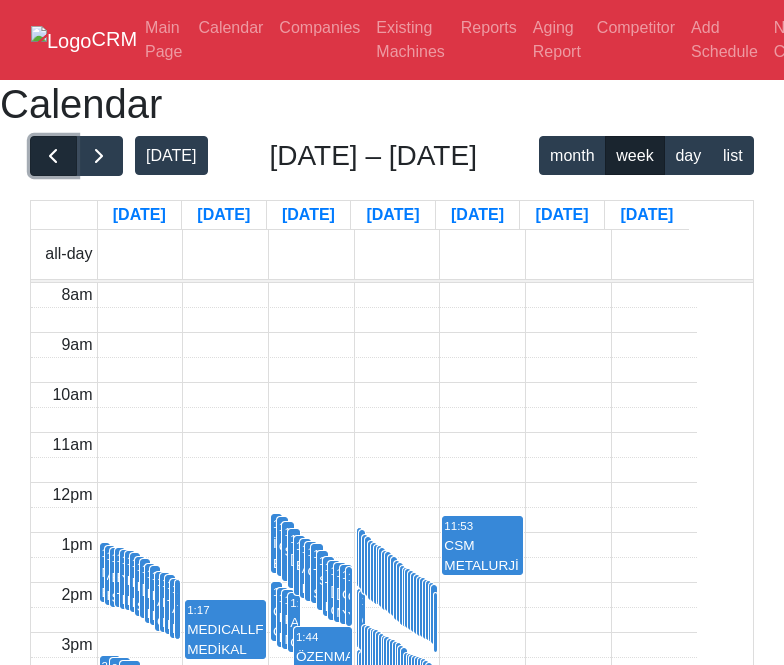 click at bounding box center [53, 156] 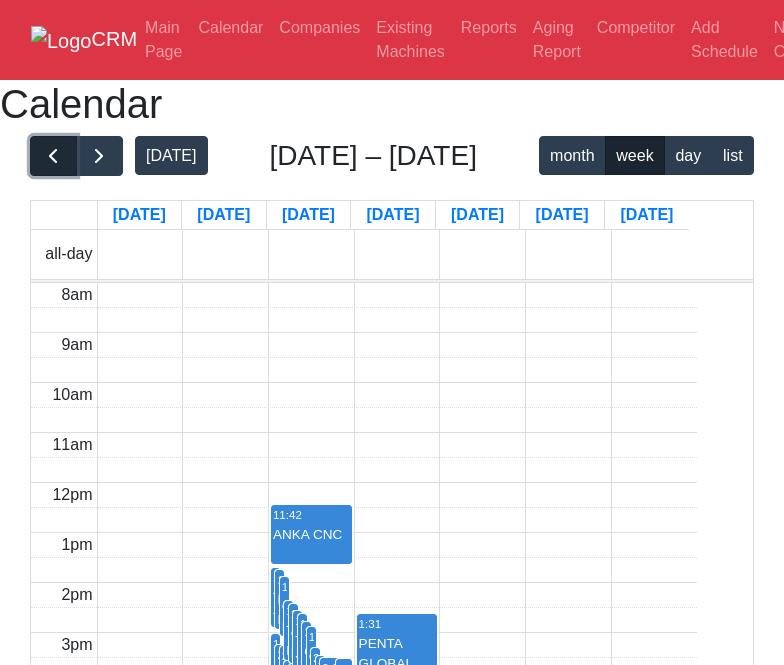 click at bounding box center [53, 156] 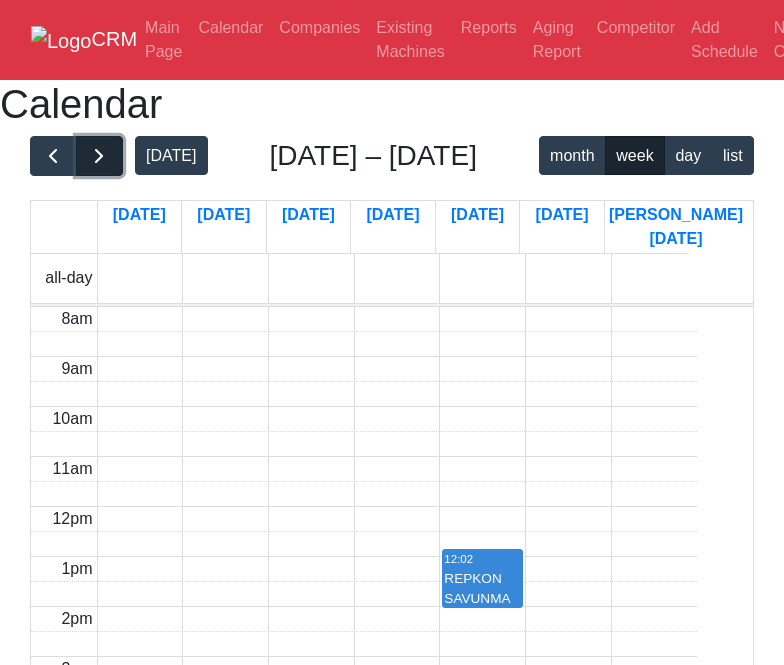click at bounding box center [99, 156] 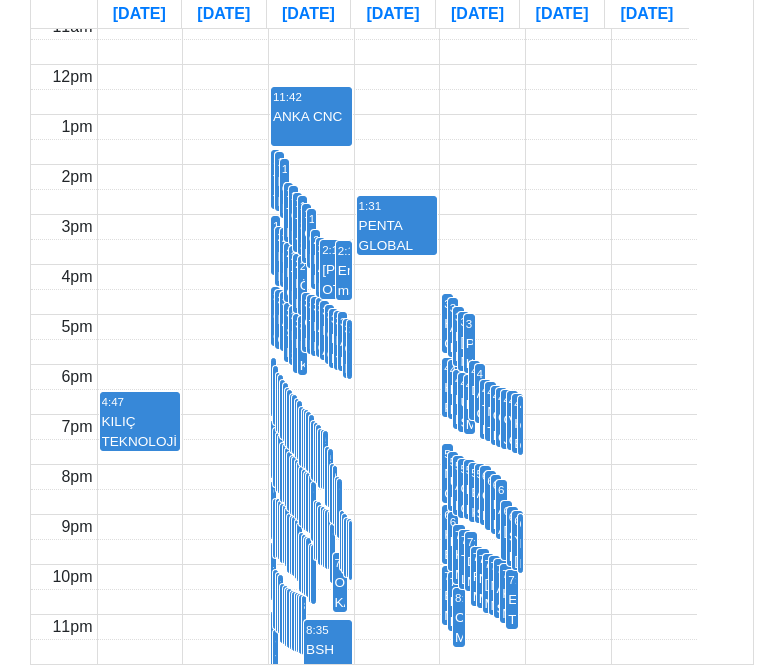 scroll, scrollTop: 483, scrollLeft: 0, axis: vertical 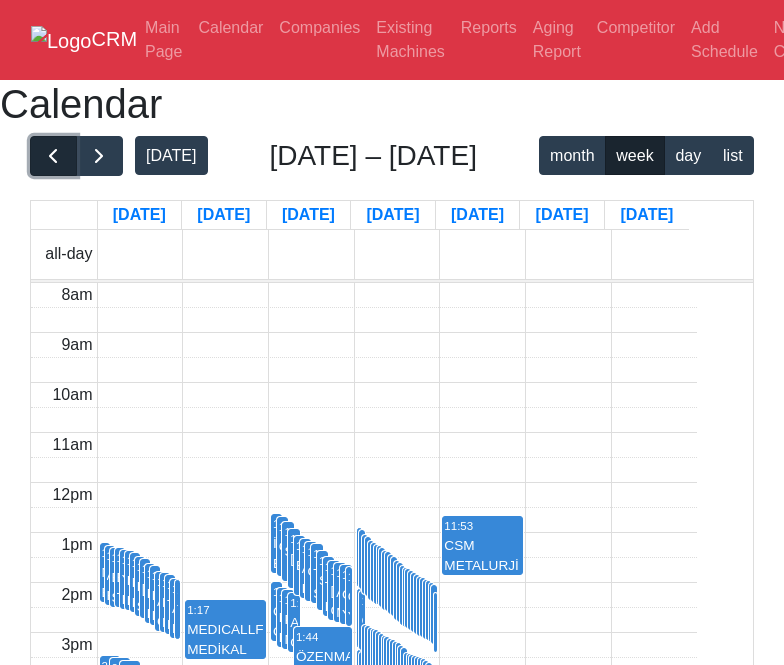 click at bounding box center (53, 156) 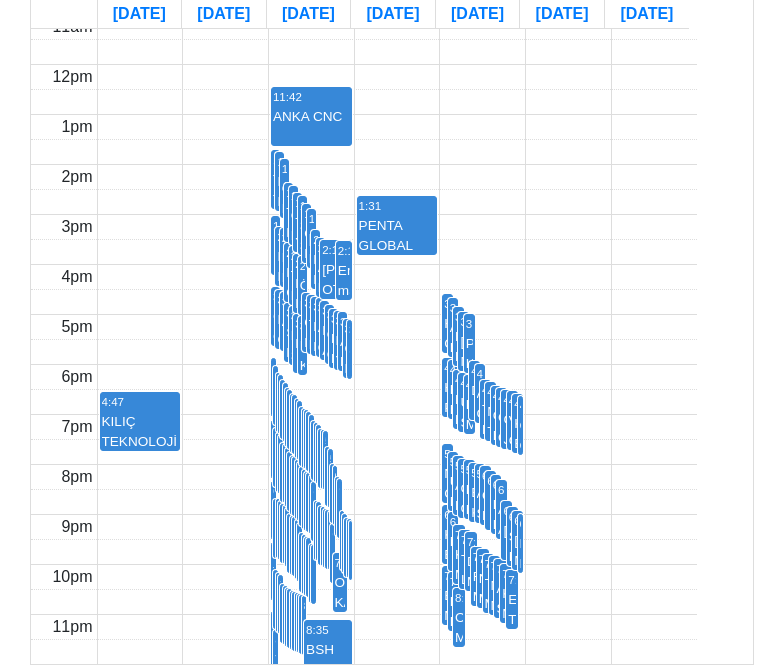 scroll, scrollTop: 783, scrollLeft: 0, axis: vertical 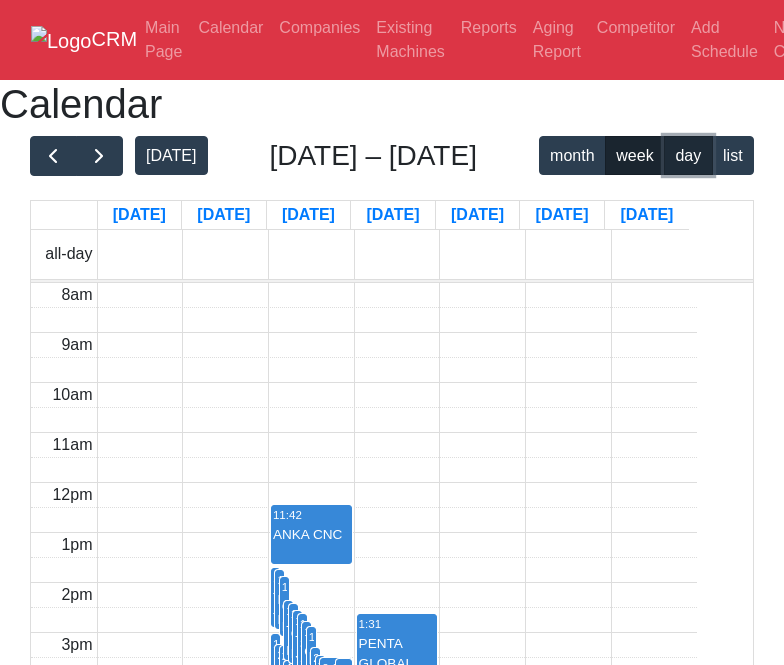 click on "day" at bounding box center [688, 155] 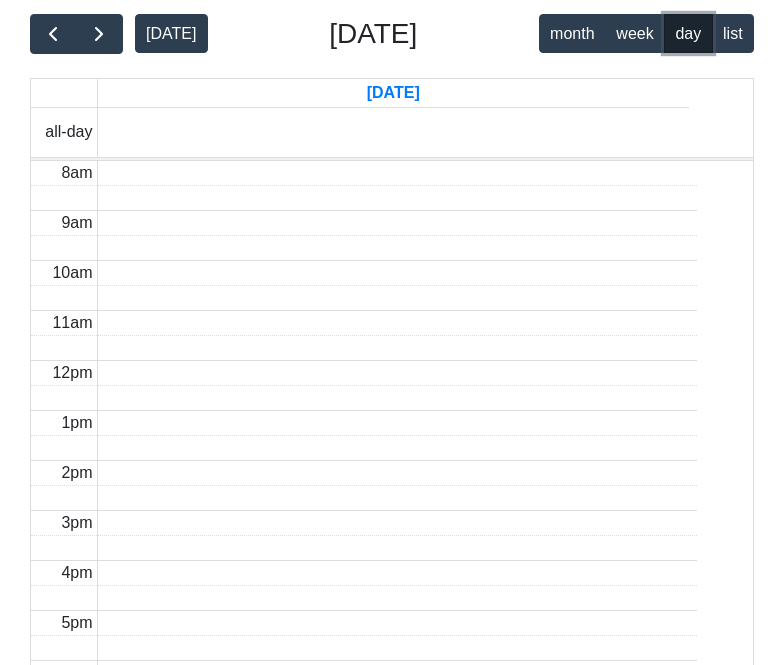scroll, scrollTop: 100, scrollLeft: 0, axis: vertical 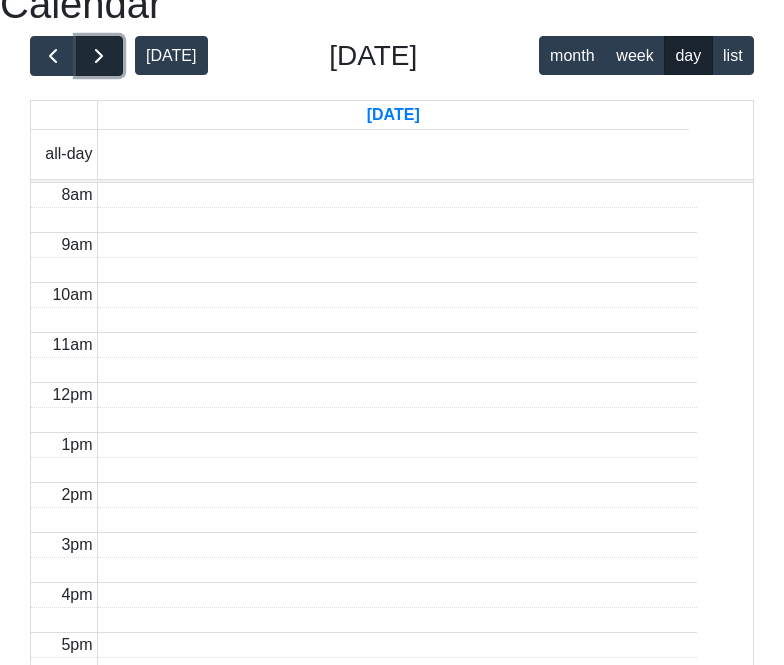 click at bounding box center (99, 56) 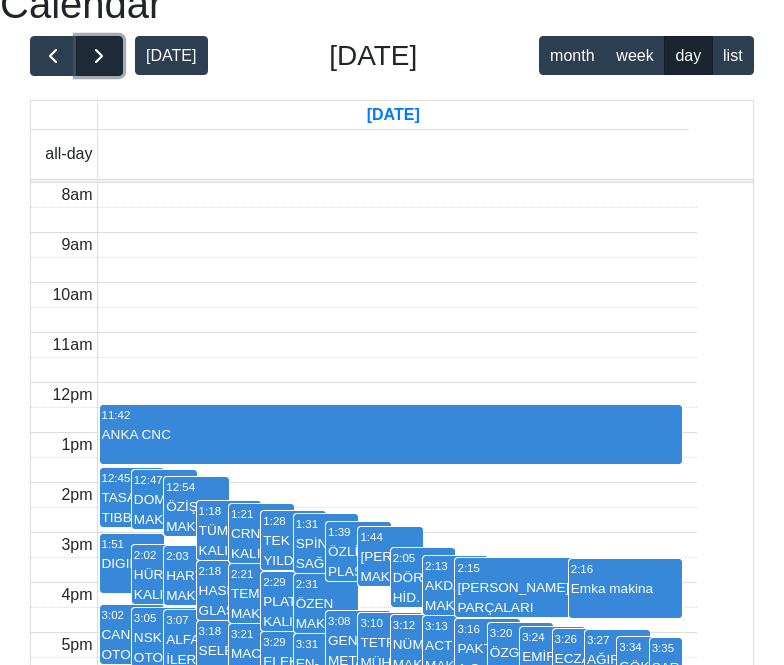 click at bounding box center (99, 56) 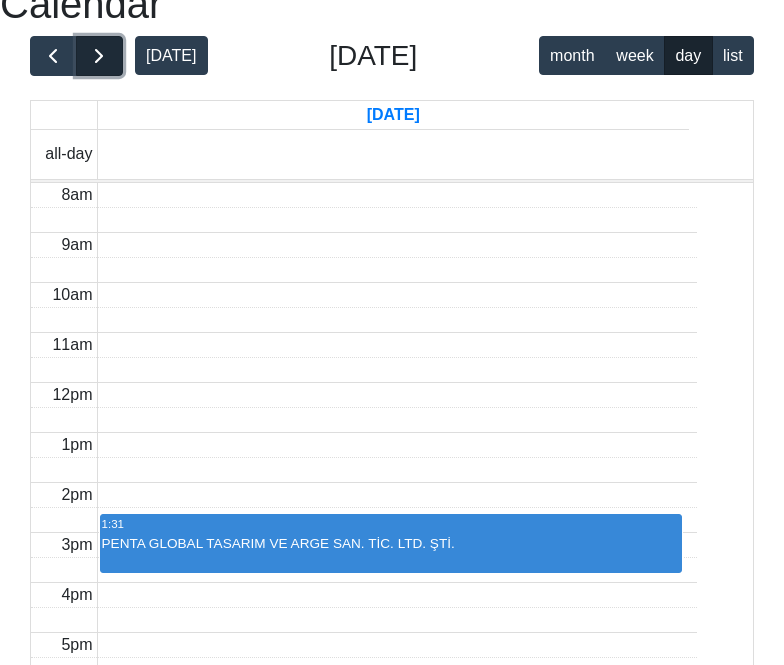 click at bounding box center (99, 56) 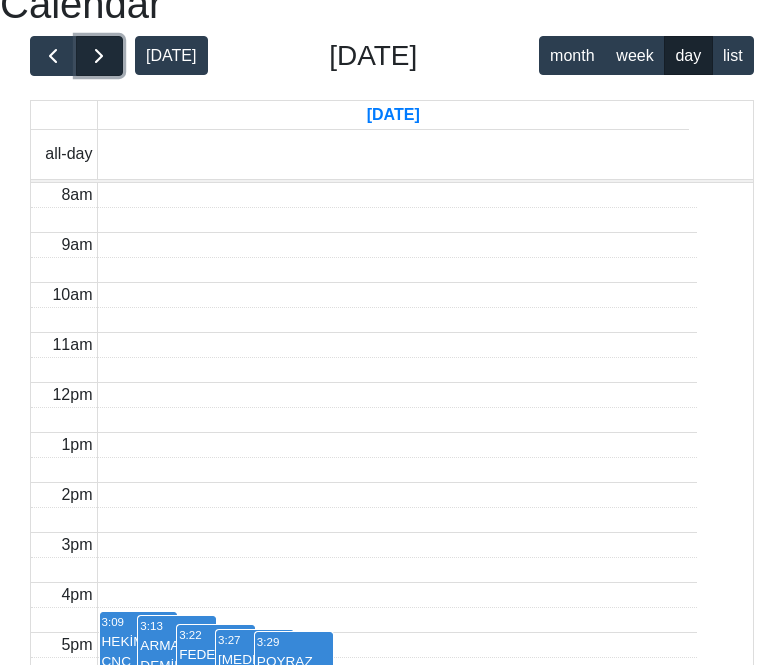 scroll, scrollTop: 770, scrollLeft: 0, axis: vertical 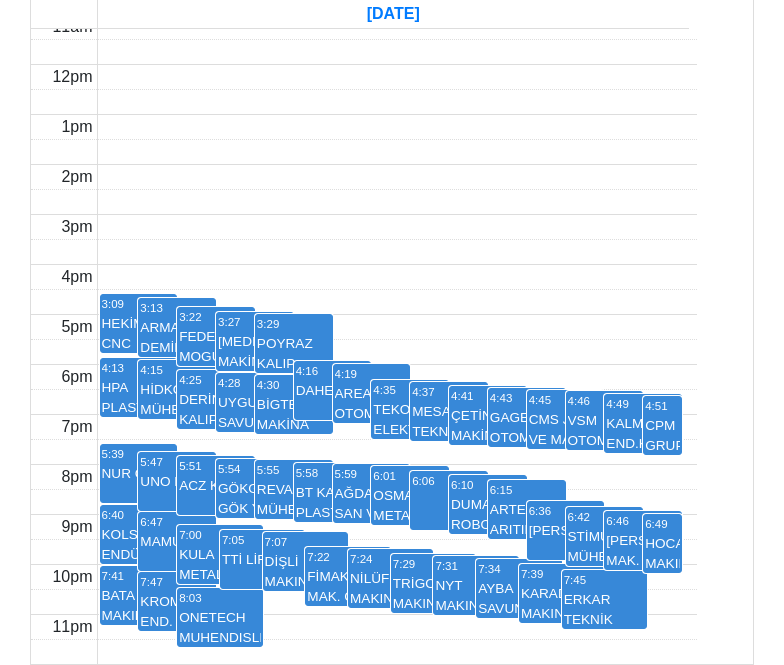 click on "7:22" at bounding box center [347, 557] 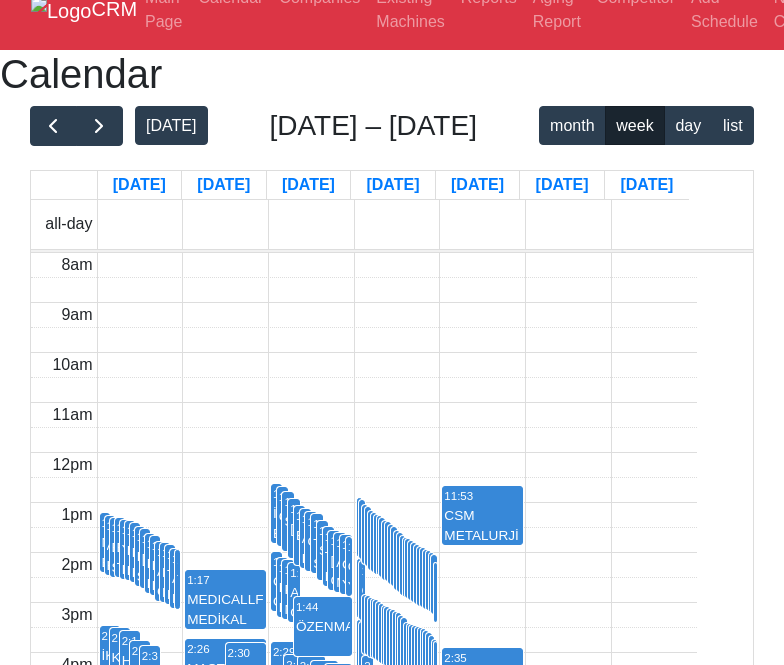 scroll, scrollTop: 0, scrollLeft: 0, axis: both 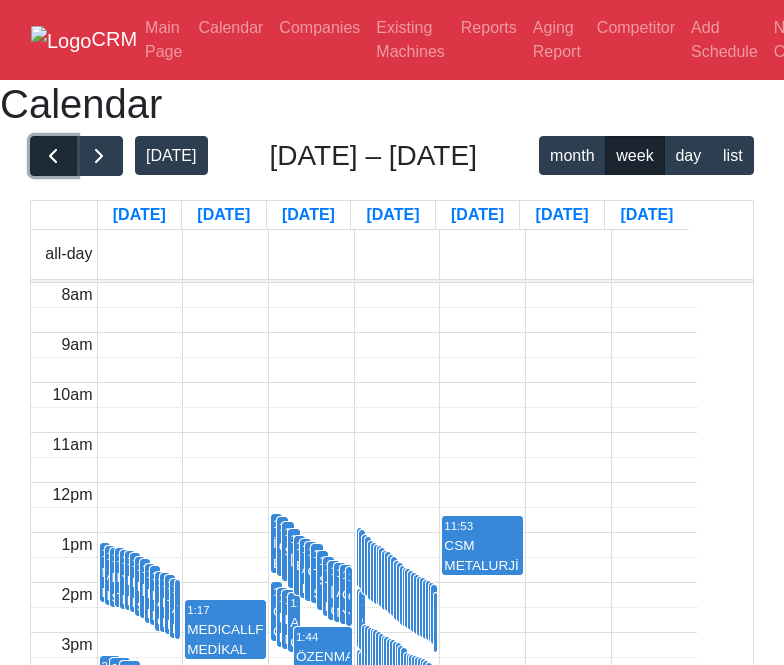 click at bounding box center [53, 156] 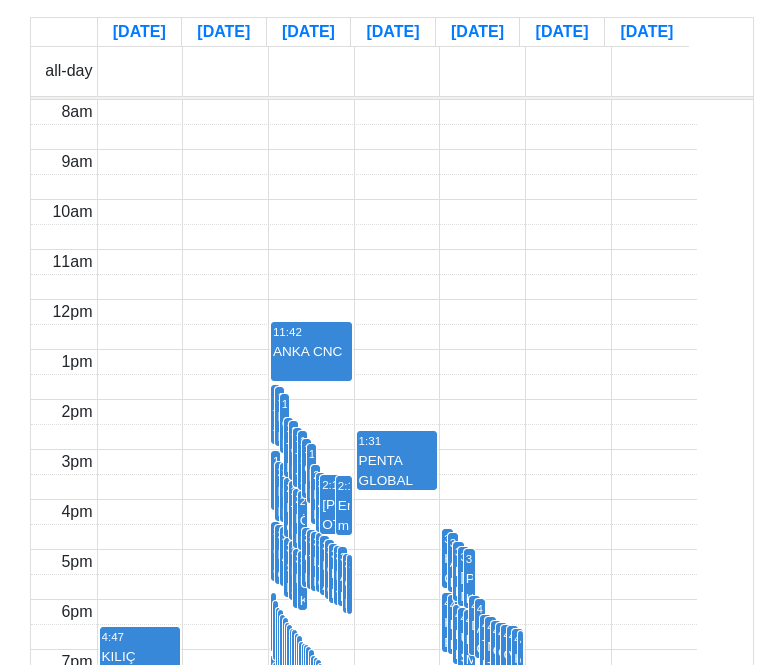scroll, scrollTop: 83, scrollLeft: 0, axis: vertical 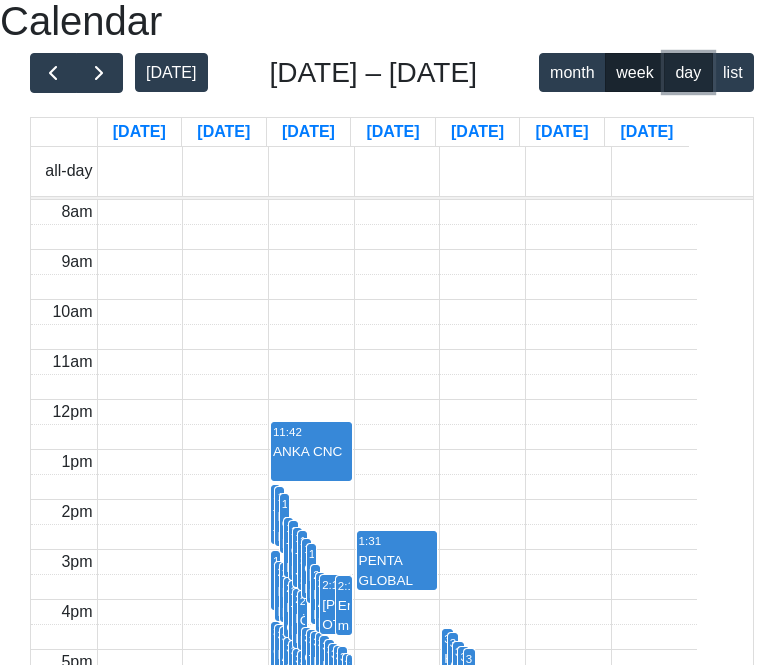 click on "day" at bounding box center (688, 72) 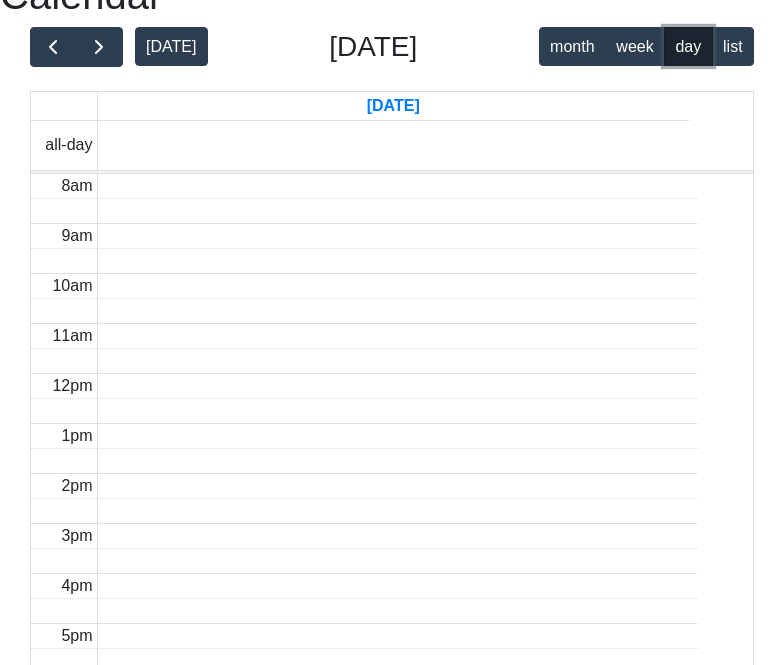 scroll, scrollTop: 70, scrollLeft: 0, axis: vertical 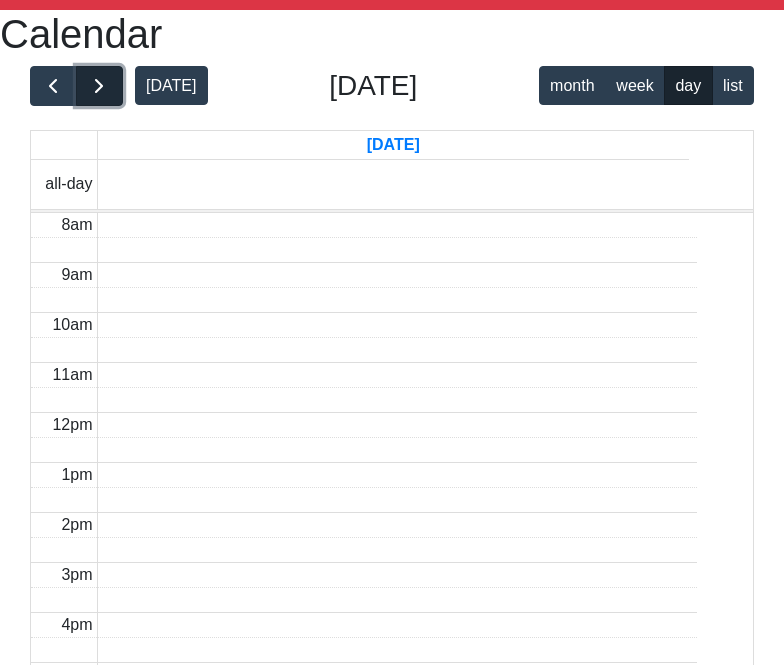 click at bounding box center (99, 86) 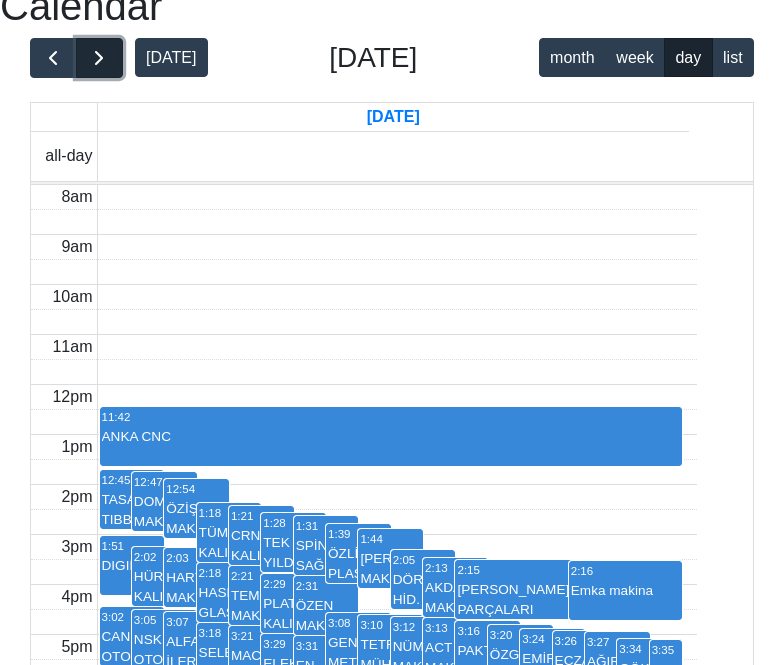 scroll, scrollTop: 70, scrollLeft: 0, axis: vertical 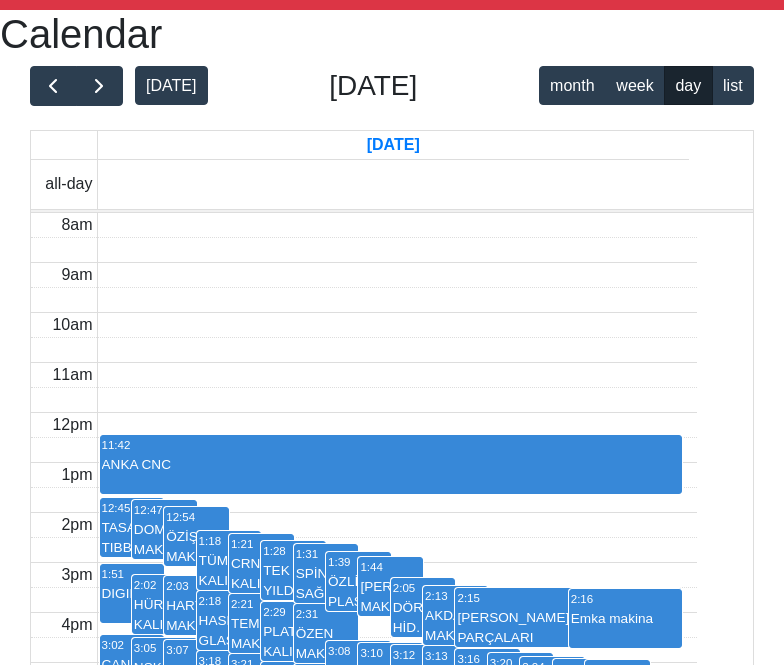 click on "today July 2, 2025 month week day list Wed, Jul 2 all-day 8am 9am 10am 11am 12pm 1pm 2pm 3pm 4pm 5pm 6pm 7pm 8pm 9pm 10pm 11pm 4:13 VOLKAN METAL 4:21 BCD MAKİNA SAN. TİC. LTD. ŞTİ. 4:28 ERBAB OTOMAT YDK. PRÇ. SAN. TİC. LTD. ŞTİ. 4:30 BAYKAL MAKİNA SAN. TİC. A.Ş. 4:35 STERKİM MAKİNE KİMYA SAN. TİC. LTD. ŞTİ. 4:38 EMES ENDÜSTRİYEL MAKİNA EKİPMANLARI 4:43 MAHLE FİLTRE SİSTEMLERİ A.Ş. 4:45 URS YAZILIM 4:49 AKSA KALIP TEKNOLOJİLERİ SAN. TİC. LTD. ŞTİ 4:50 BETA CNC İNŞ. SAN. TİC. LTD. ŞTİ. 4:54 UZMAN KALIP PLS. AMB. SAN. TİC. LTD. ŞTİ. 4:56 KAR METAL SAN. TİC. LTD. ŞTİ. 5:02 SARSILMAZ SİLAH SAN. A.Ş. 5:04 NTK VAKUM POMPALARI  İMALATI 5:05 TEKSAN LTD. ŞTİ. 5:07 ELANUS ROBOTICS 5:10 ERAY MAKİNA TİC. SAN. A.Ş. 5:16 TEKNOROT OTOMOTİV SAN. TİC. A.Ş. 5:18 GOLD CNC PANTOGRAF 5:20 ÜÇASLAR İŞ MAK. OTOMOTİV YDK. PRÇ. SAN. 5:24 ENSAR KALIP 5:25 KANCA EL ALETLERİ DÖVME ÇELİK VE MAKİNA SAN. A.Ş. 5:26 TUNÇ KESİCİ TAKIMLAR İMALAT SAN. TİC. TLD. ŞTİ. 5:42 5:44" at bounding box center (392, 539) 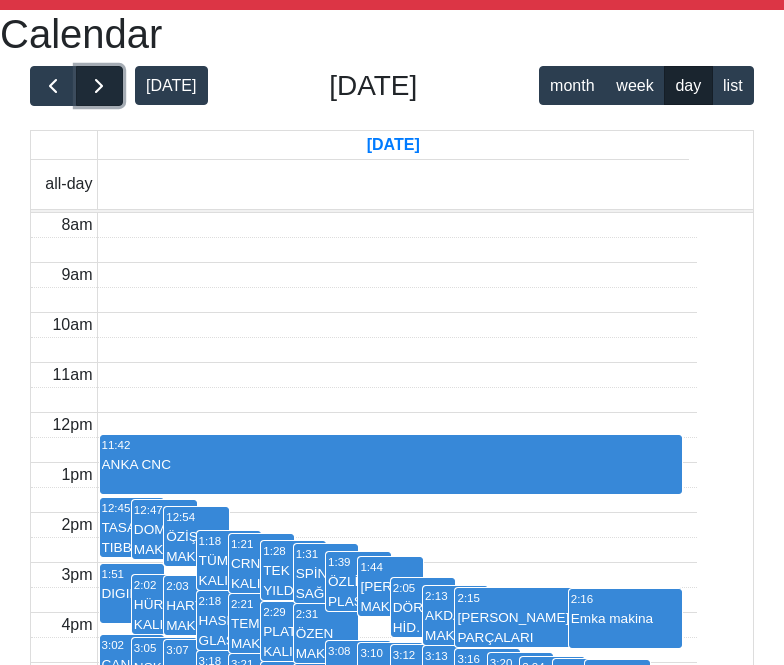 click at bounding box center (99, 86) 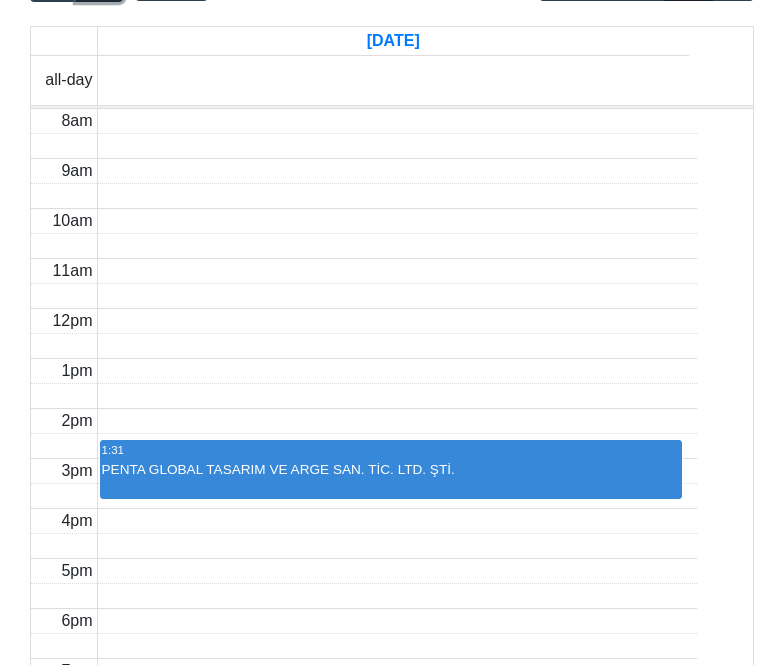 scroll, scrollTop: 70, scrollLeft: 0, axis: vertical 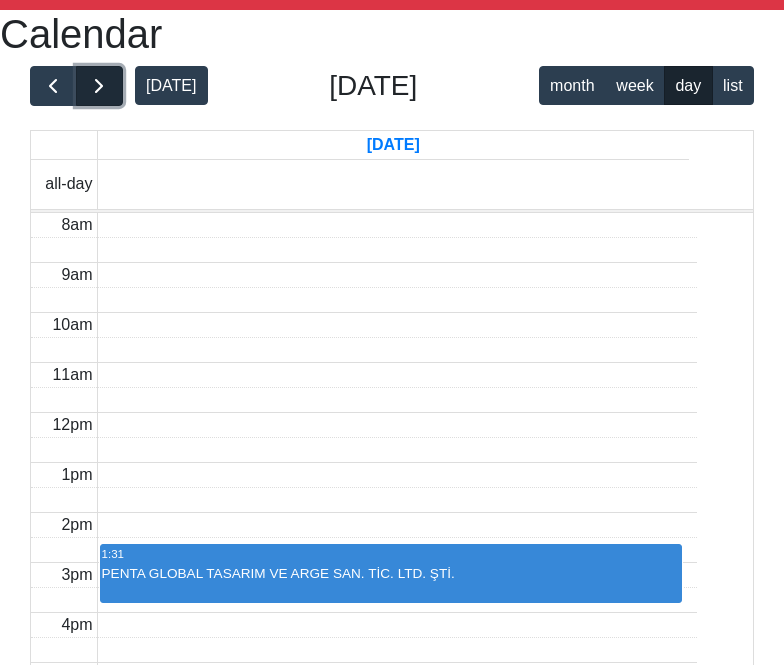 click at bounding box center (99, 86) 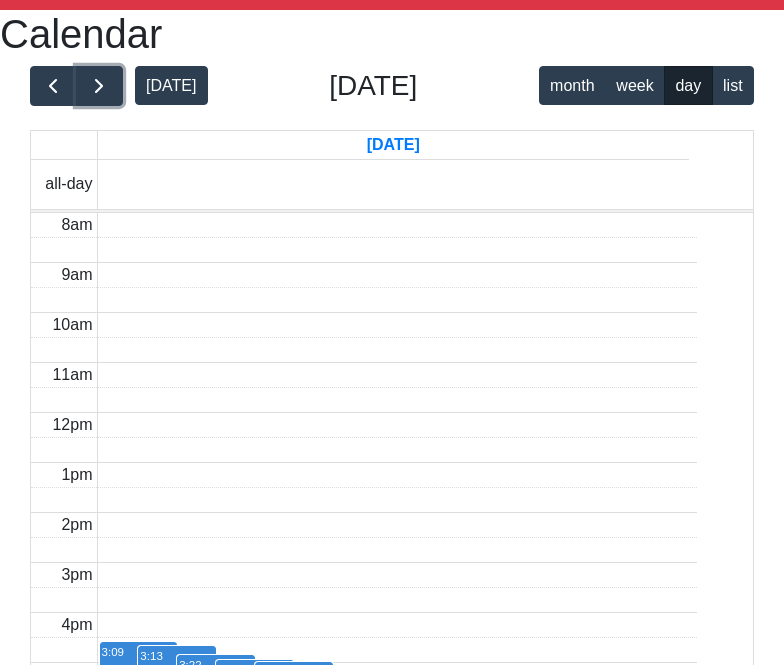 scroll, scrollTop: 770, scrollLeft: 0, axis: vertical 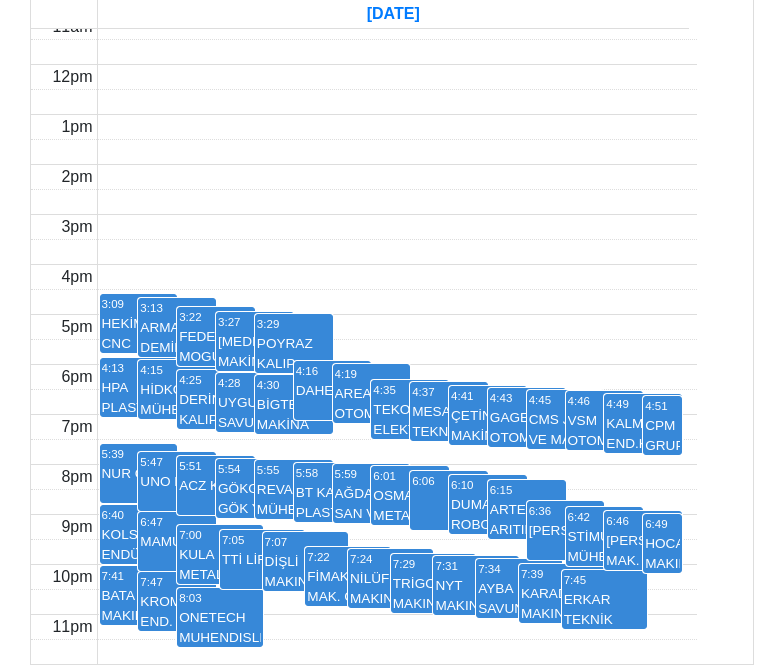 click on "7:45" at bounding box center (604, 580) 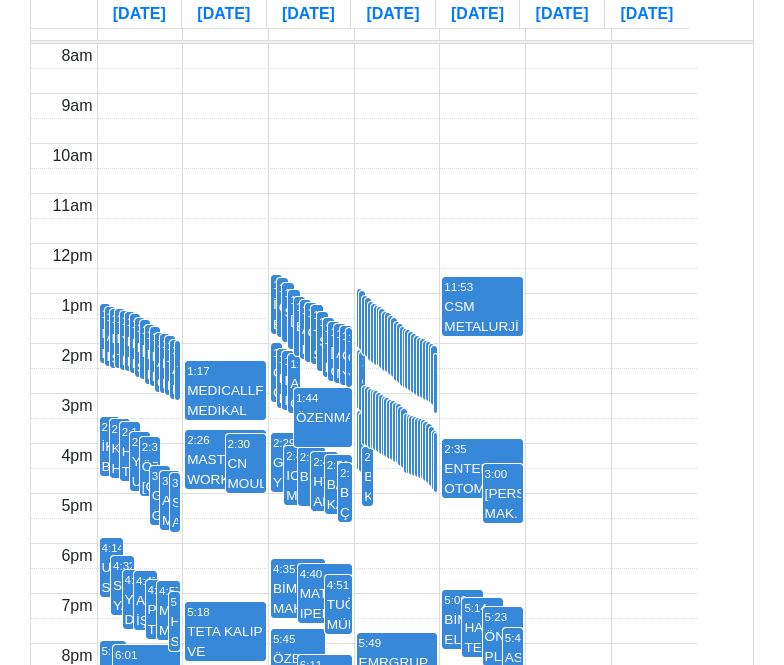 scroll, scrollTop: 200, scrollLeft: 0, axis: vertical 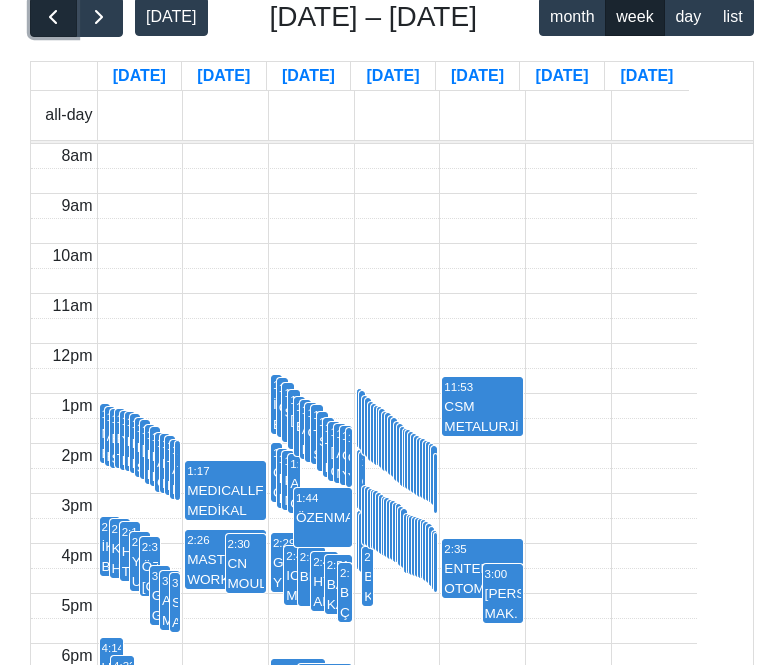 click at bounding box center [53, 17] 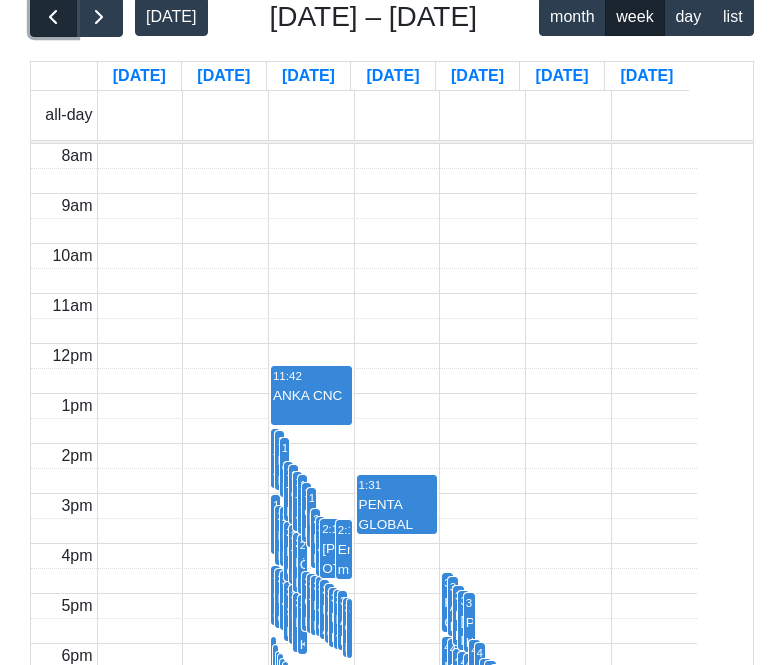 click at bounding box center [53, 17] 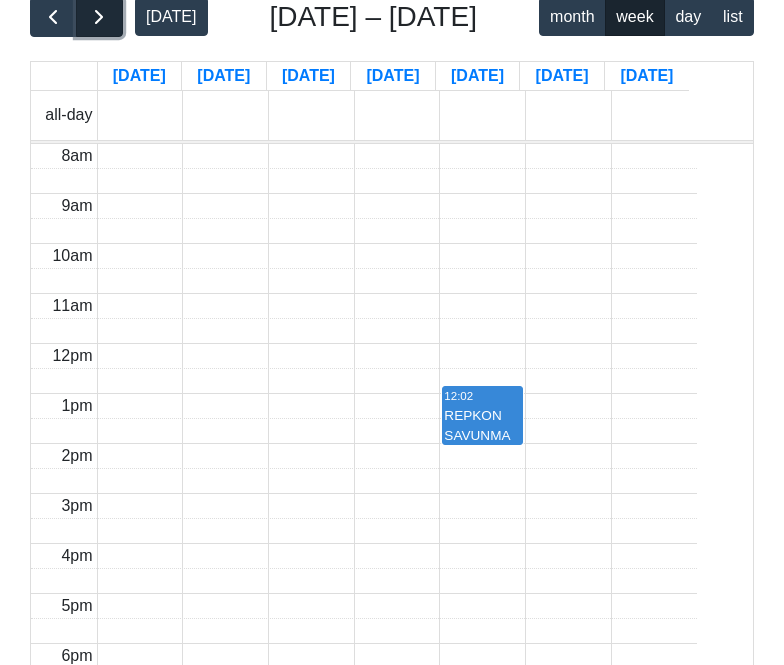 click at bounding box center (99, 17) 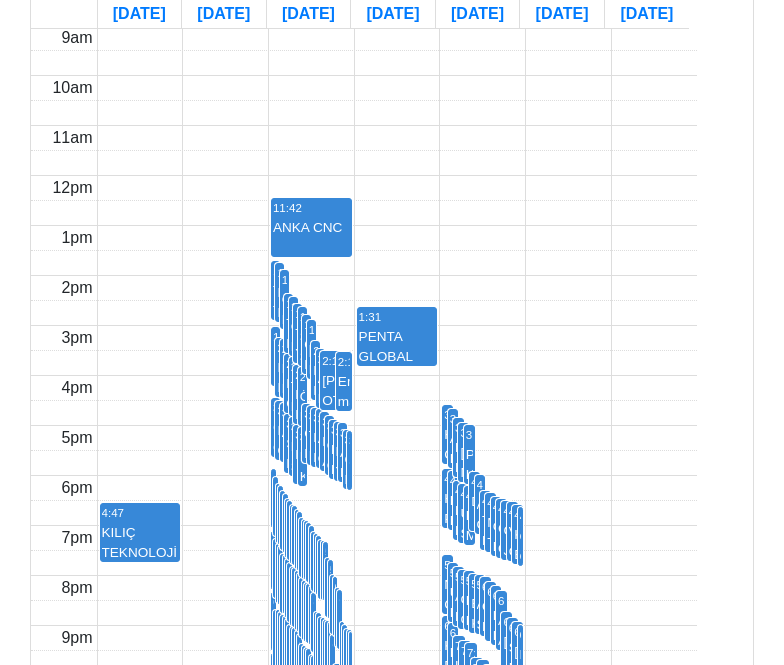 scroll, scrollTop: 139, scrollLeft: 0, axis: vertical 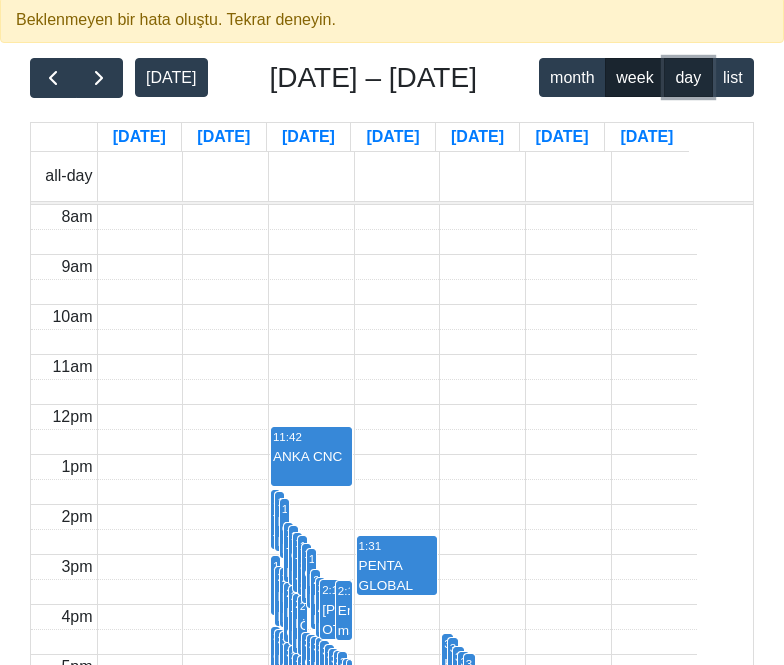 click on "day" at bounding box center (688, 77) 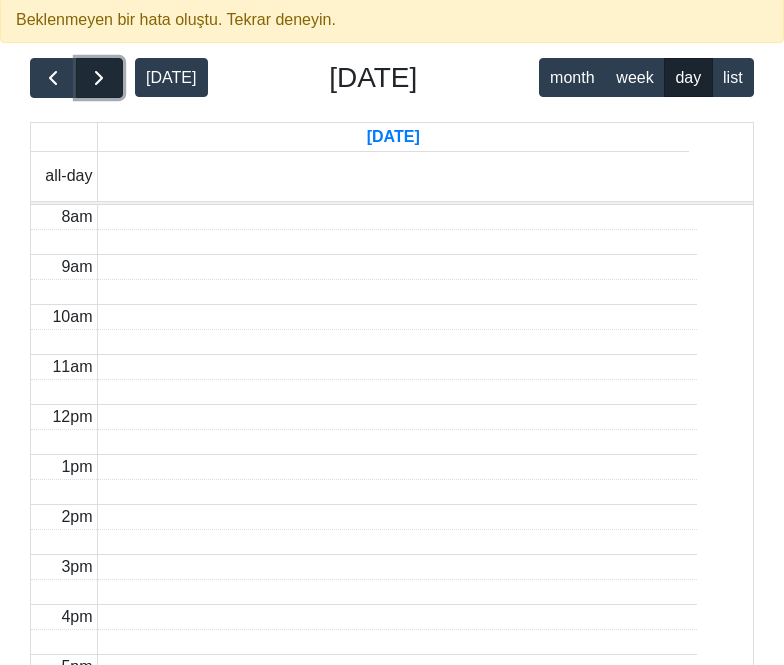 click at bounding box center (99, 78) 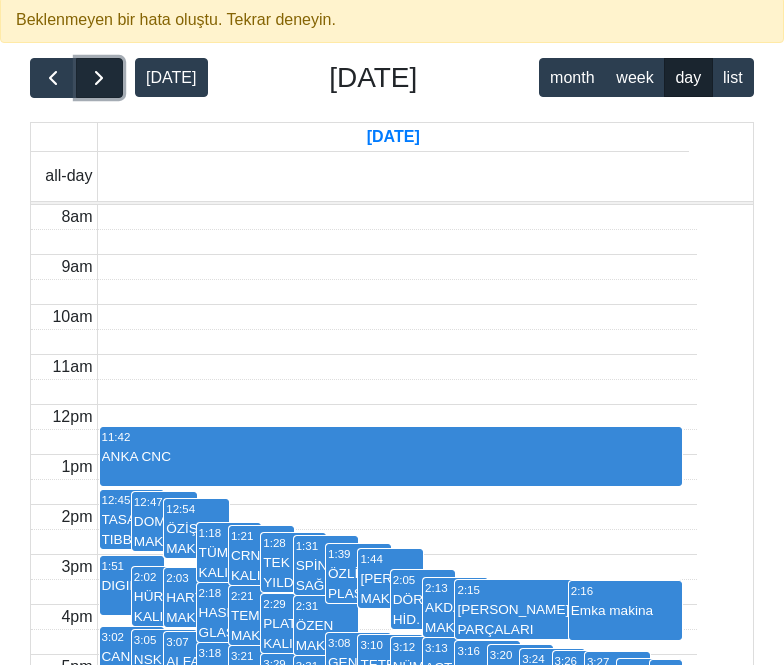 click at bounding box center (99, 78) 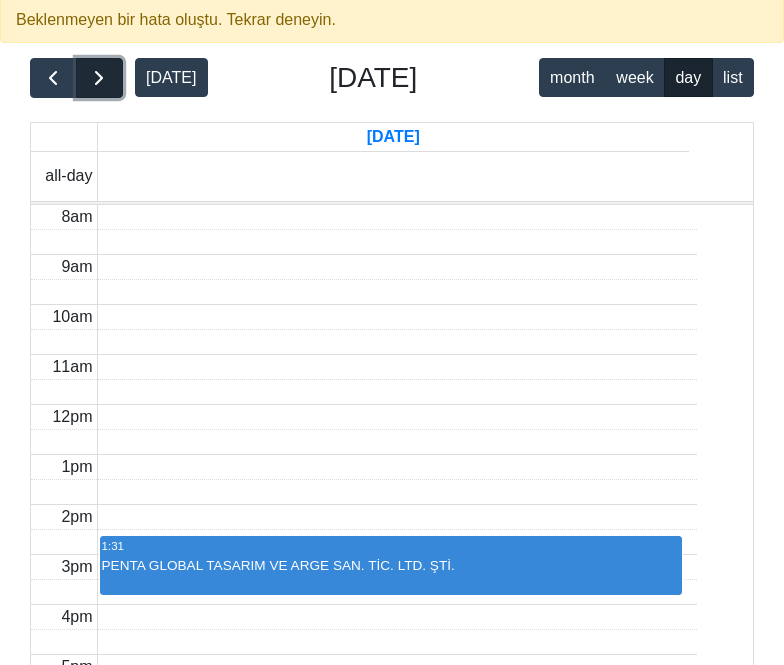 click at bounding box center (99, 78) 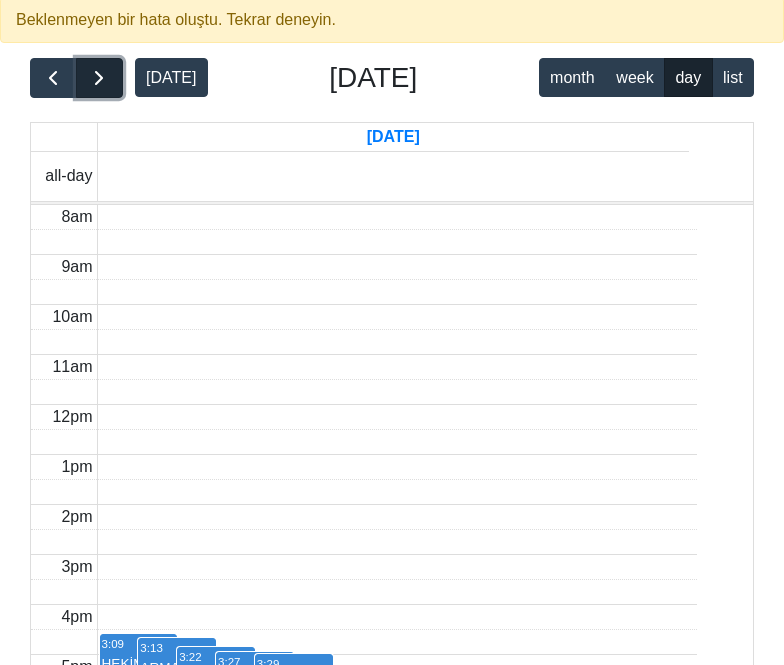 click at bounding box center [99, 78] 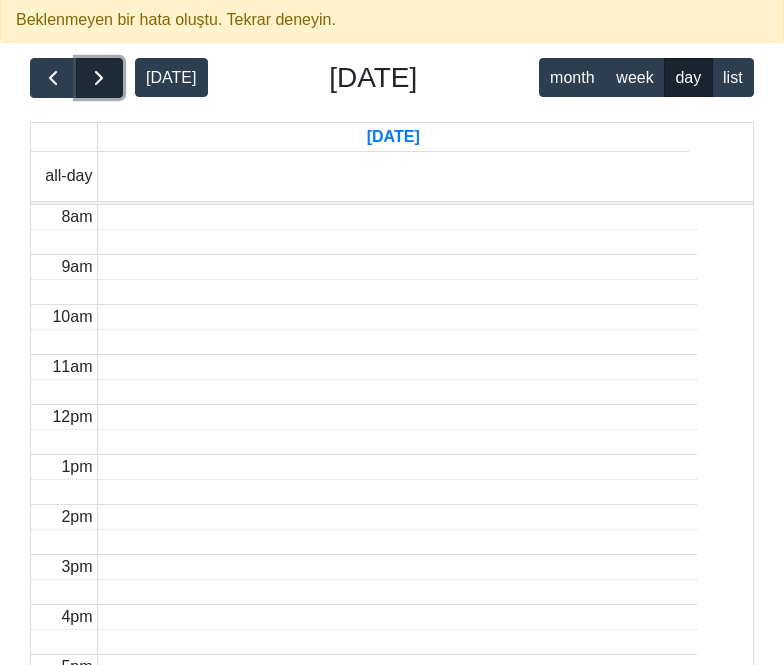 click at bounding box center [99, 78] 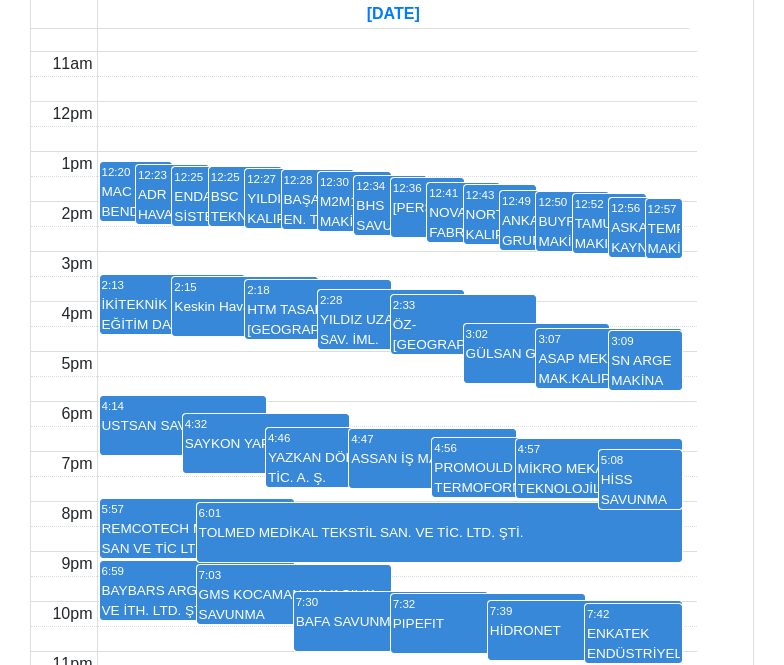 scroll, scrollTop: 426, scrollLeft: 0, axis: vertical 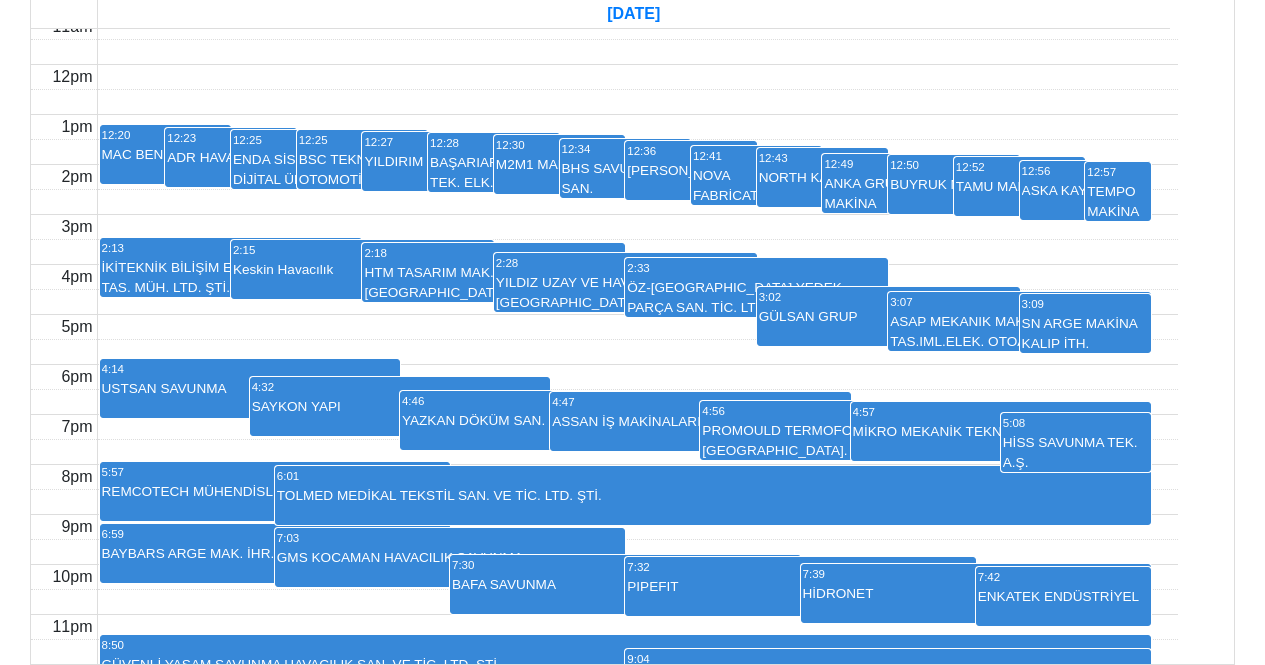 click on "12:20" at bounding box center [165, 135] 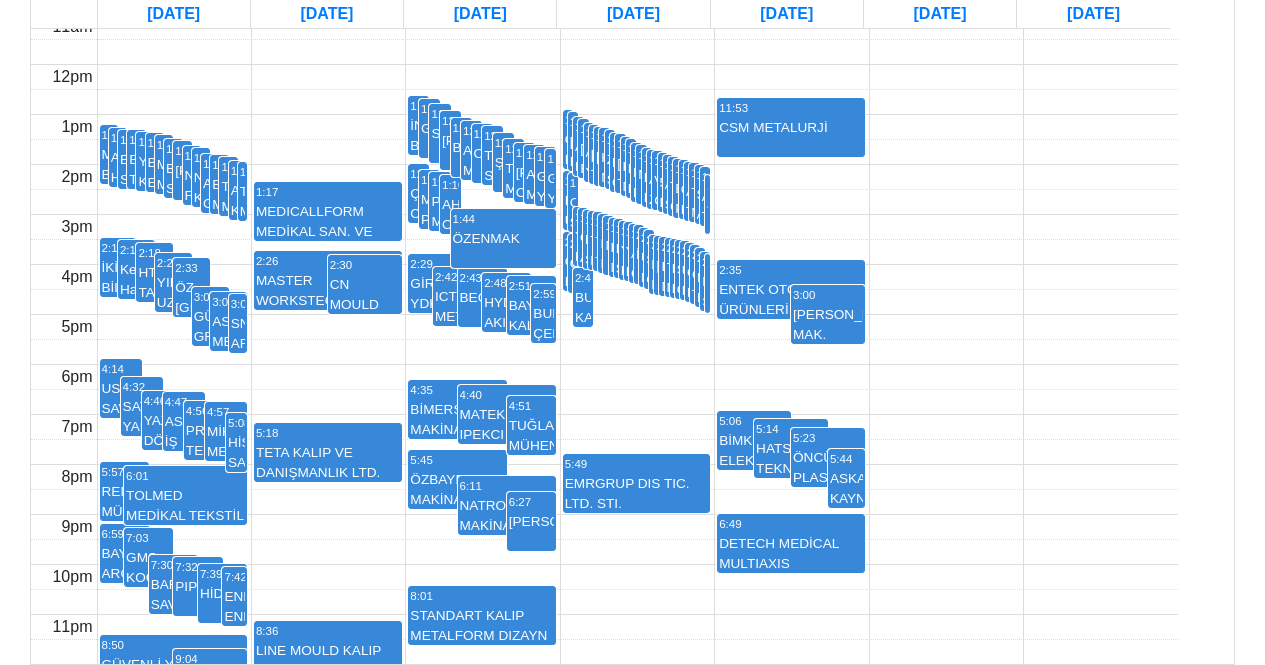 scroll, scrollTop: 500, scrollLeft: 0, axis: vertical 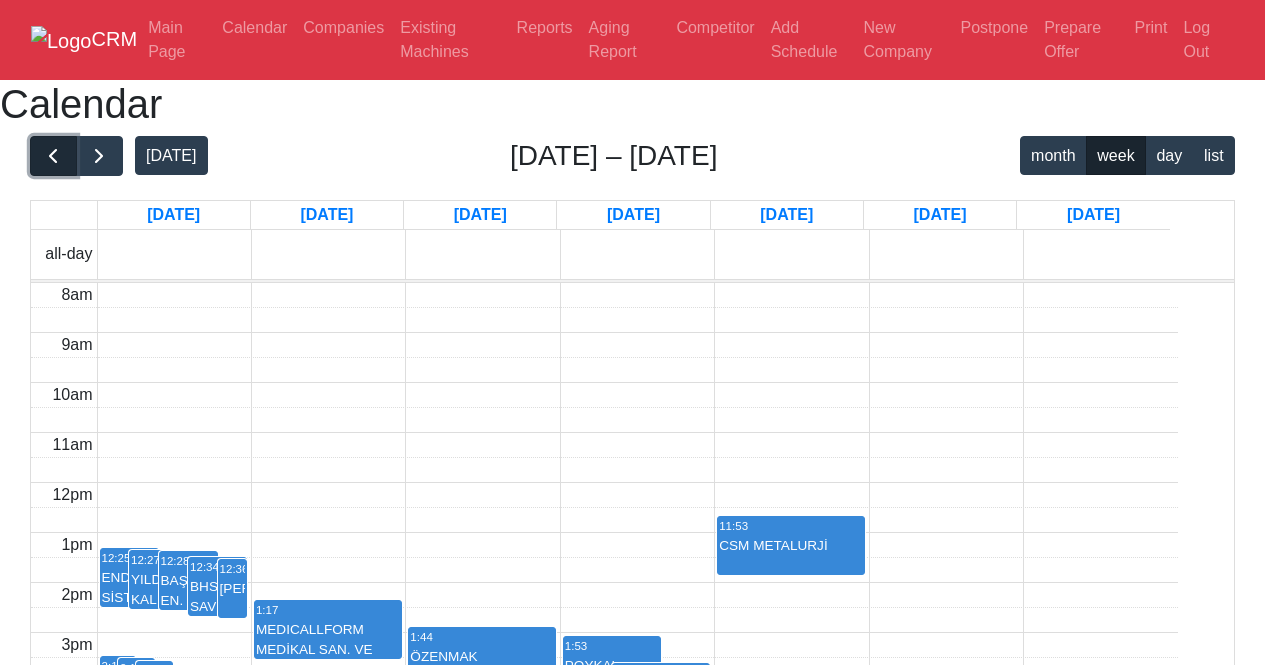 click at bounding box center (53, 156) 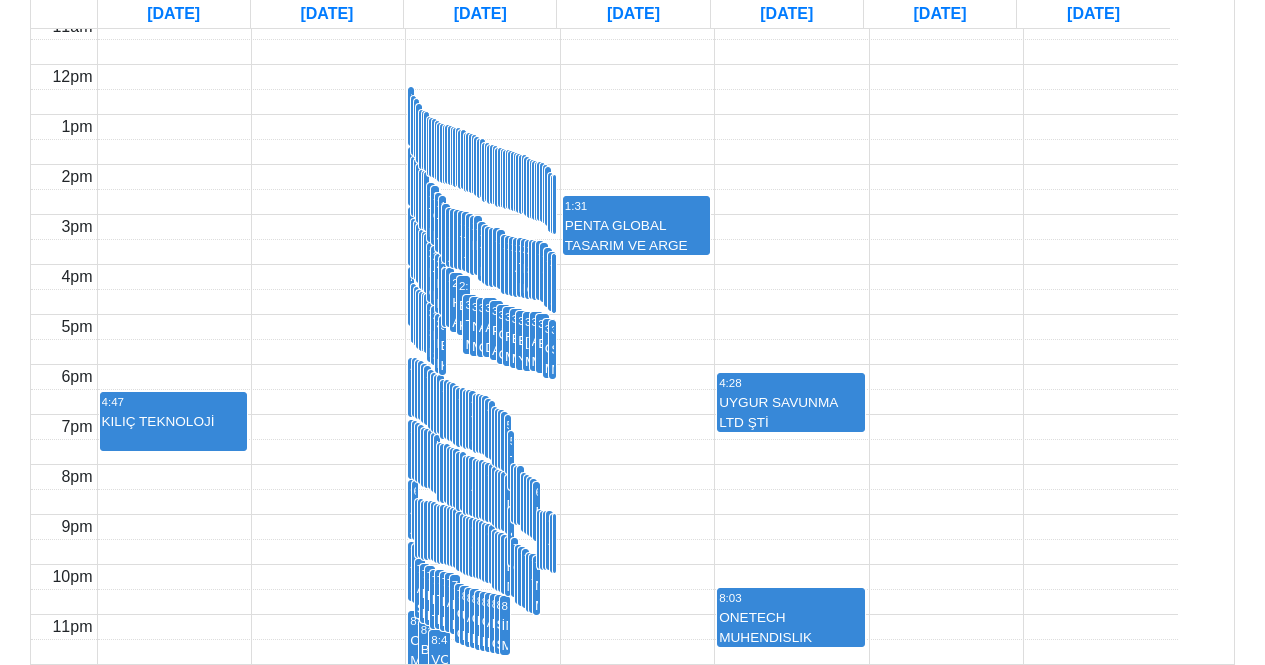 scroll, scrollTop: 0, scrollLeft: 0, axis: both 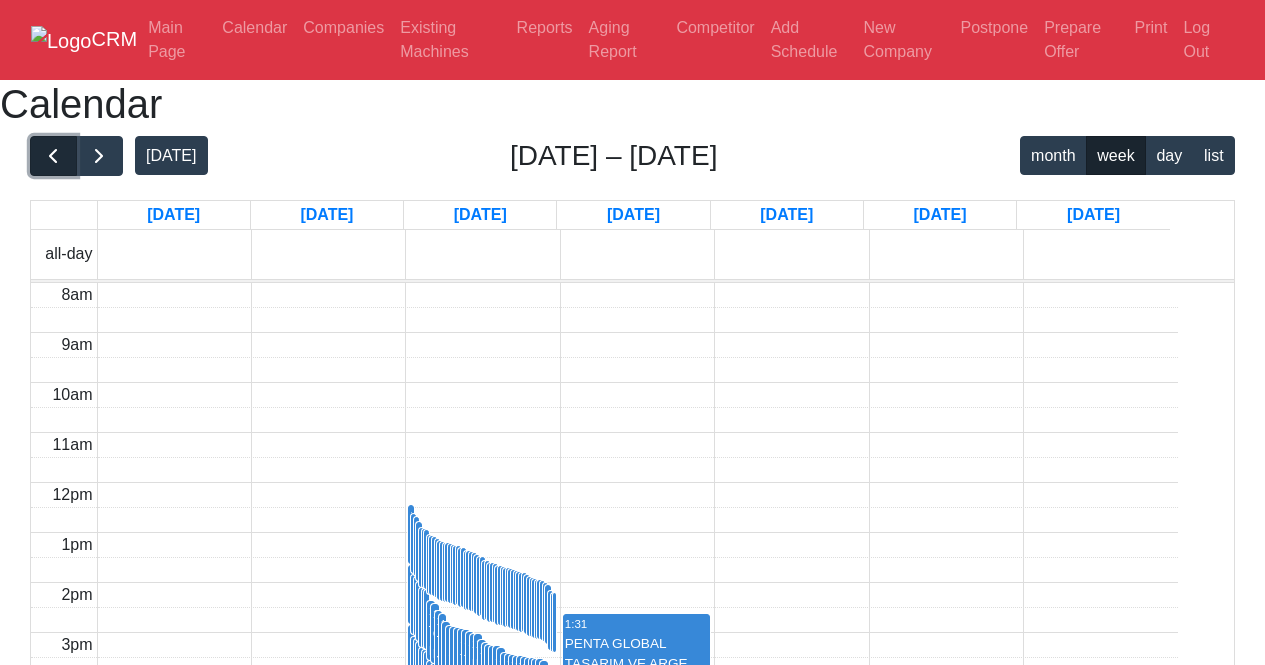 click at bounding box center [53, 156] 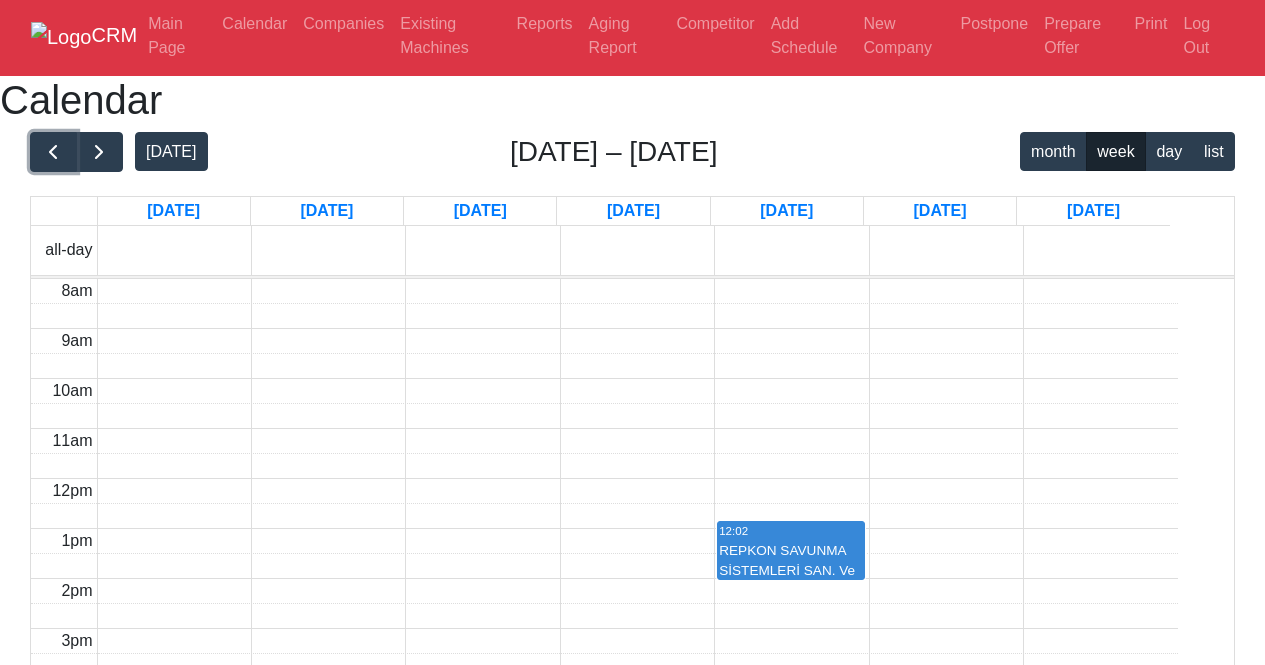 scroll, scrollTop: 0, scrollLeft: 0, axis: both 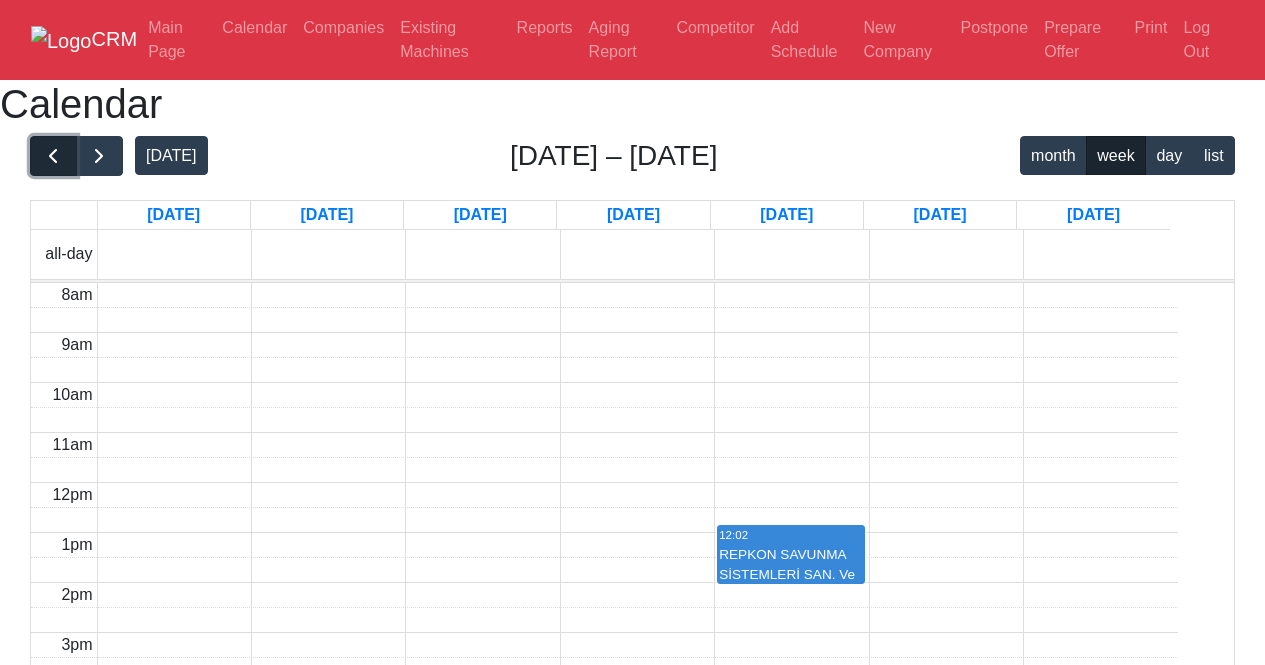 click at bounding box center (53, 156) 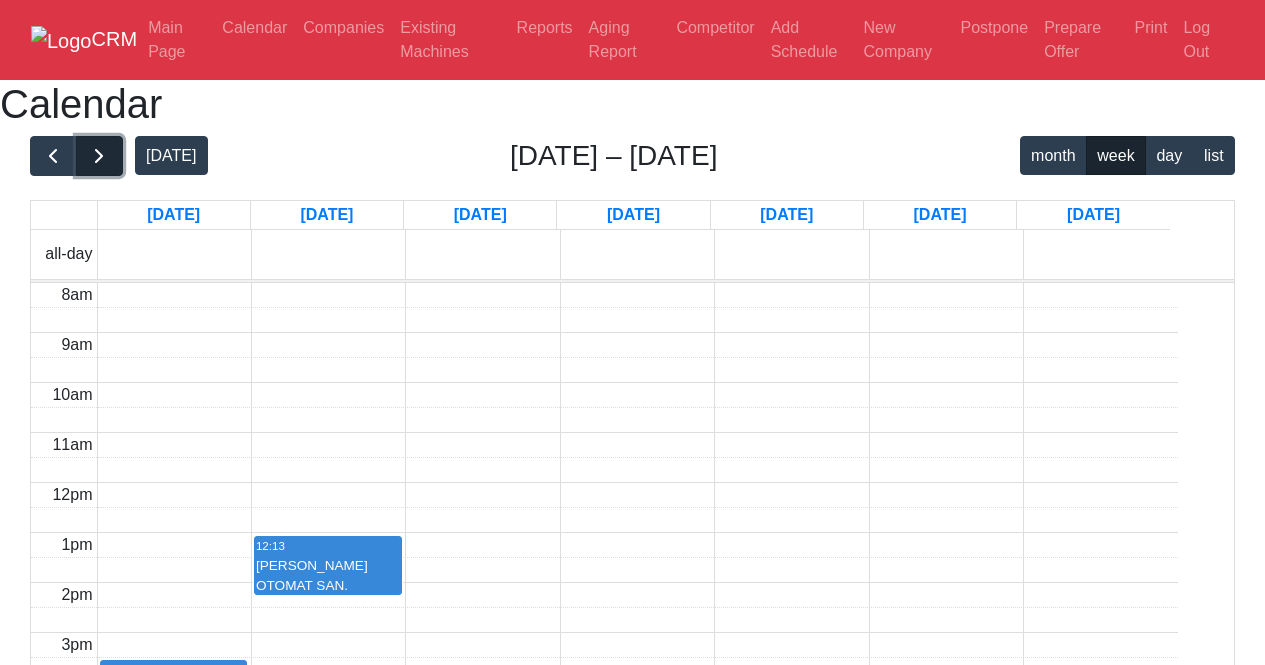 click at bounding box center (99, 156) 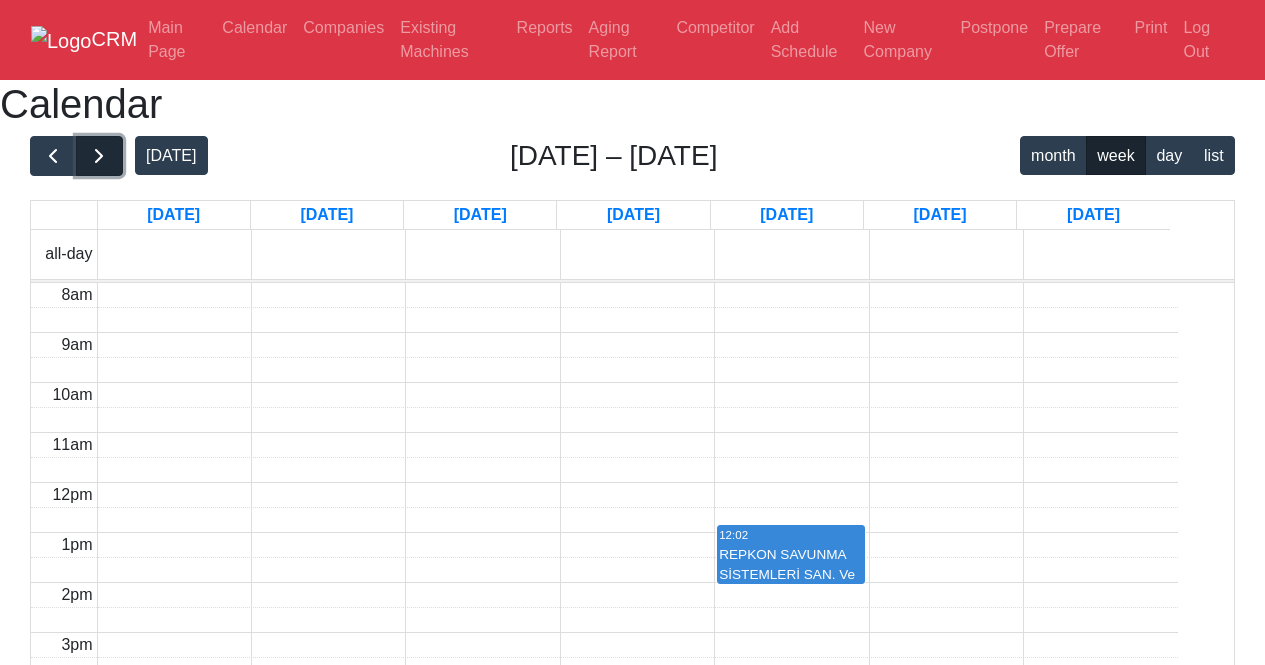 click at bounding box center [99, 156] 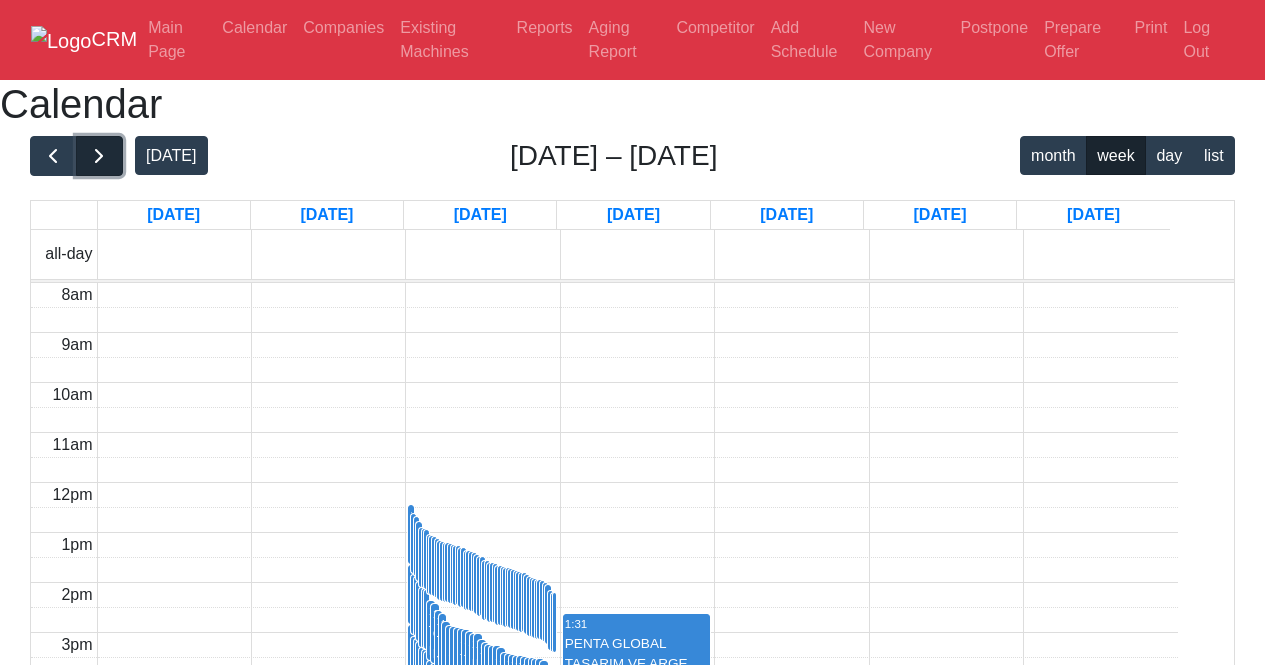 click at bounding box center [99, 156] 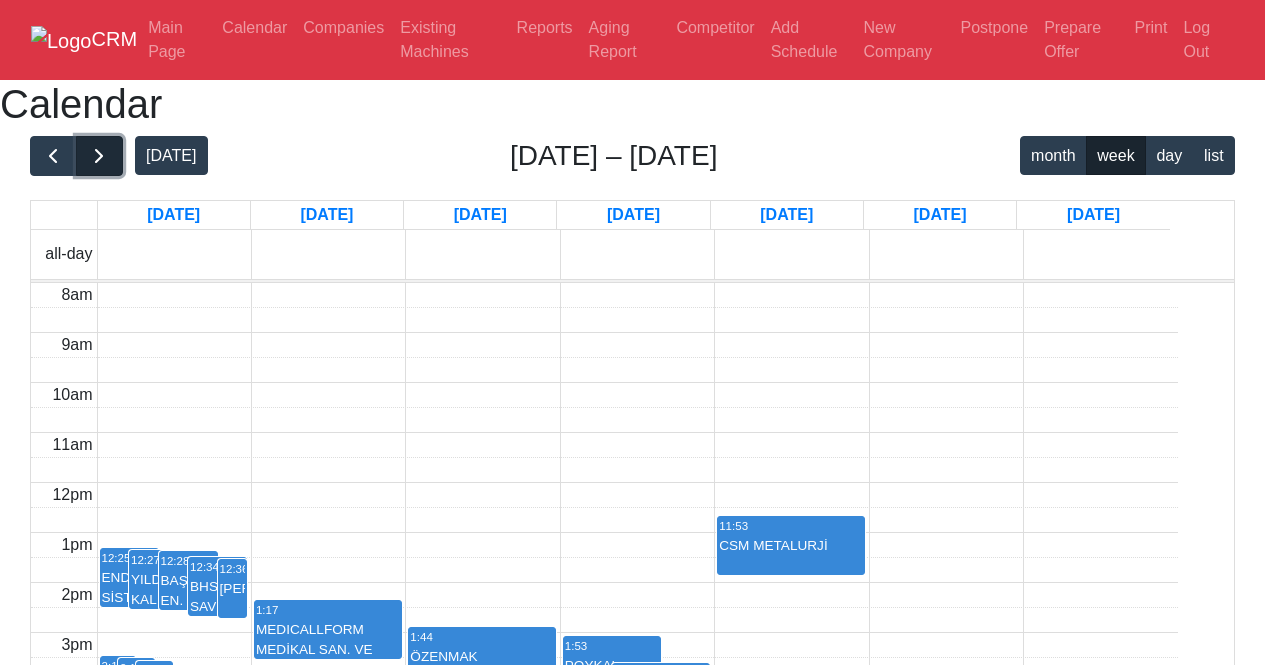 click at bounding box center (99, 156) 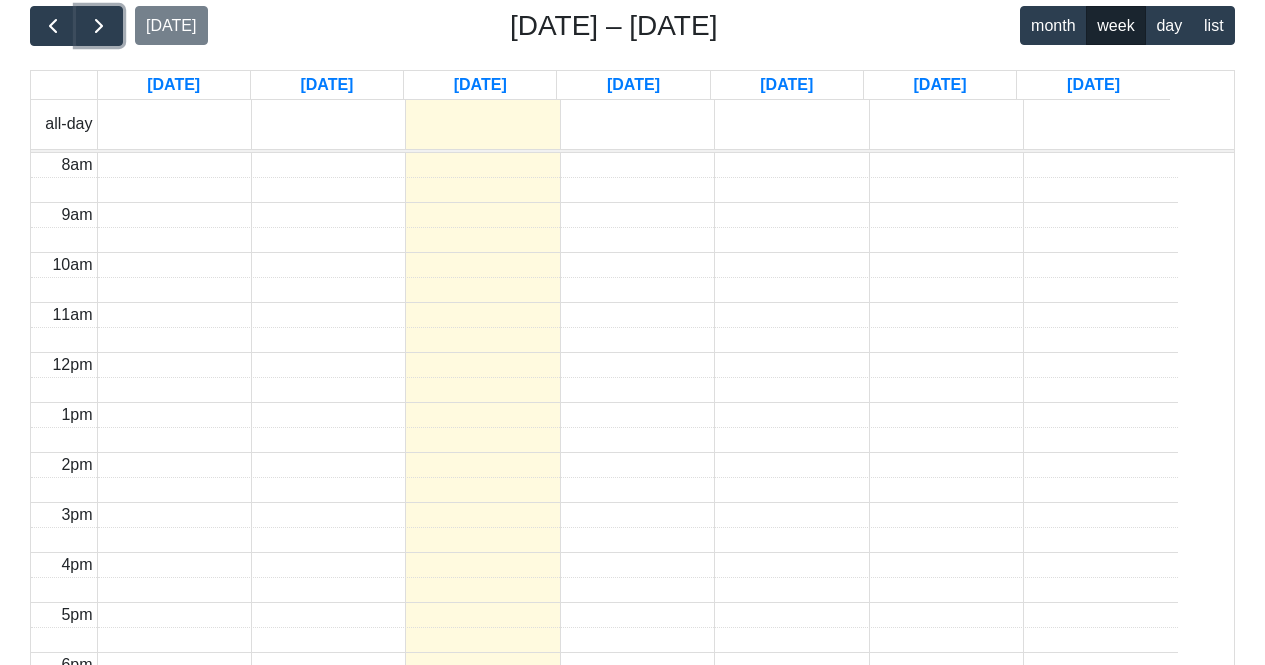 scroll, scrollTop: 100, scrollLeft: 0, axis: vertical 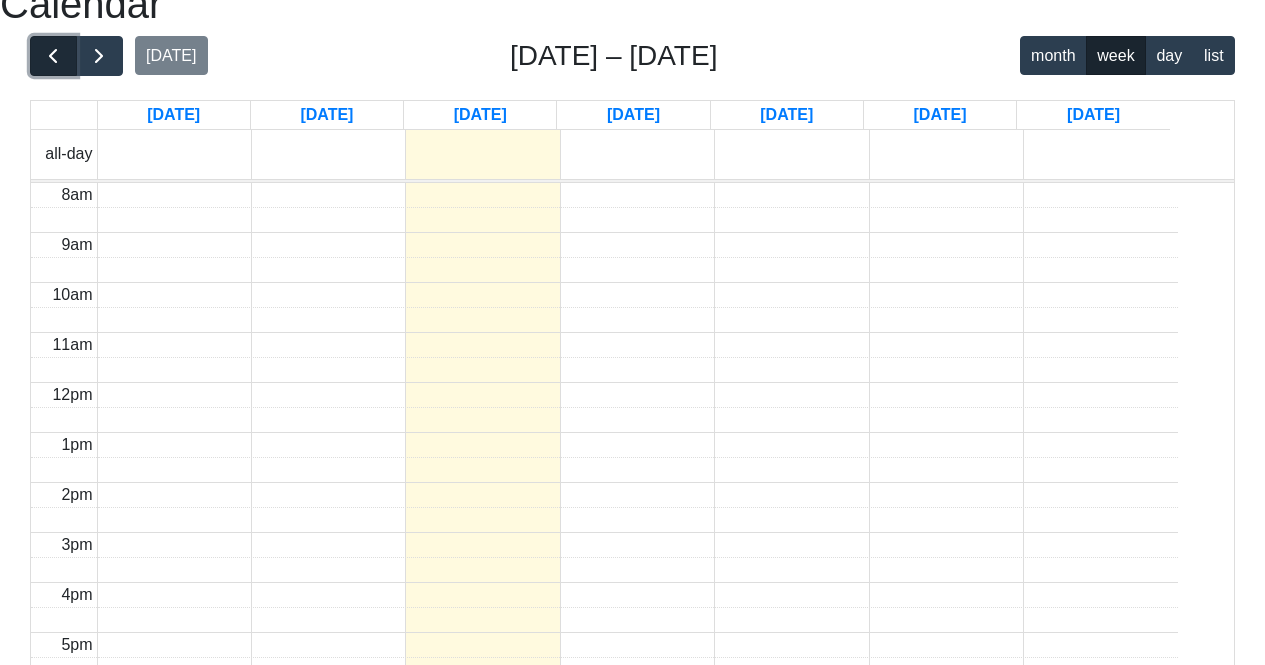 click at bounding box center (53, 56) 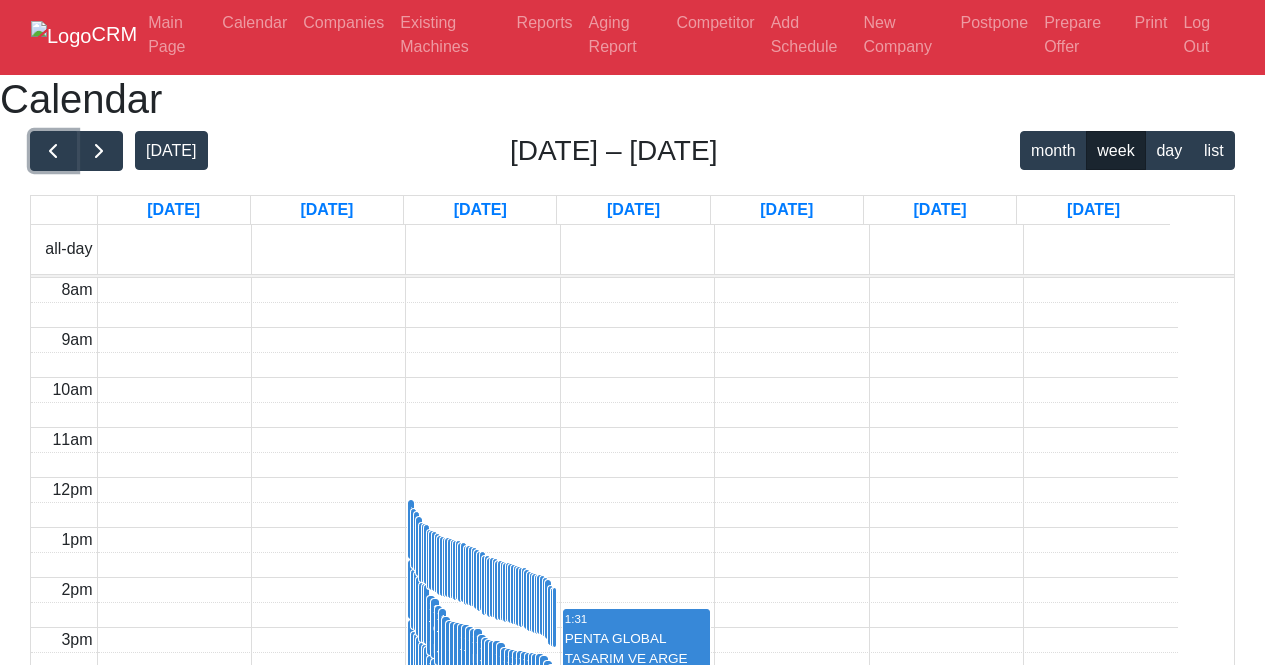 scroll, scrollTop: 0, scrollLeft: 0, axis: both 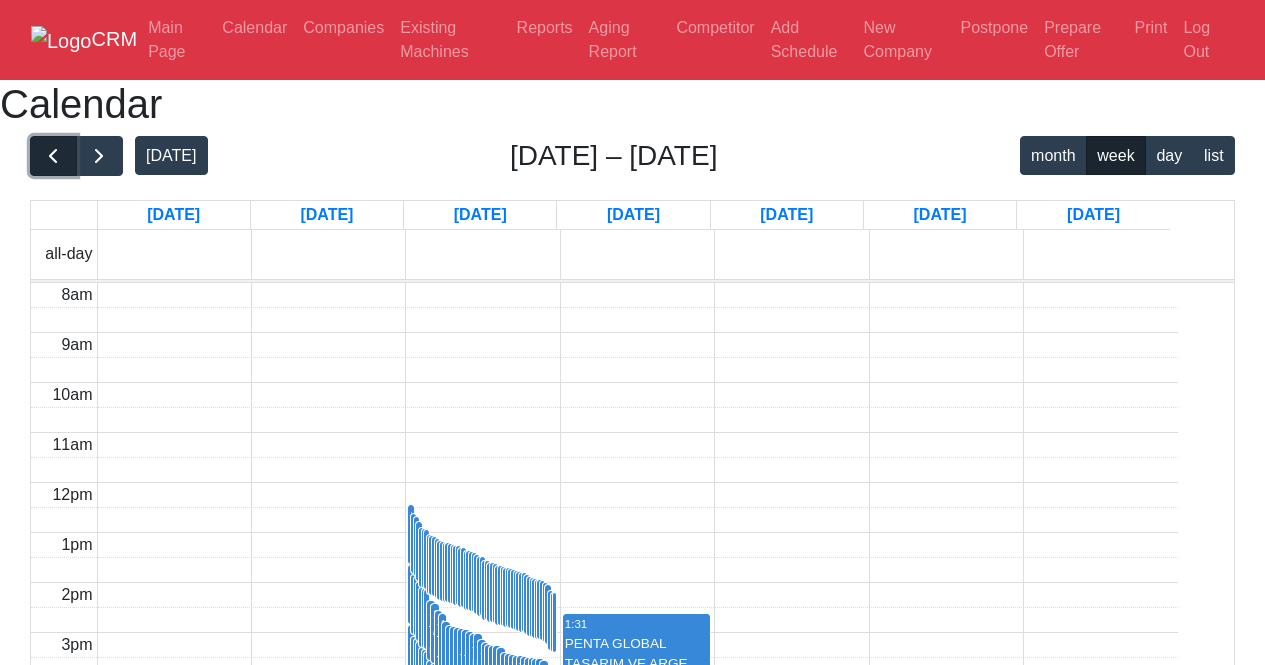 click at bounding box center (53, 156) 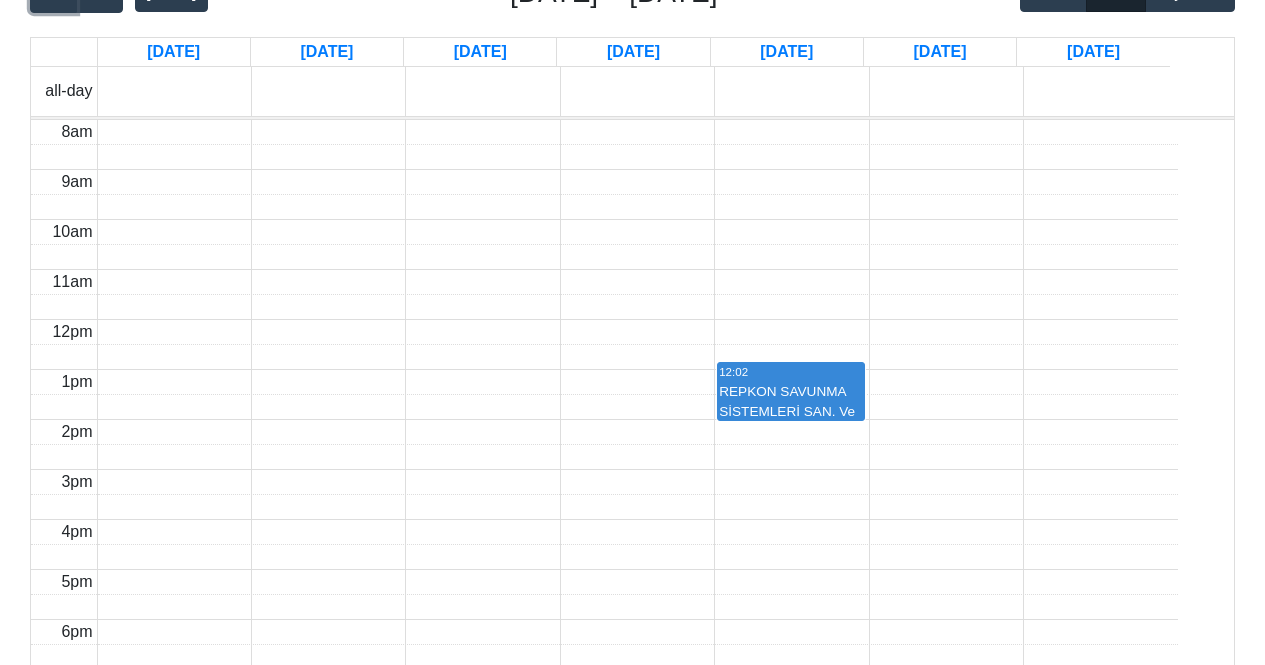scroll, scrollTop: 0, scrollLeft: 0, axis: both 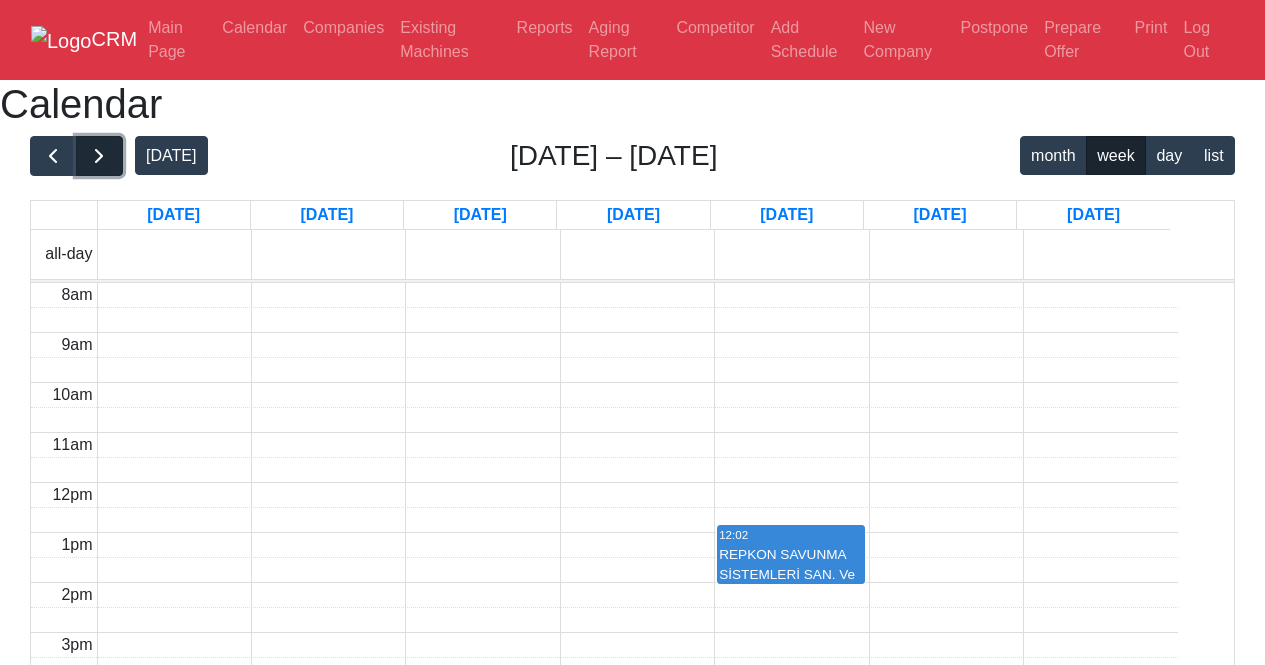 click at bounding box center (99, 156) 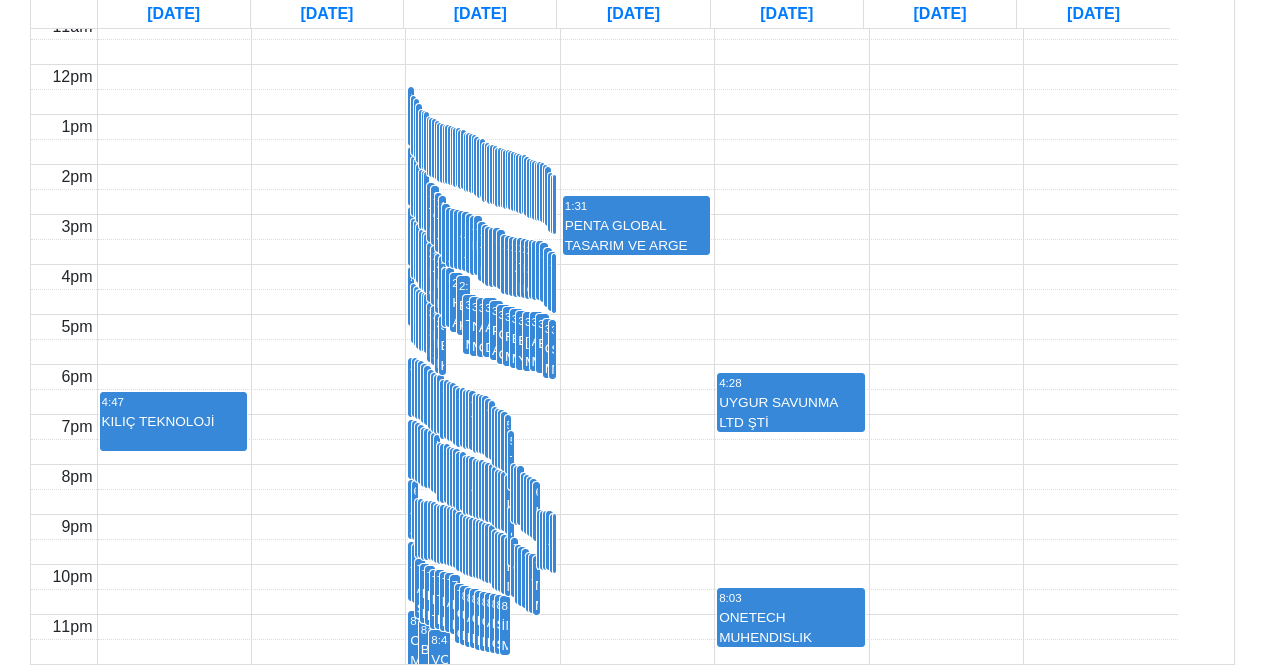 scroll, scrollTop: 740, scrollLeft: 0, axis: vertical 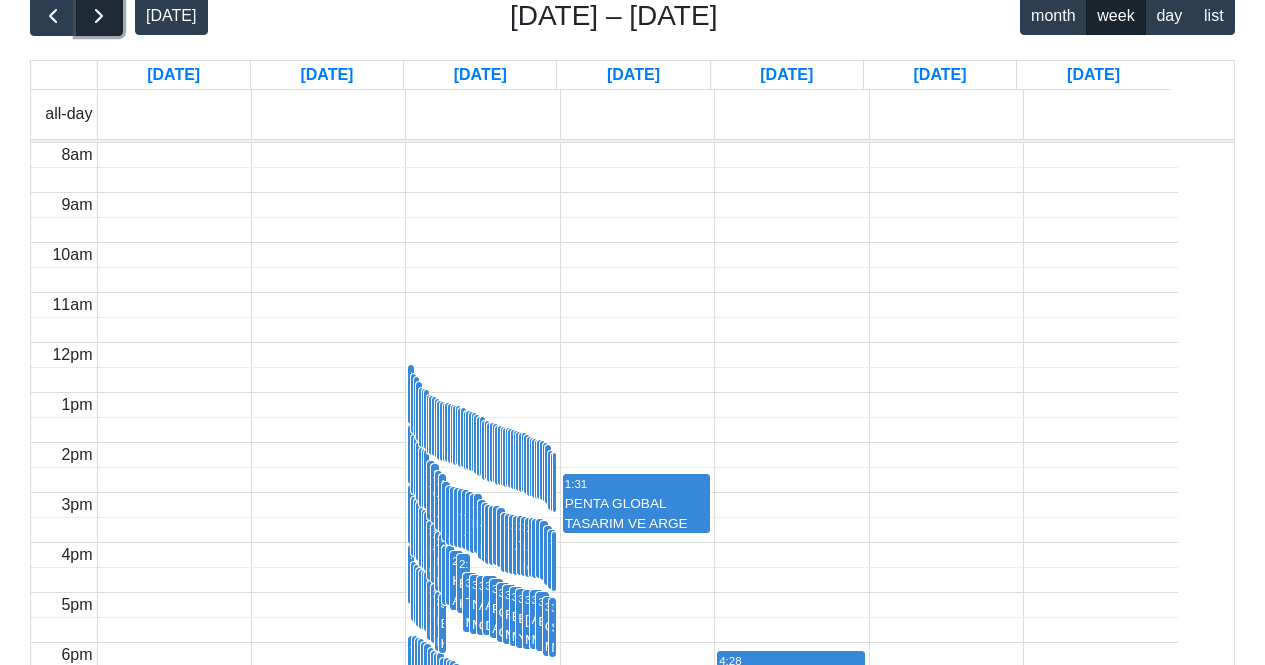 click at bounding box center [99, 16] 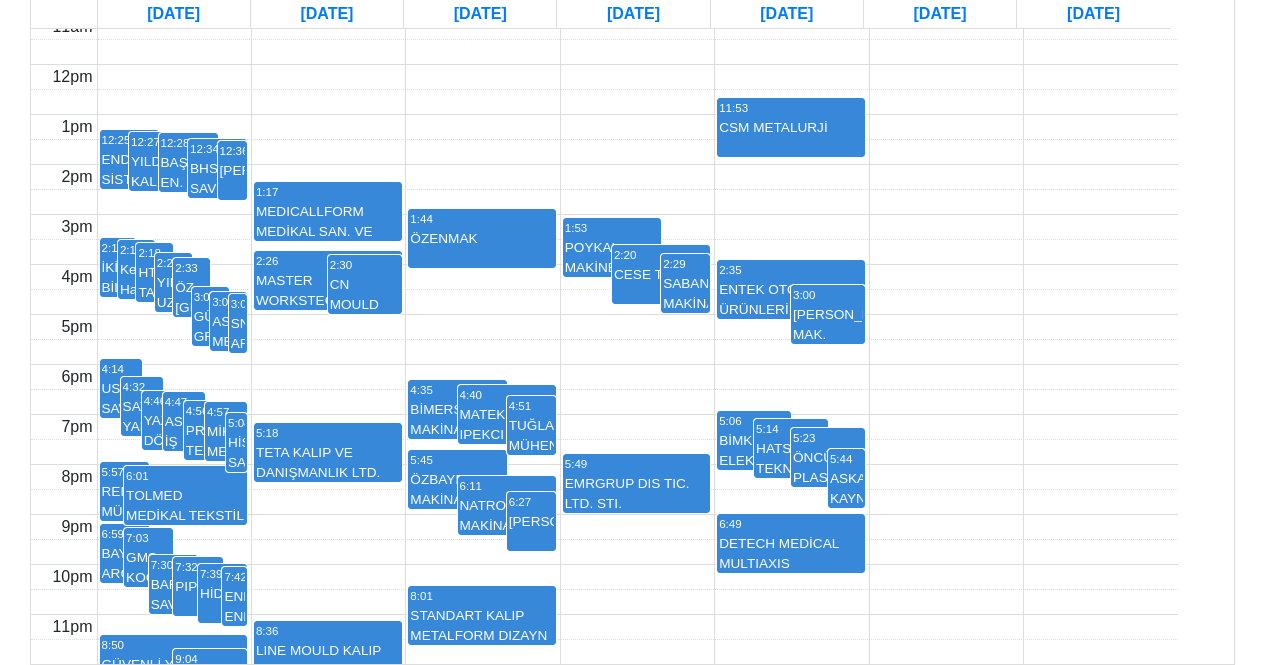 scroll, scrollTop: 740, scrollLeft: 0, axis: vertical 